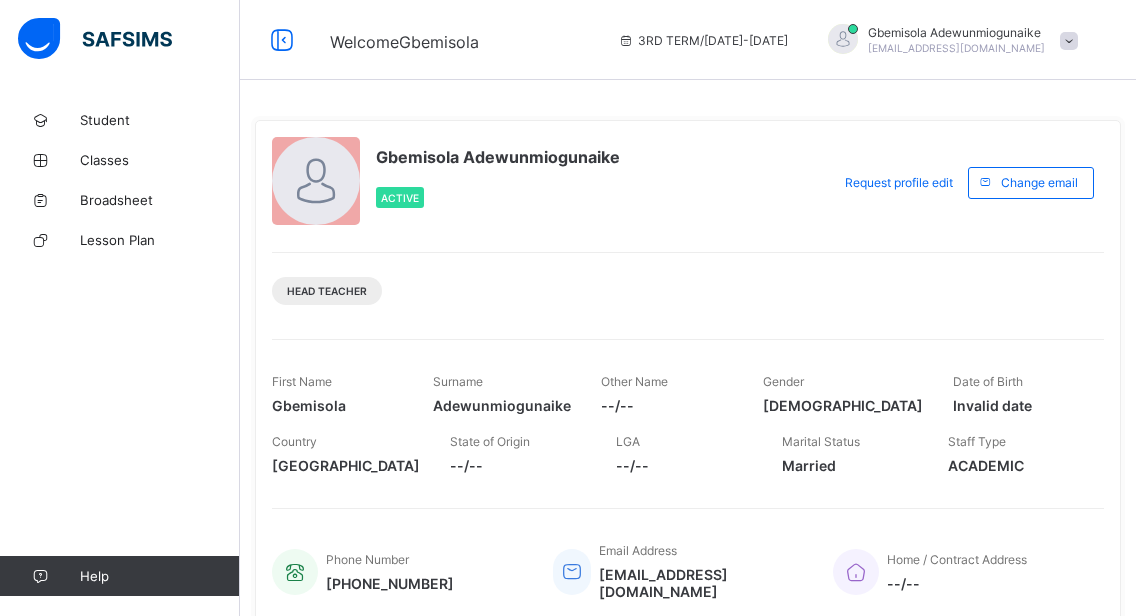 scroll, scrollTop: 0, scrollLeft: 0, axis: both 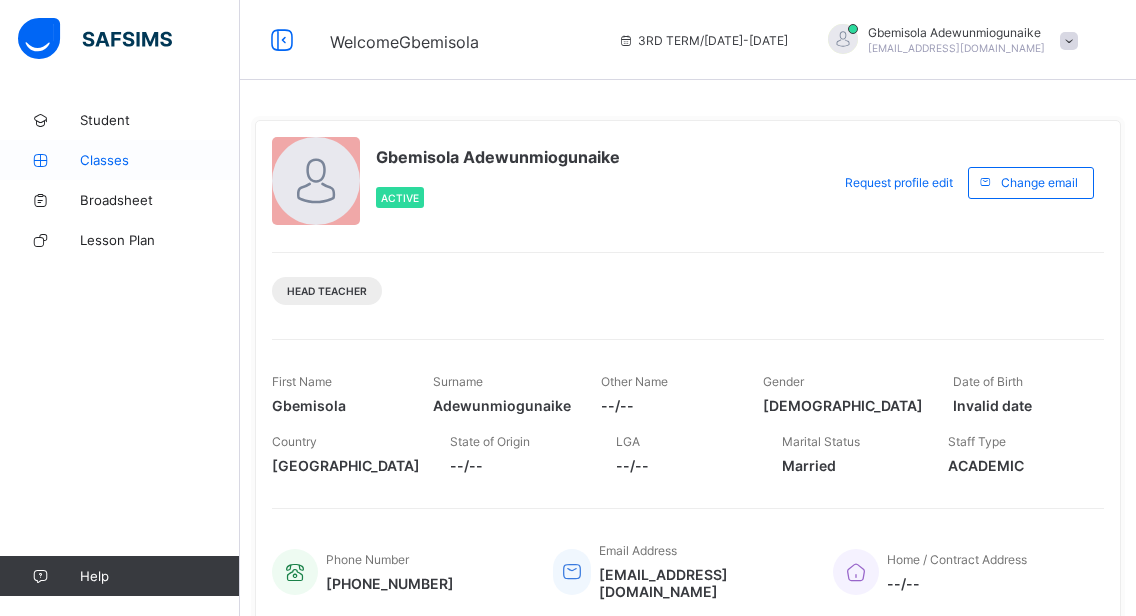 click on "Classes" at bounding box center [160, 160] 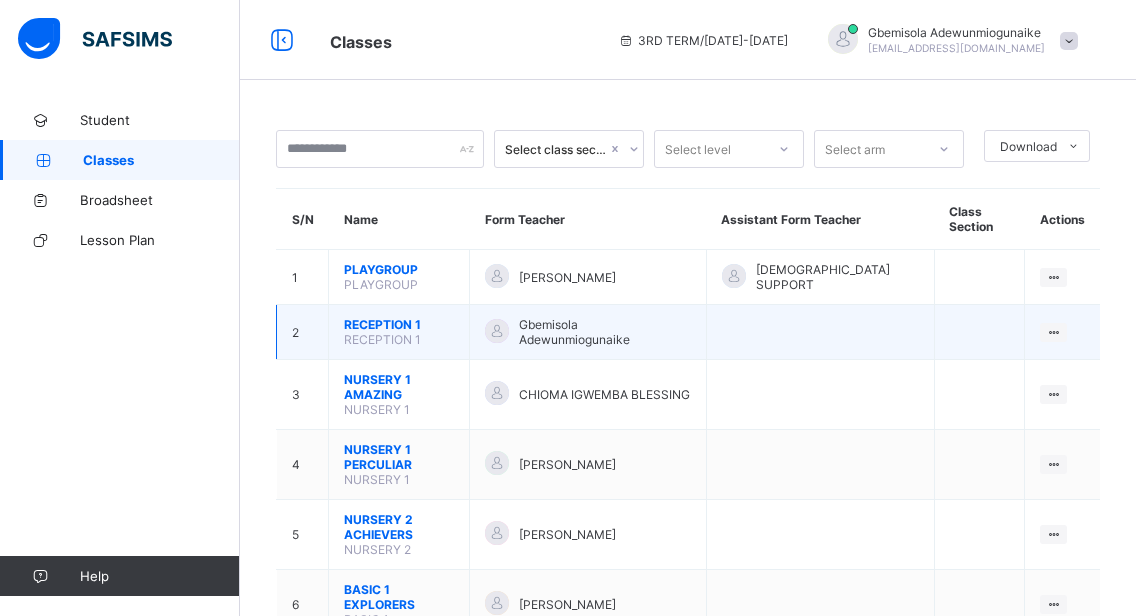 click on "RECEPTION 1" at bounding box center [399, 324] 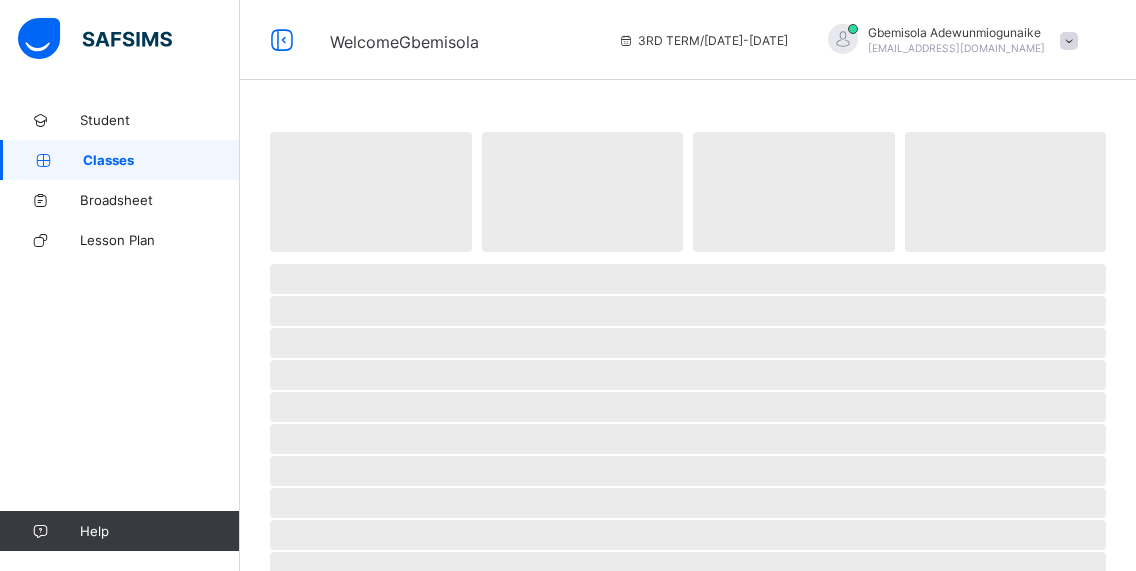 scroll, scrollTop: 0, scrollLeft: 0, axis: both 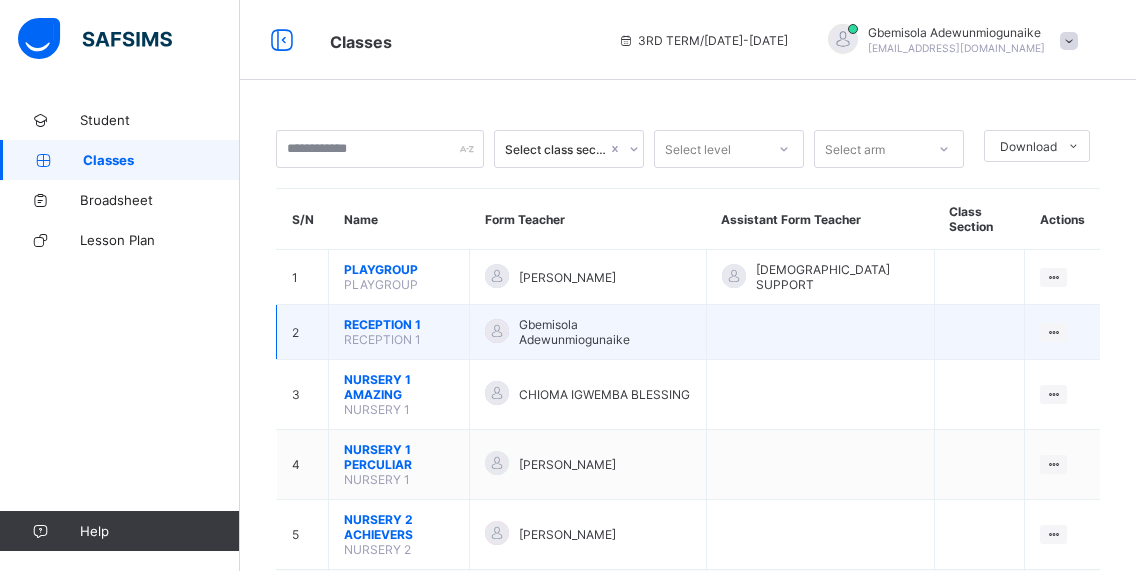 click on "RECEPTION 1" at bounding box center (399, 324) 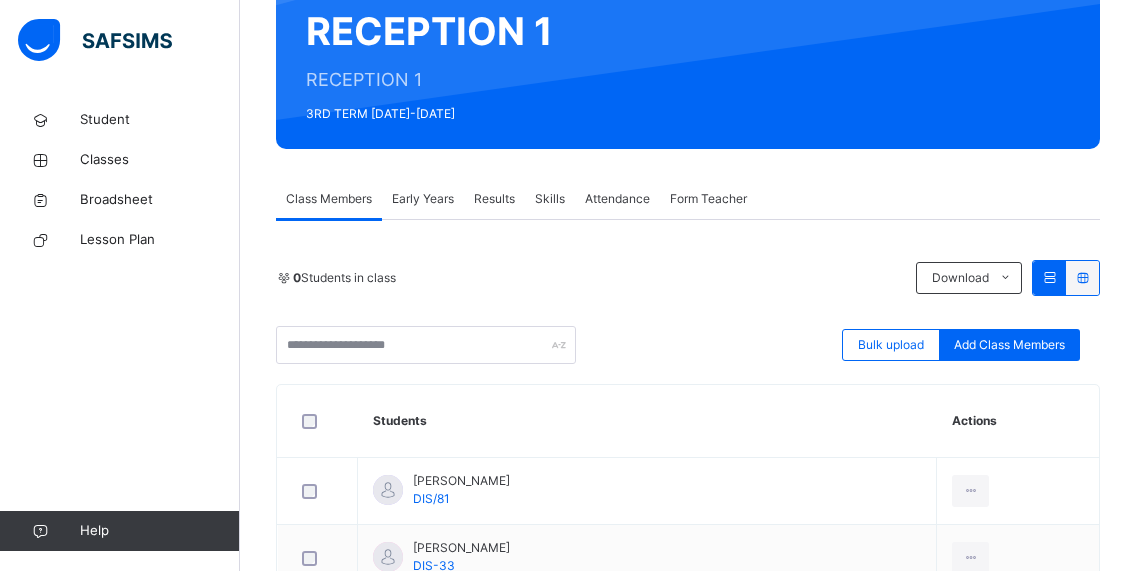 scroll, scrollTop: 240, scrollLeft: 0, axis: vertical 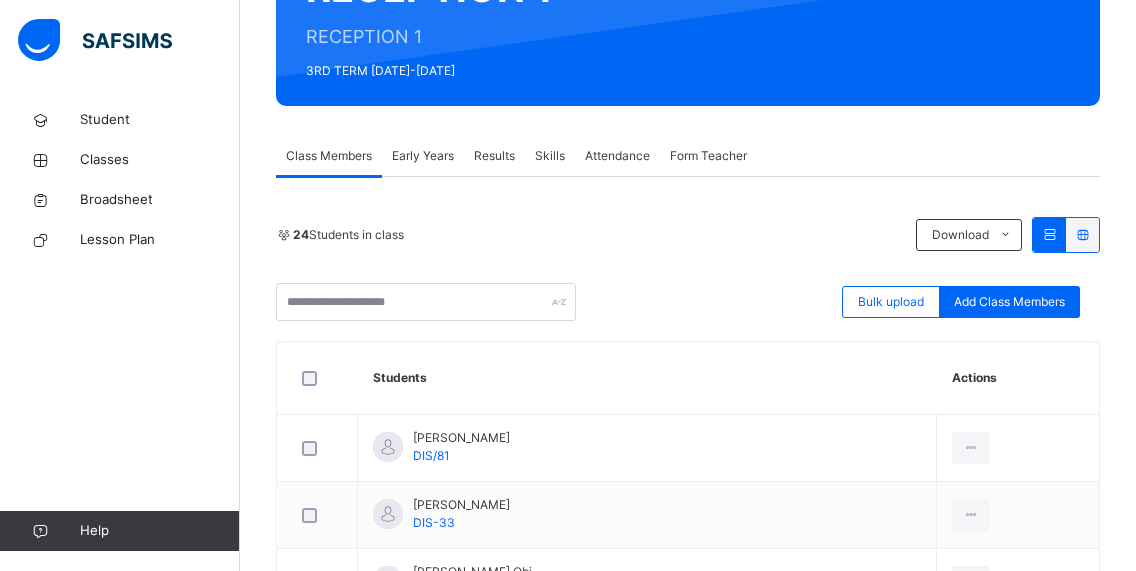 click on "Results" at bounding box center (494, 156) 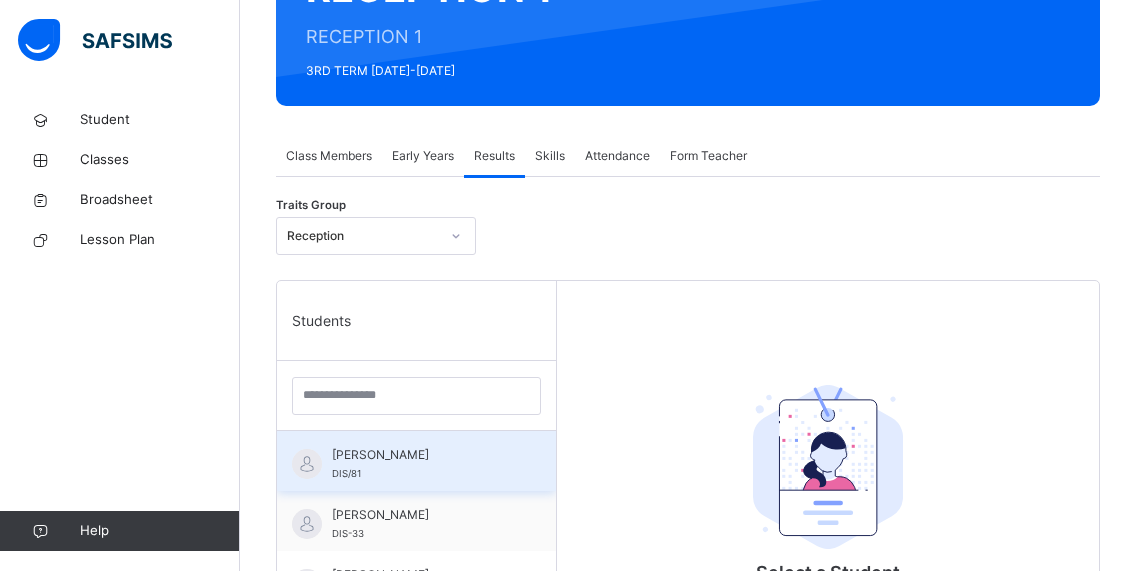 click on "[PERSON_NAME] DIS/81" at bounding box center (421, 464) 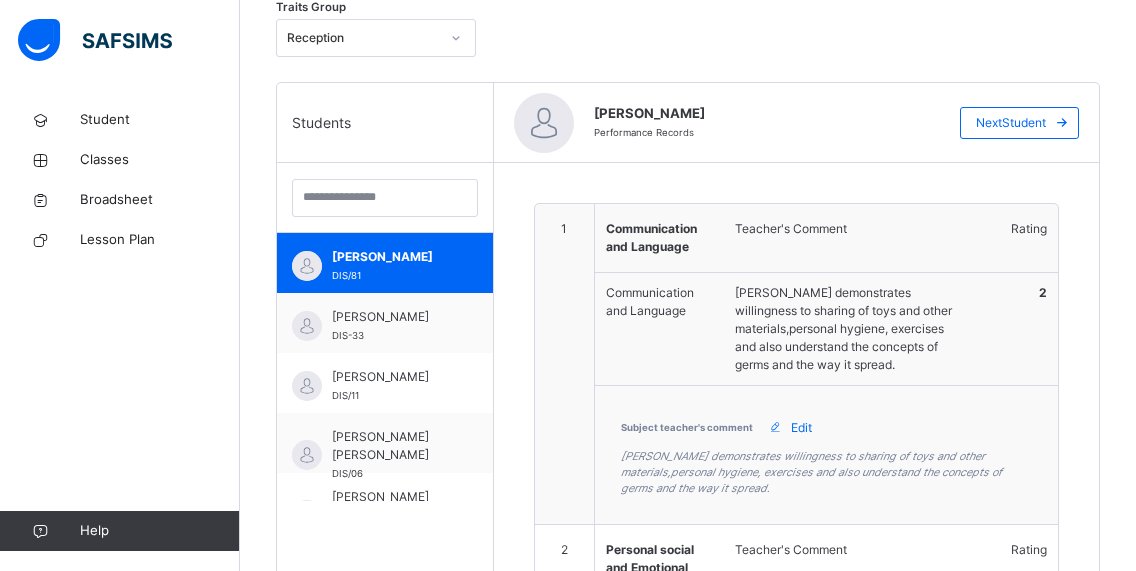 scroll, scrollTop: 440, scrollLeft: 0, axis: vertical 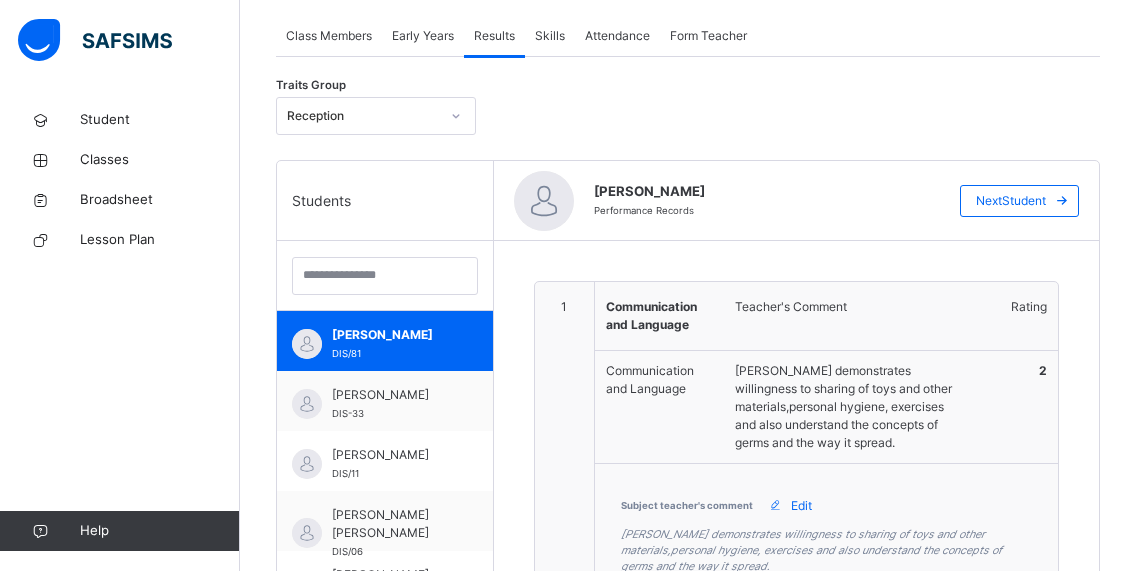 click 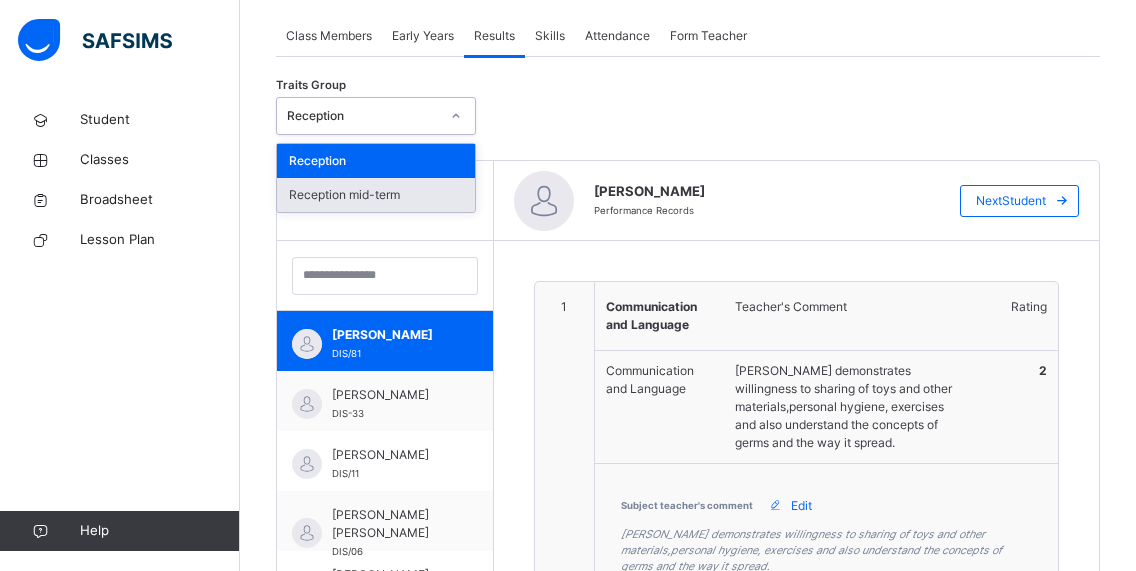 click on "Reception mid-term" at bounding box center (376, 195) 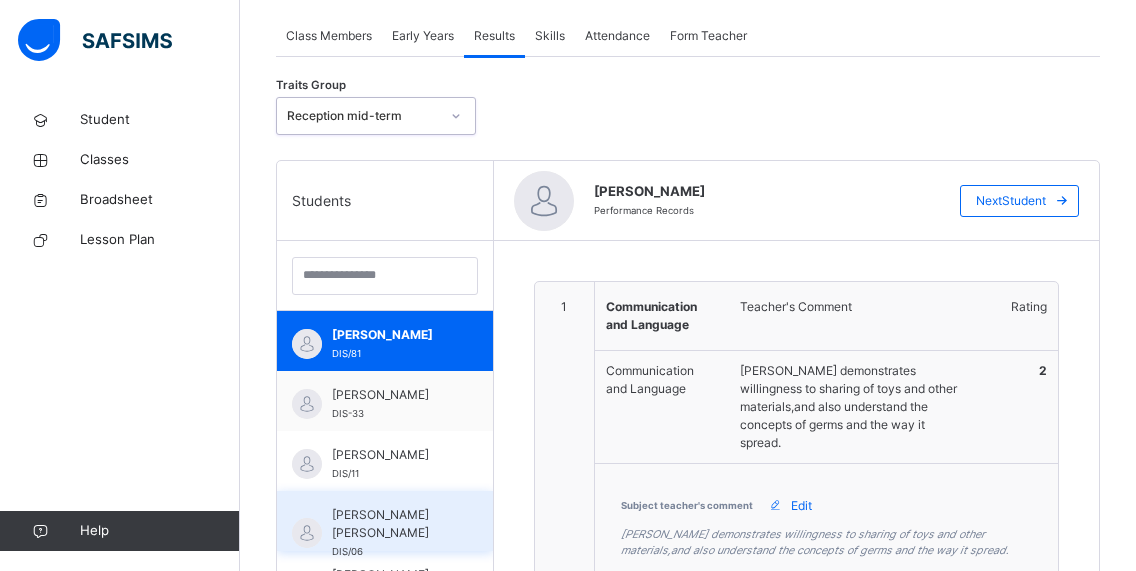 type on "**********" 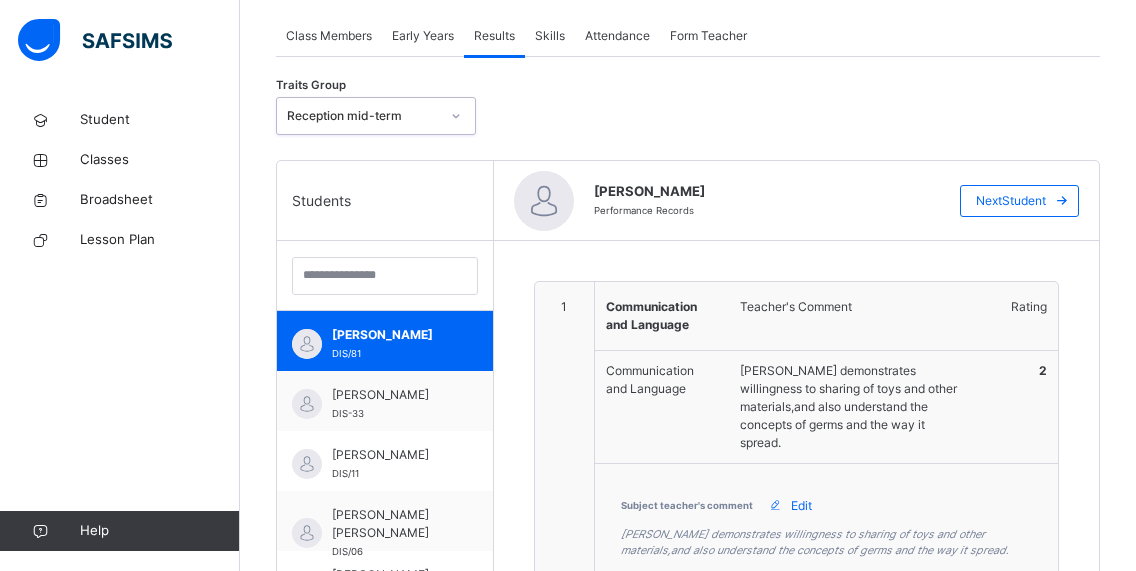 scroll, scrollTop: 235, scrollLeft: 0, axis: vertical 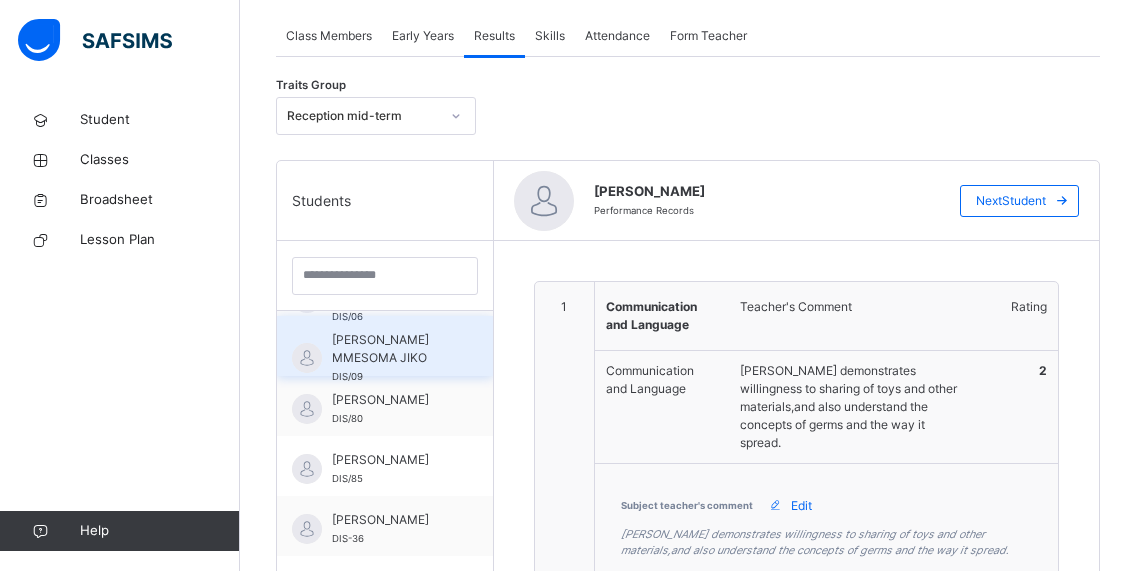 click on "[PERSON_NAME] MMESOMA JIKO" at bounding box center (390, 349) 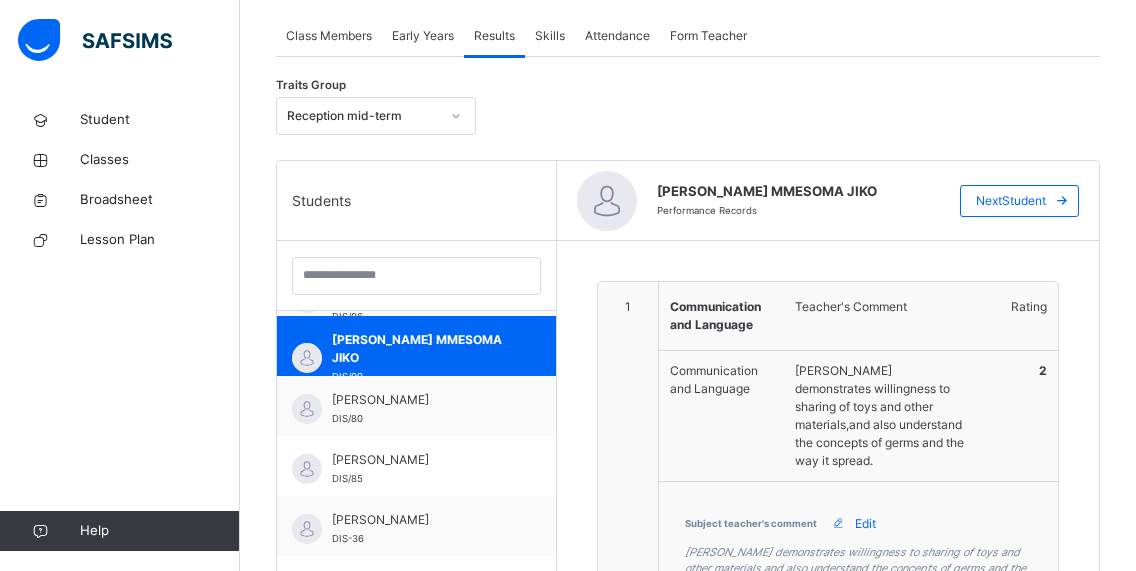type on "**********" 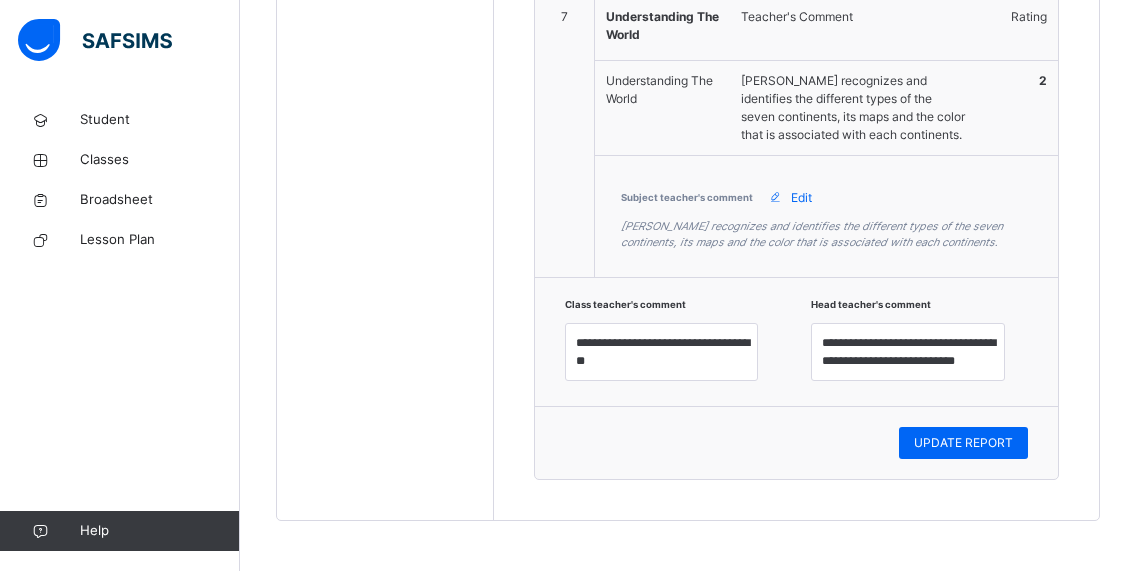 scroll, scrollTop: 2520, scrollLeft: 0, axis: vertical 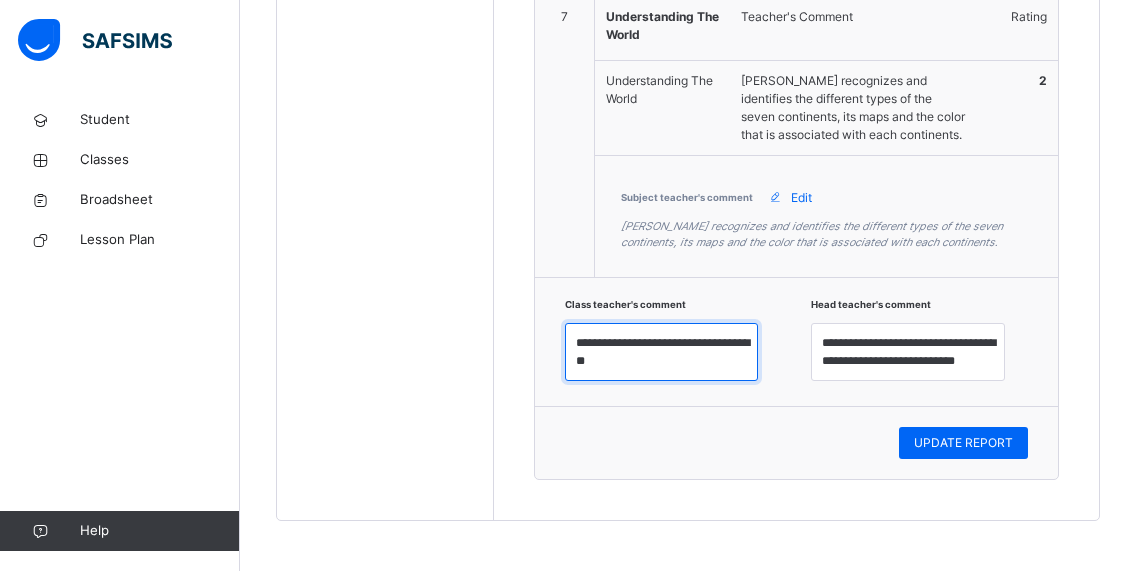 click on "**********" at bounding box center [662, 352] 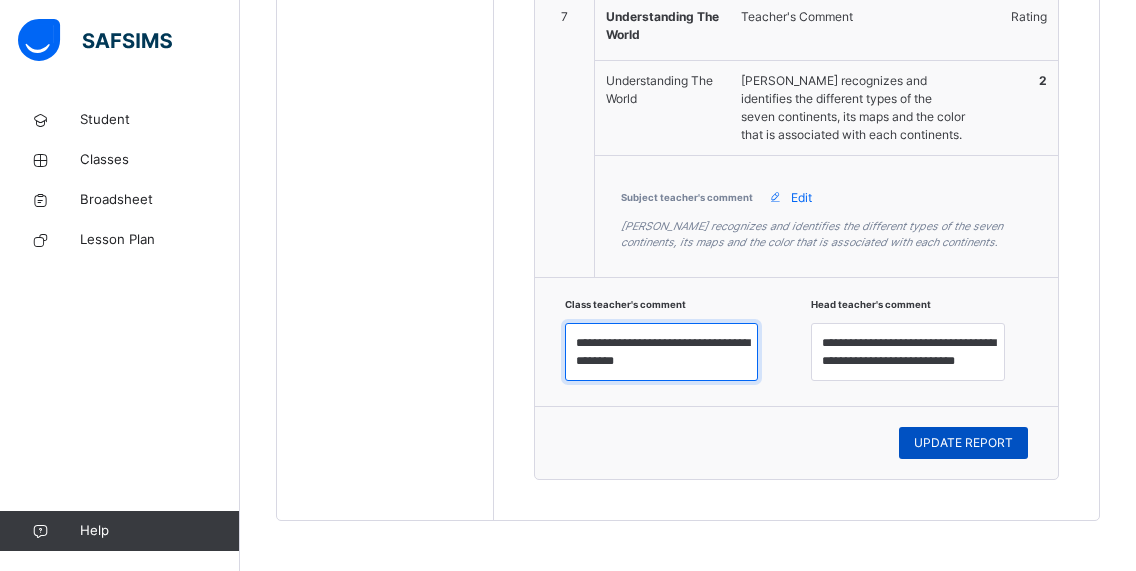 type on "**********" 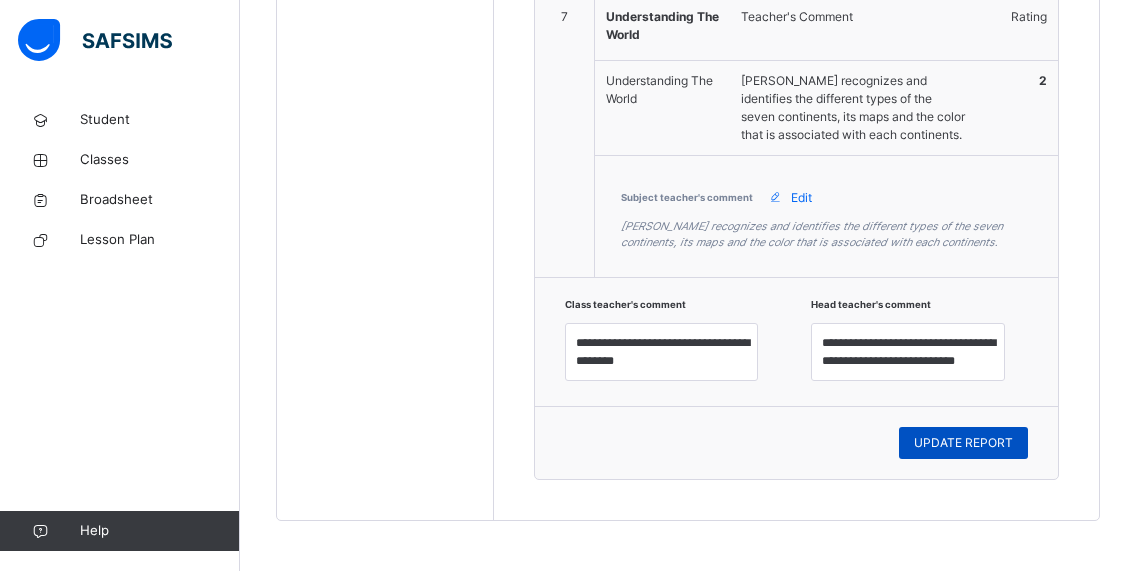 click on "UPDATE REPORT" at bounding box center [963, 443] 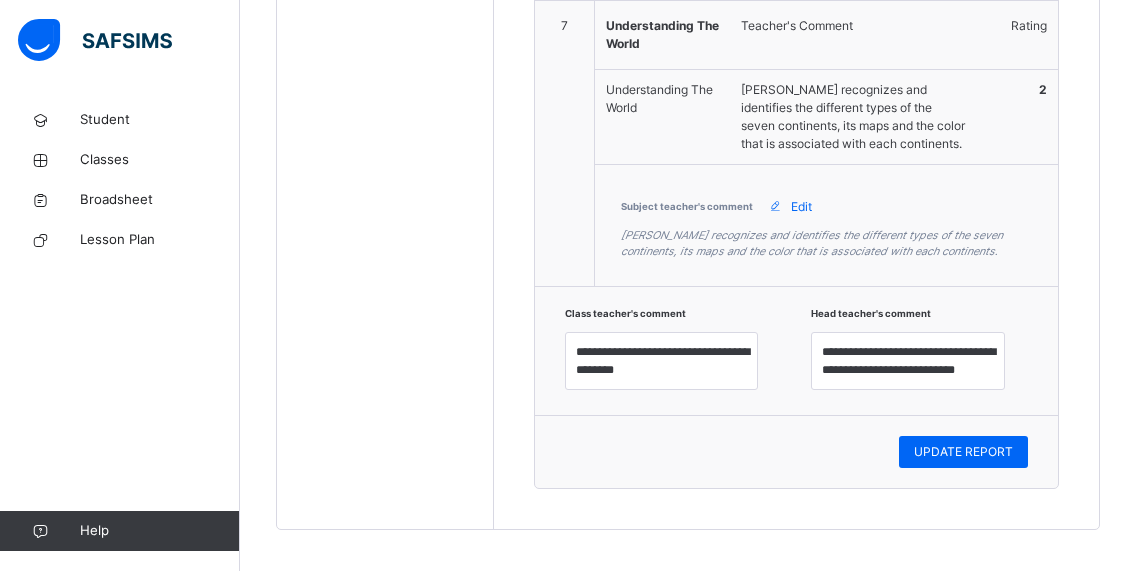 scroll, scrollTop: 2440, scrollLeft: 0, axis: vertical 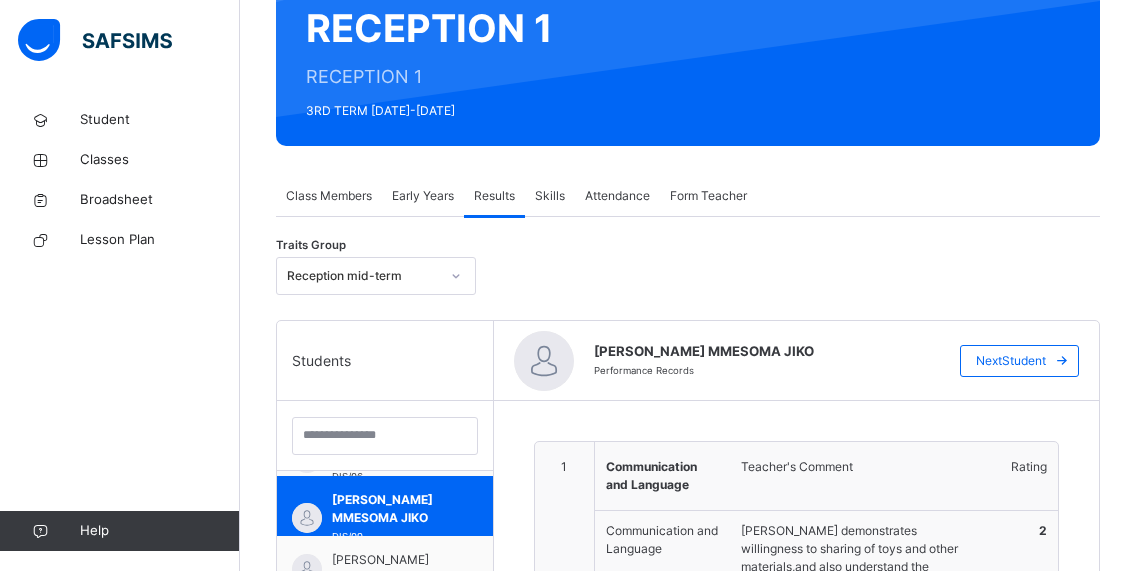 click 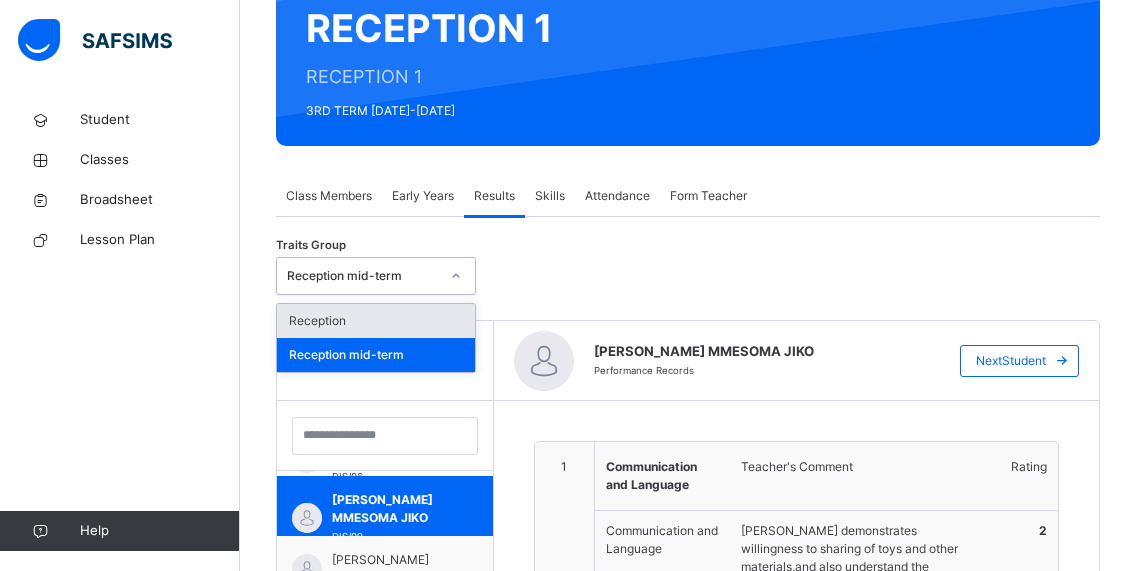 click on "Reception" at bounding box center [376, 321] 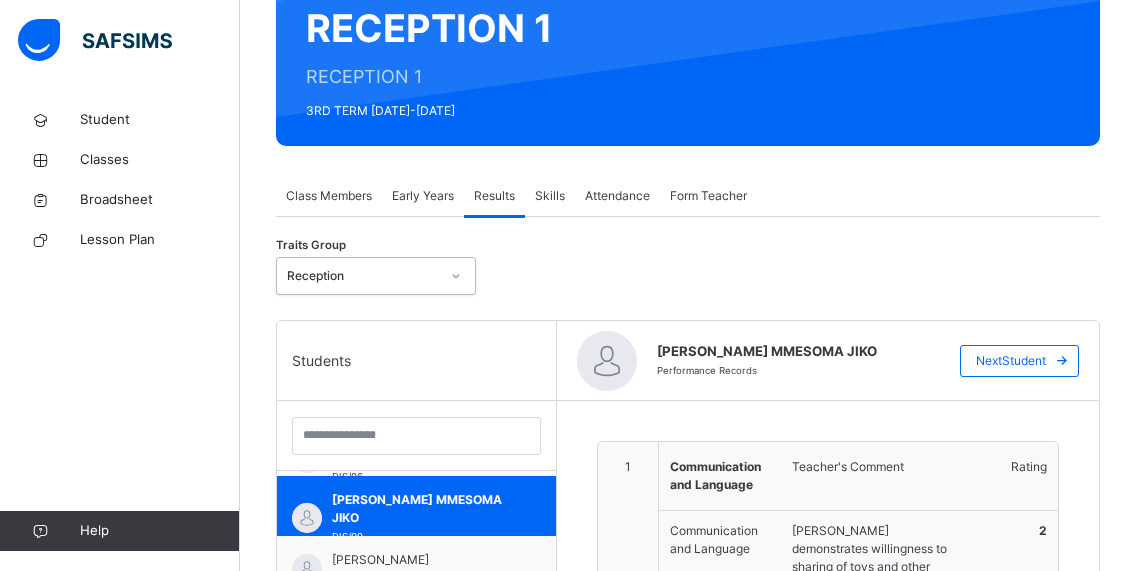type on "**********" 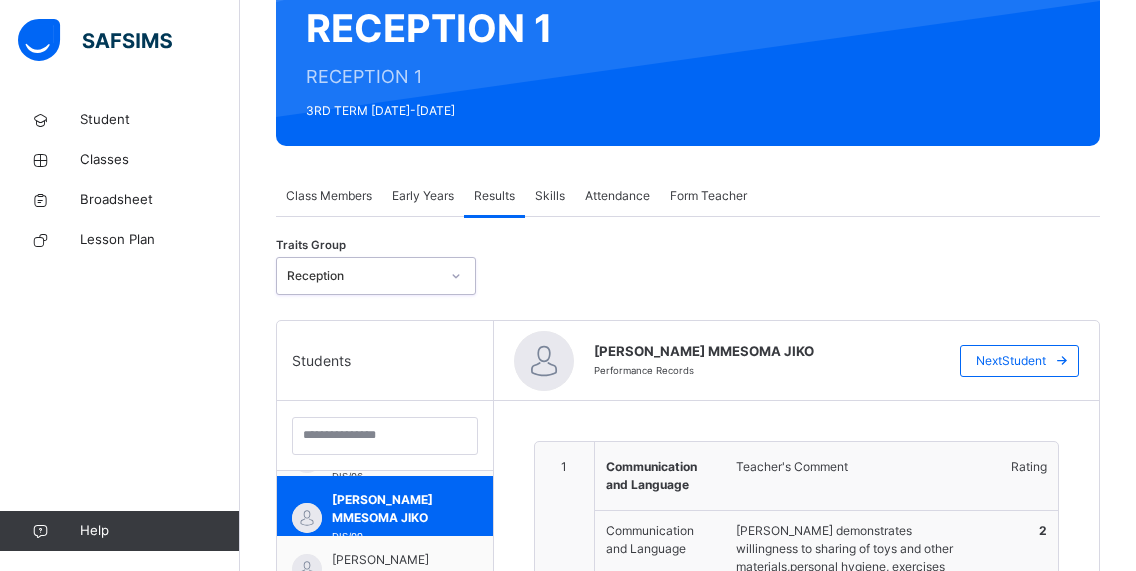 scroll, scrollTop: 195, scrollLeft: 0, axis: vertical 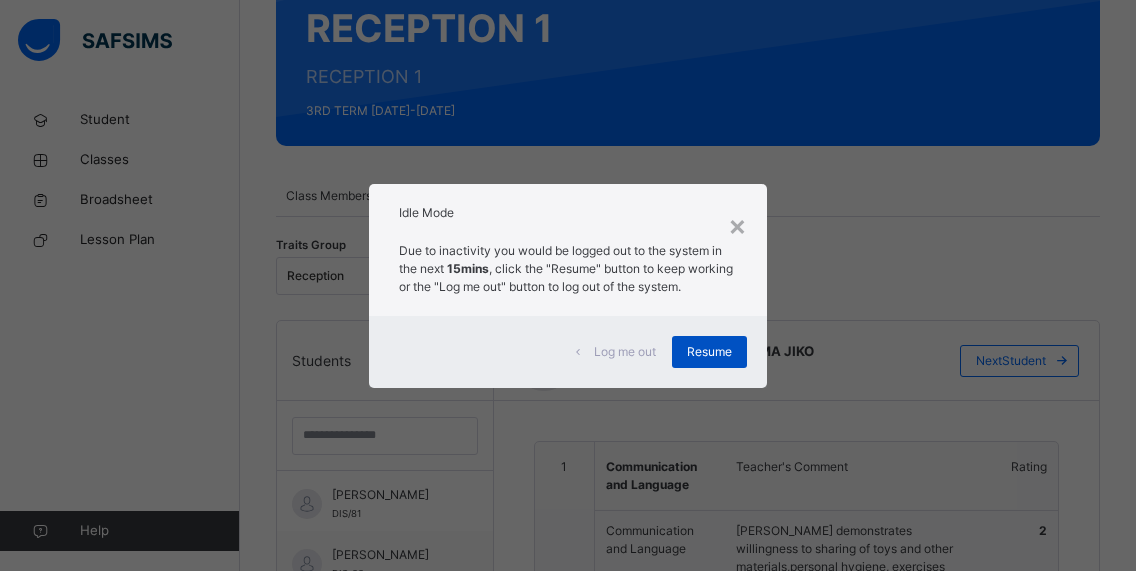 click on "Resume" at bounding box center (709, 352) 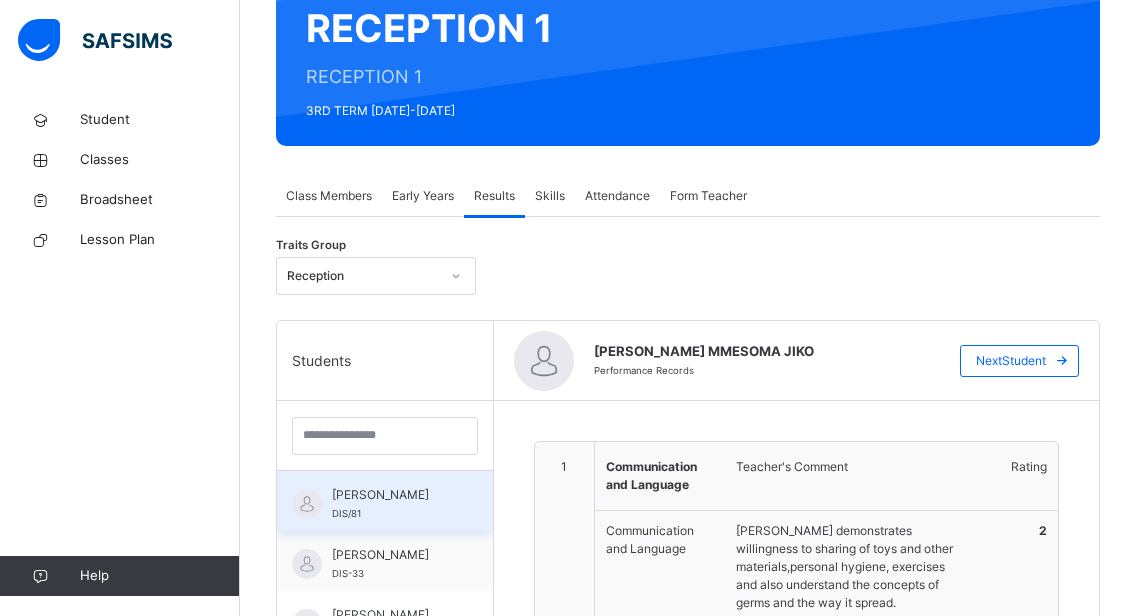 click on "[PERSON_NAME]" at bounding box center [390, 495] 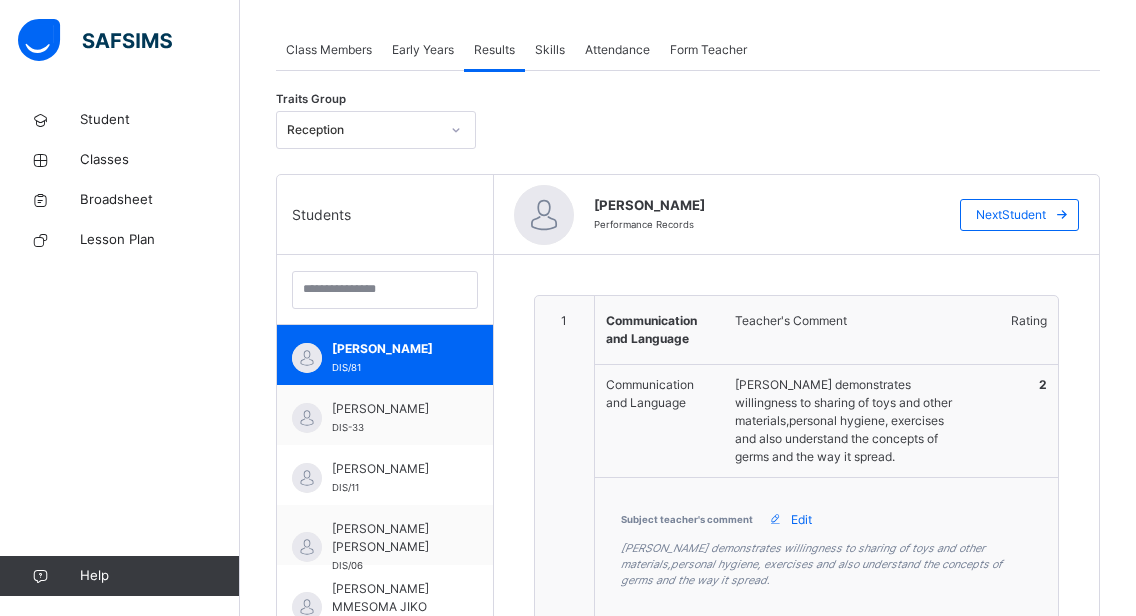scroll, scrollTop: 400, scrollLeft: 0, axis: vertical 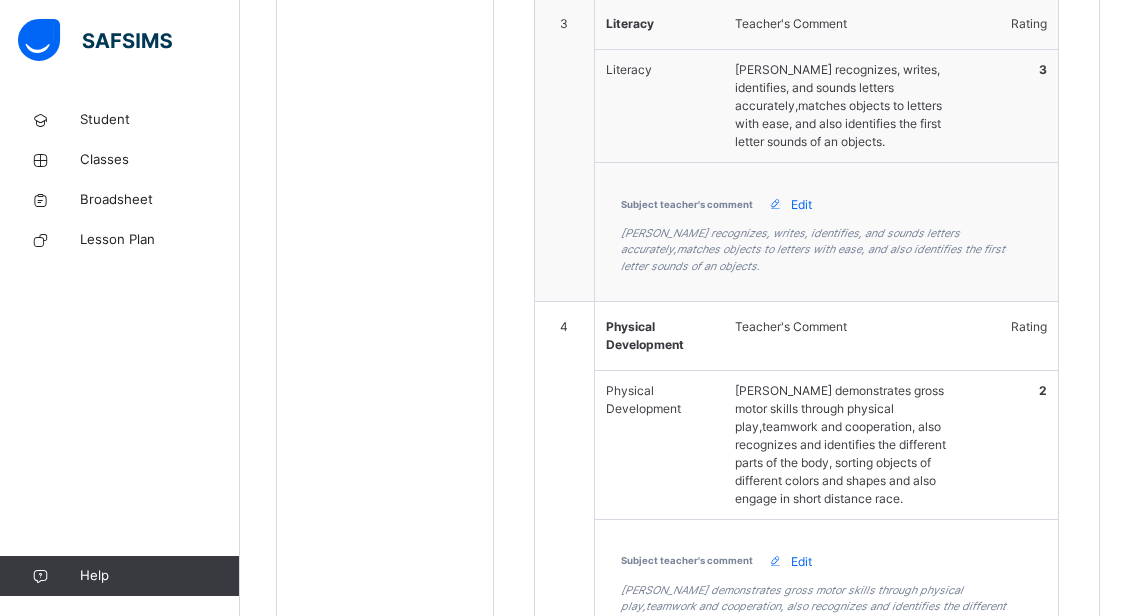 click on "[PERSON_NAME] demonstrates gross motor skills through physical play,teamwork and cooperation, also recognizes and identifies the different parts of the body, sorting objects of different colors and shapes and also engage in short distance race." at bounding box center (851, 445) 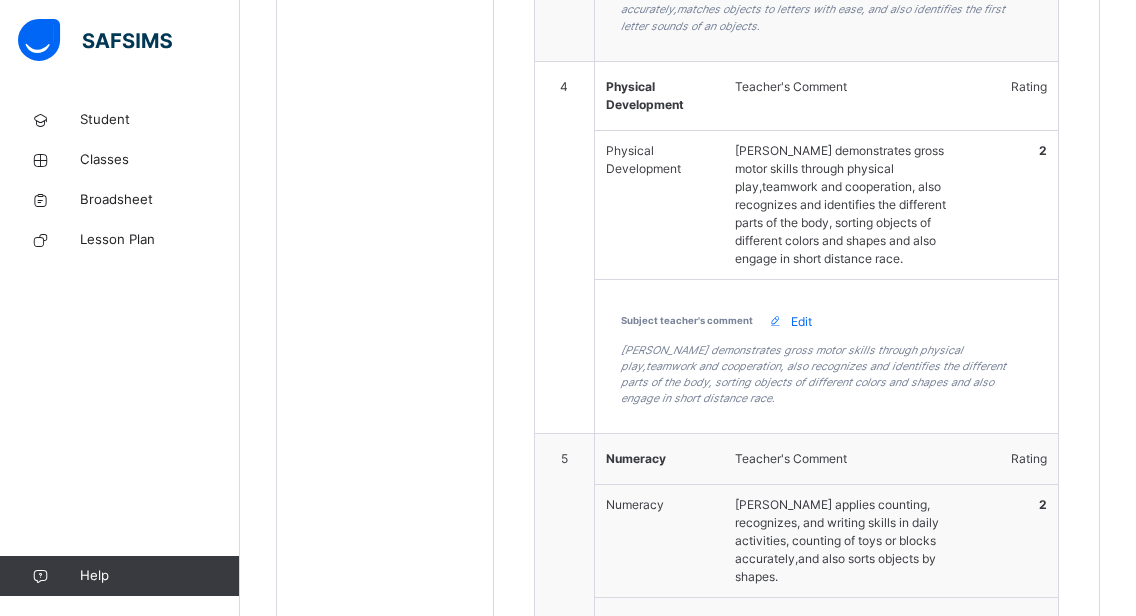 scroll, scrollTop: 1600, scrollLeft: 0, axis: vertical 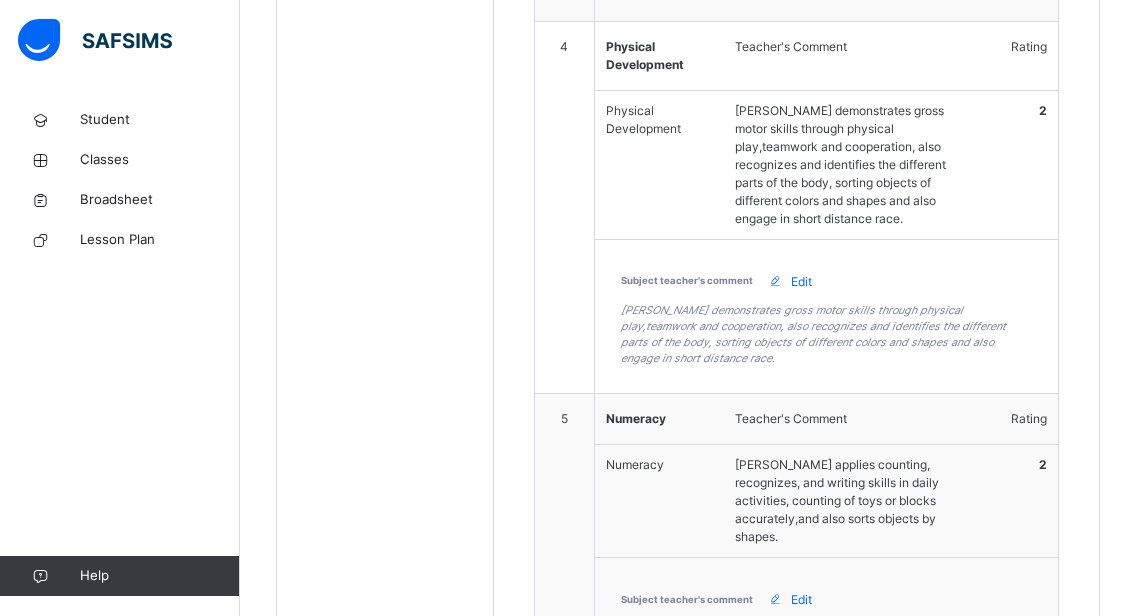 click on "Edit" at bounding box center (801, 282) 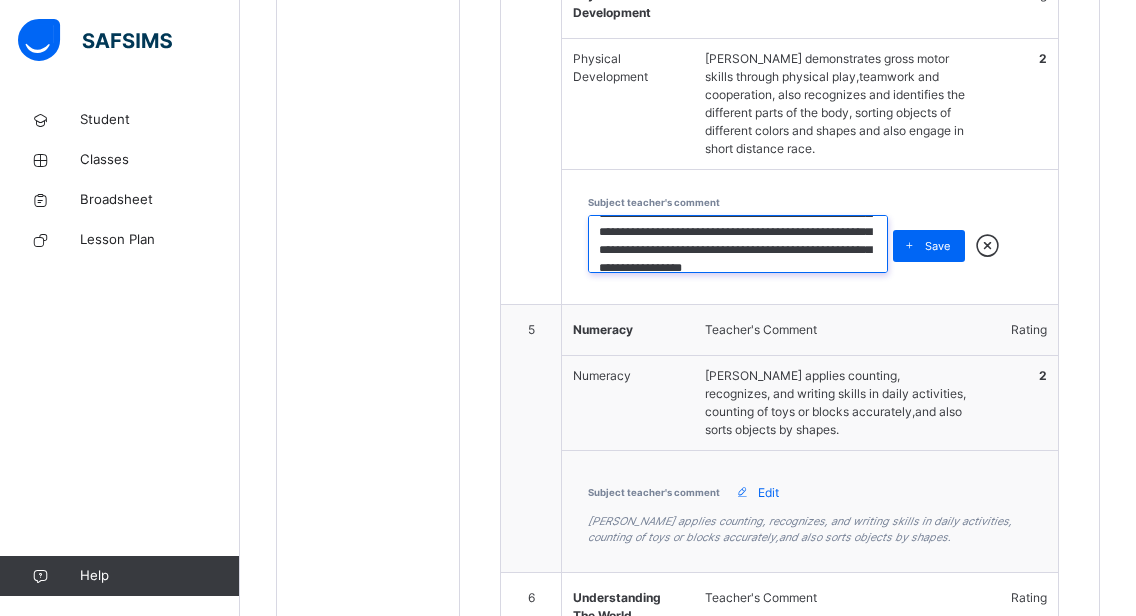 scroll, scrollTop: 40, scrollLeft: 0, axis: vertical 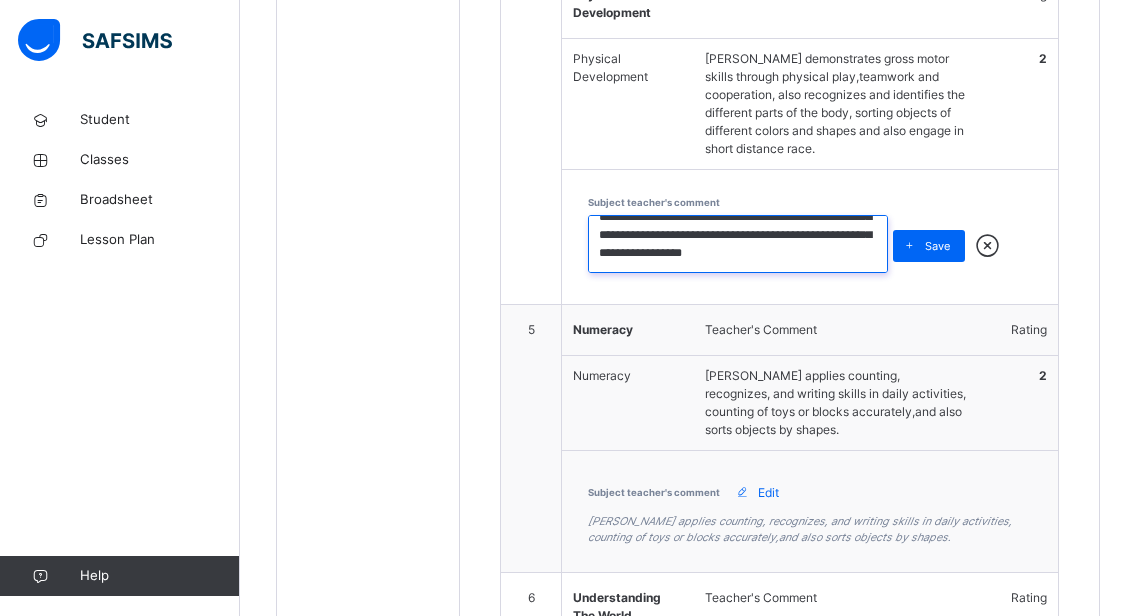 click on "**********" at bounding box center (738, 244) 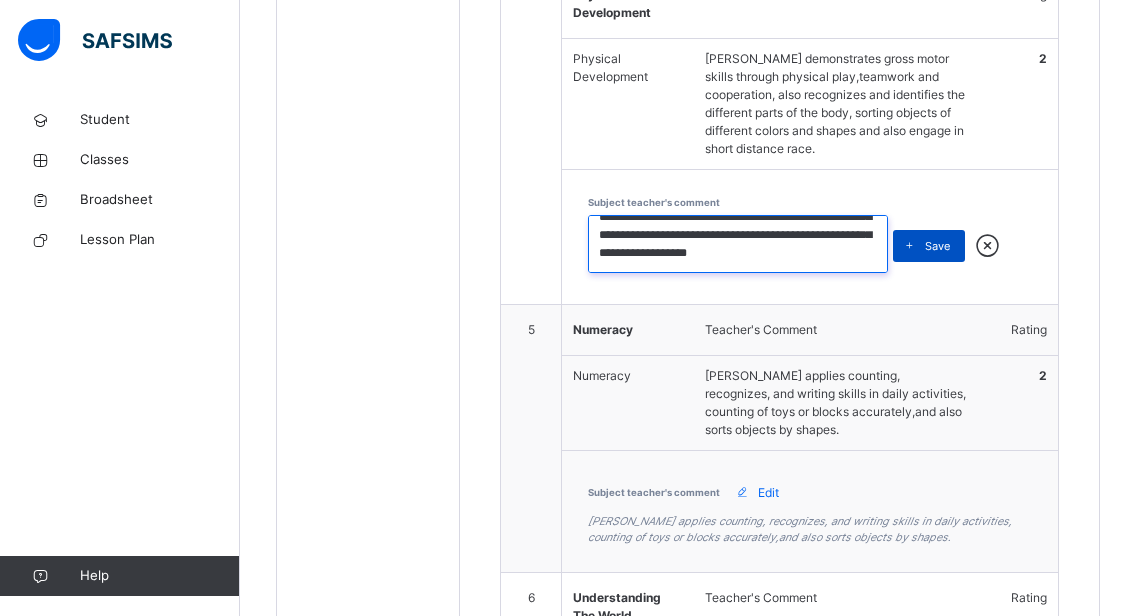 type on "**********" 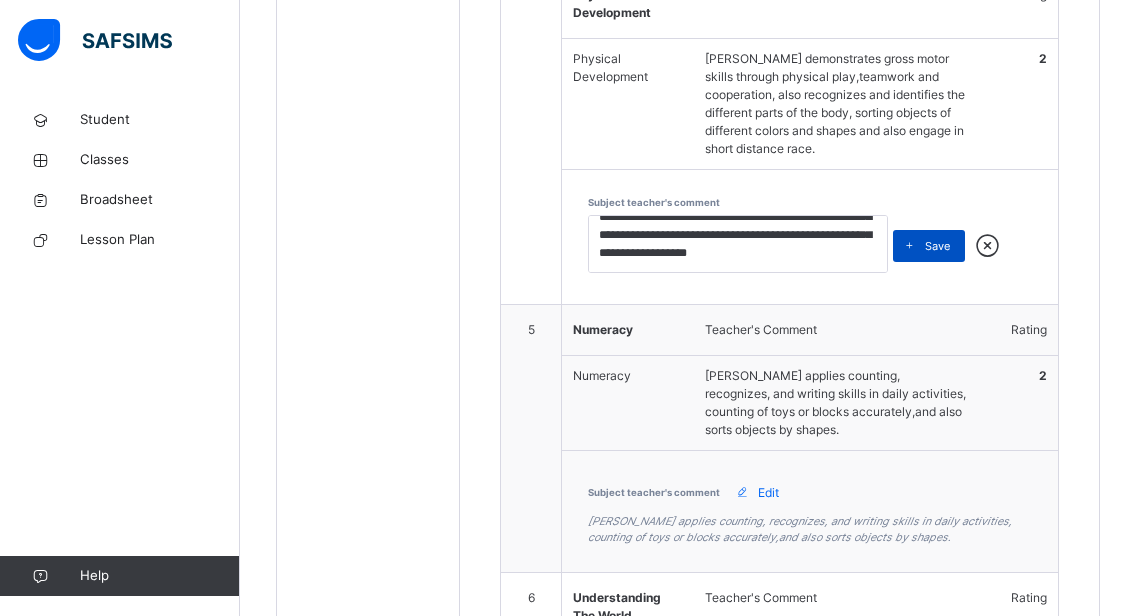 click on "Save" at bounding box center [937, 246] 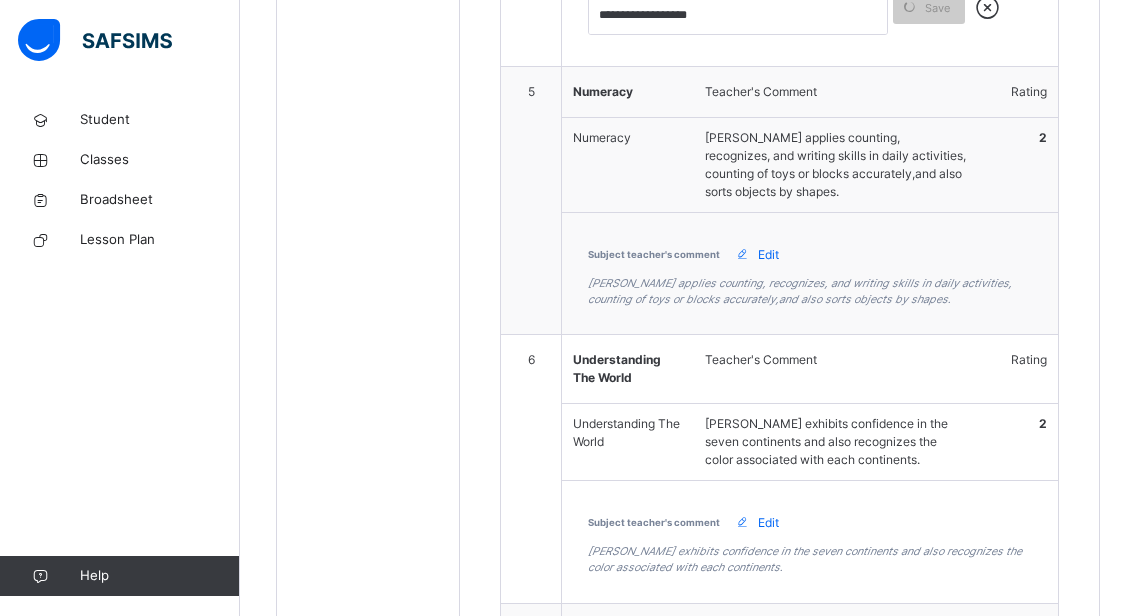 scroll, scrollTop: 1840, scrollLeft: 0, axis: vertical 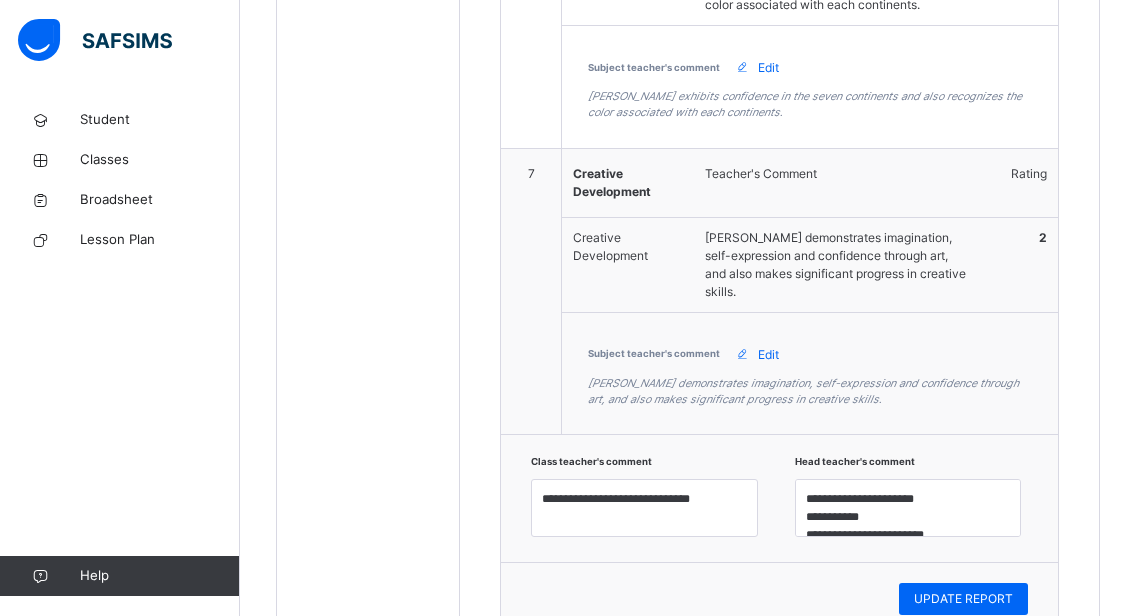 click on "Edit" at bounding box center [768, 68] 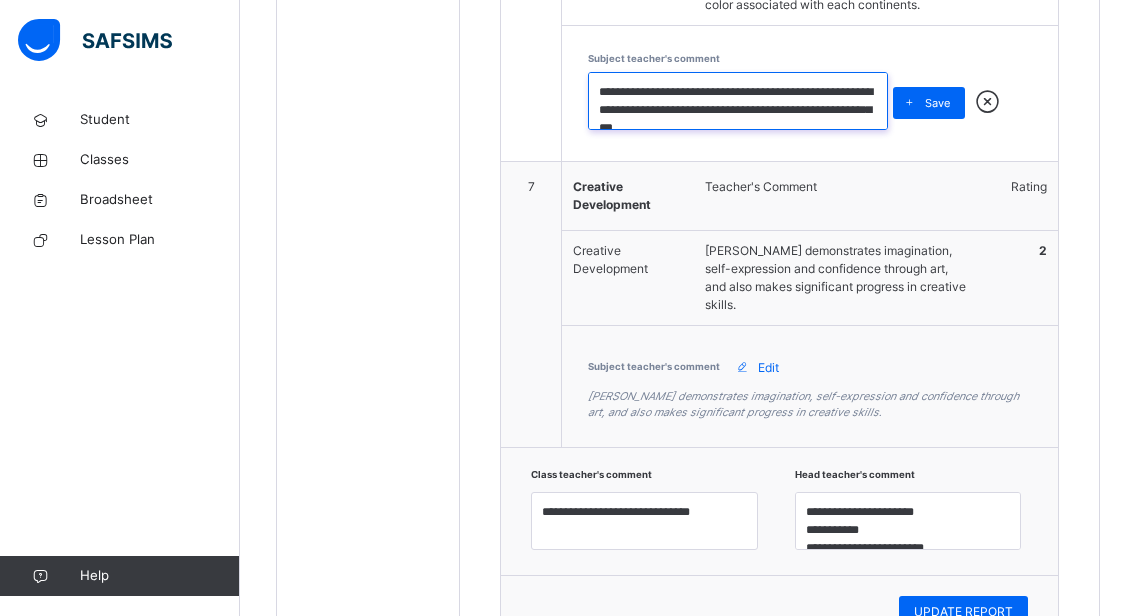 click on "**********" at bounding box center [738, 101] 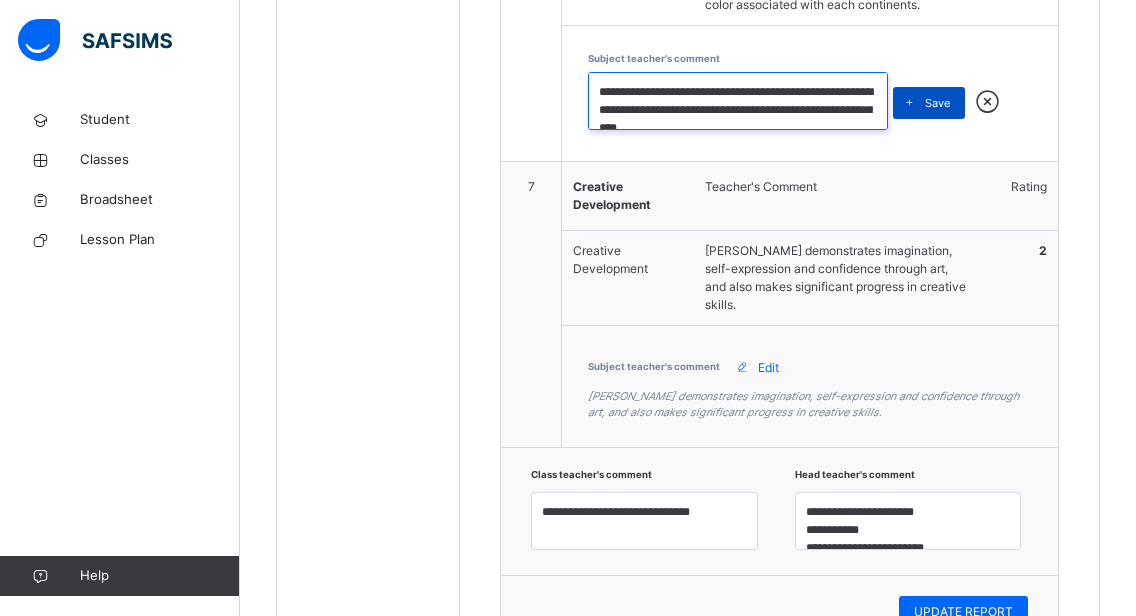 type on "**********" 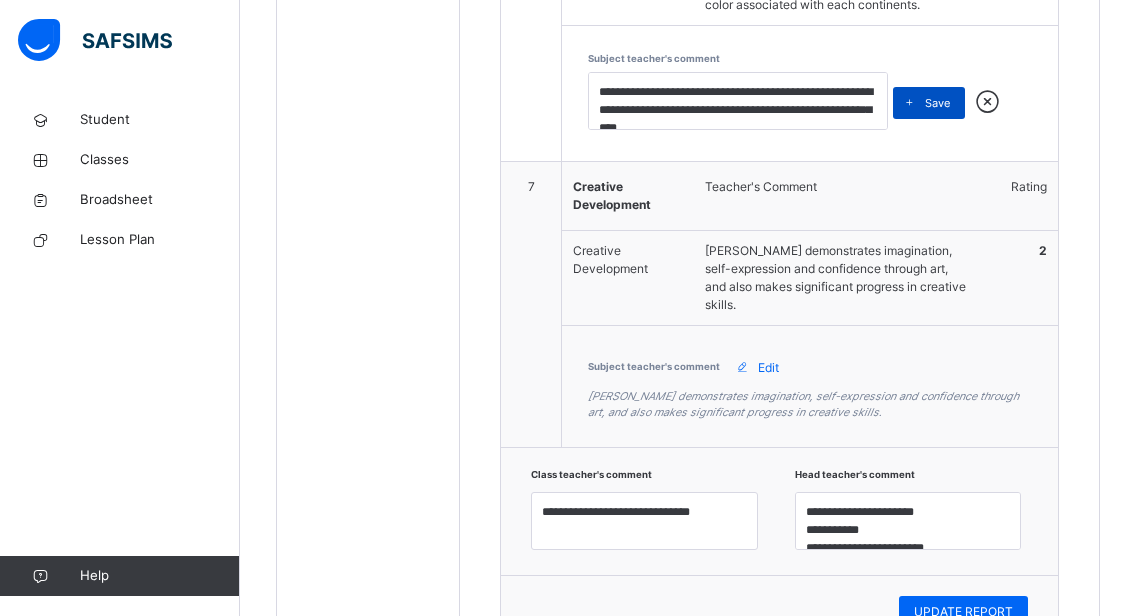 click on "Save" at bounding box center [937, 103] 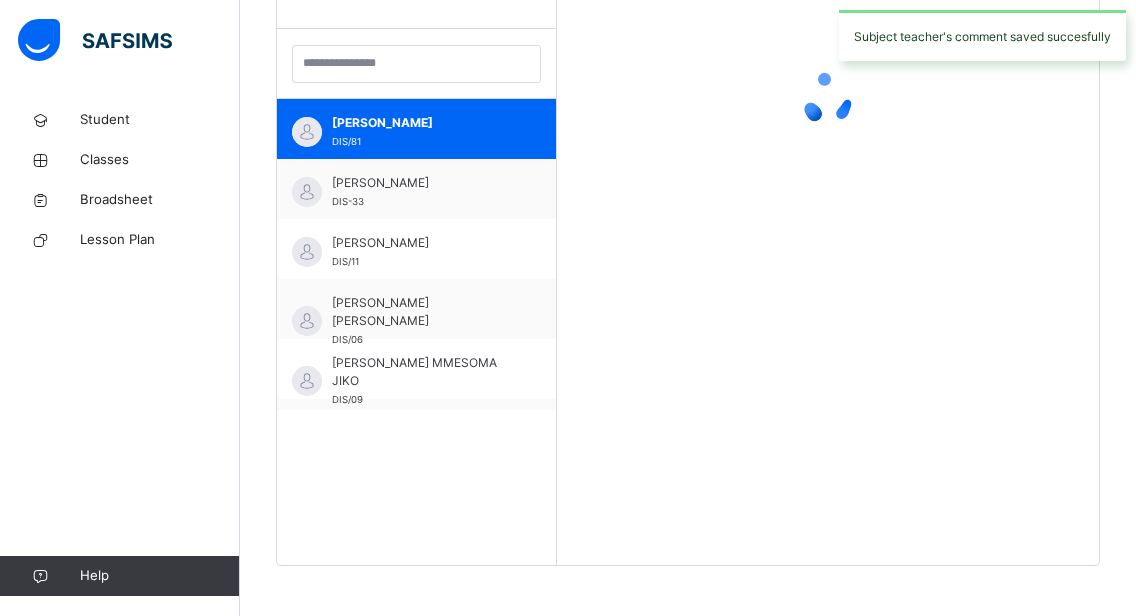 scroll, scrollTop: 572, scrollLeft: 0, axis: vertical 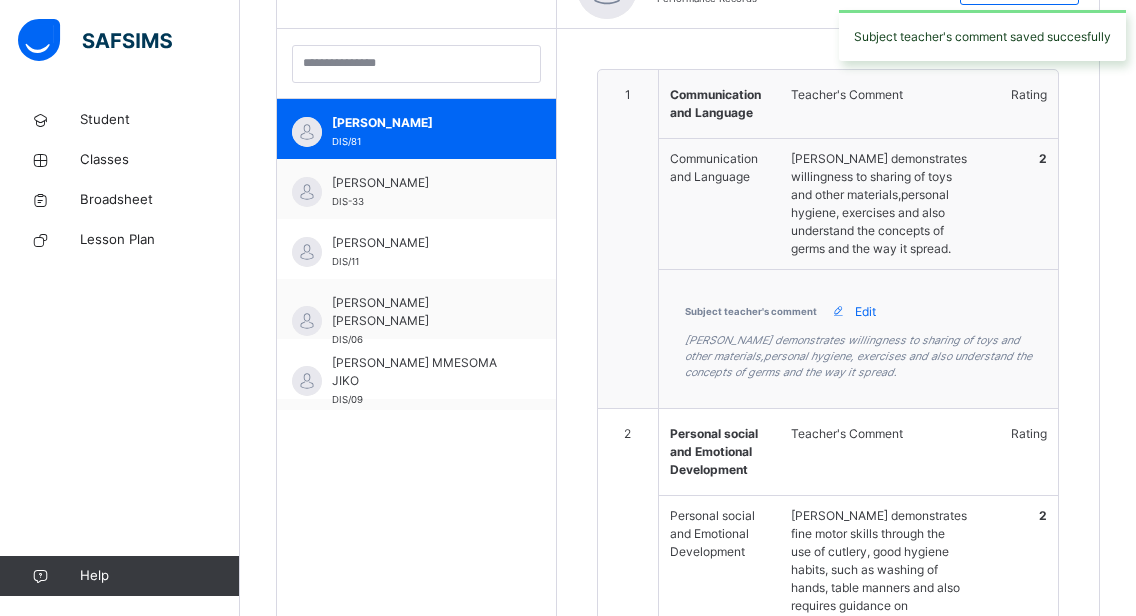 type on "**********" 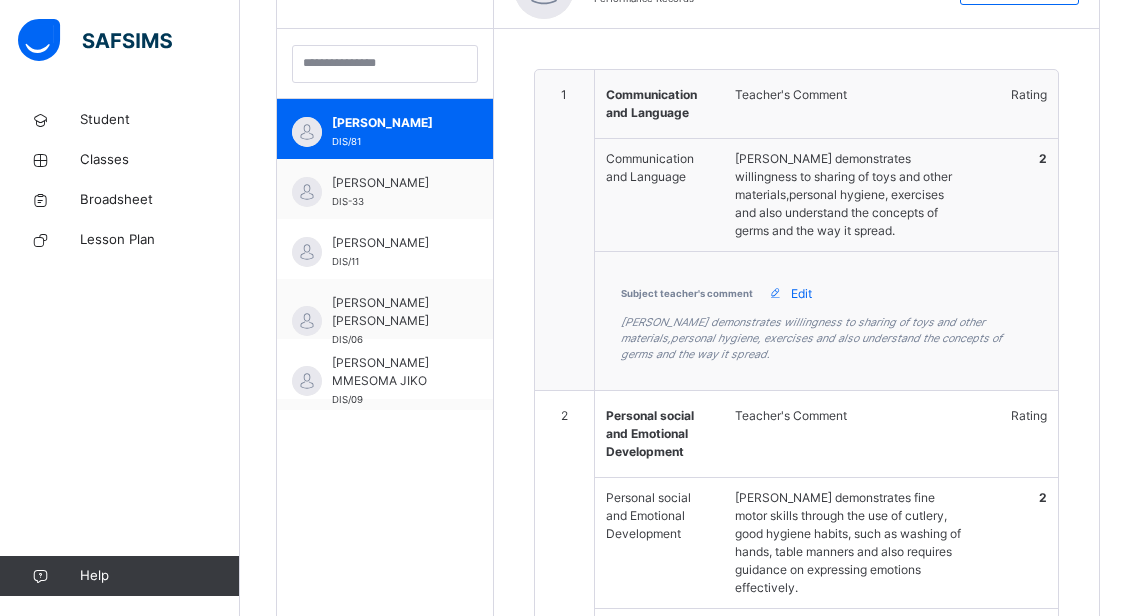 scroll, scrollTop: 2293, scrollLeft: 0, axis: vertical 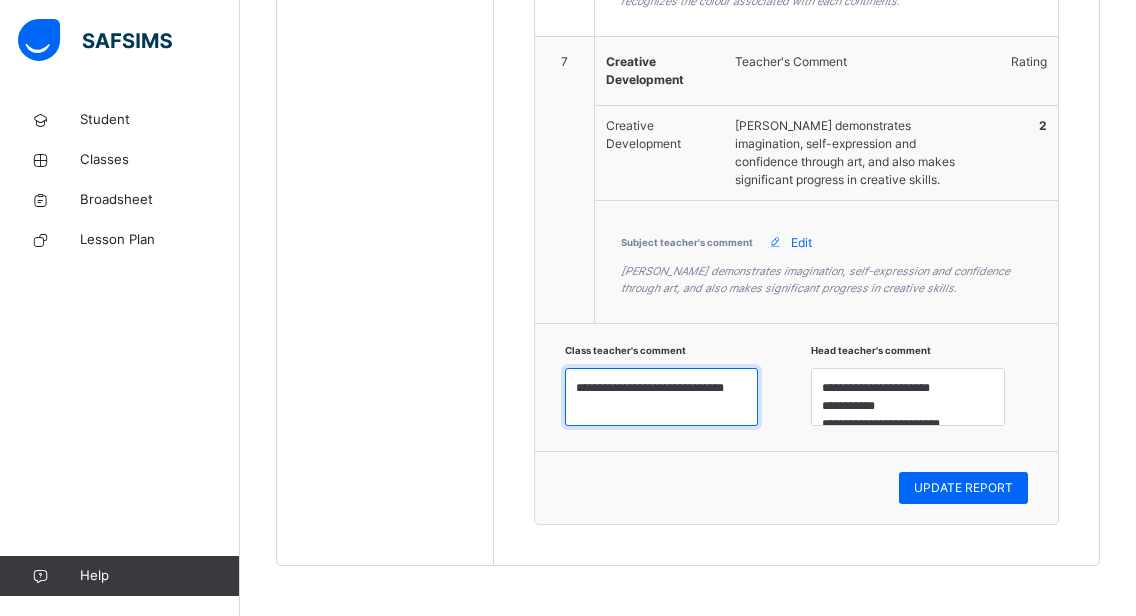 click on "**********" at bounding box center [662, 397] 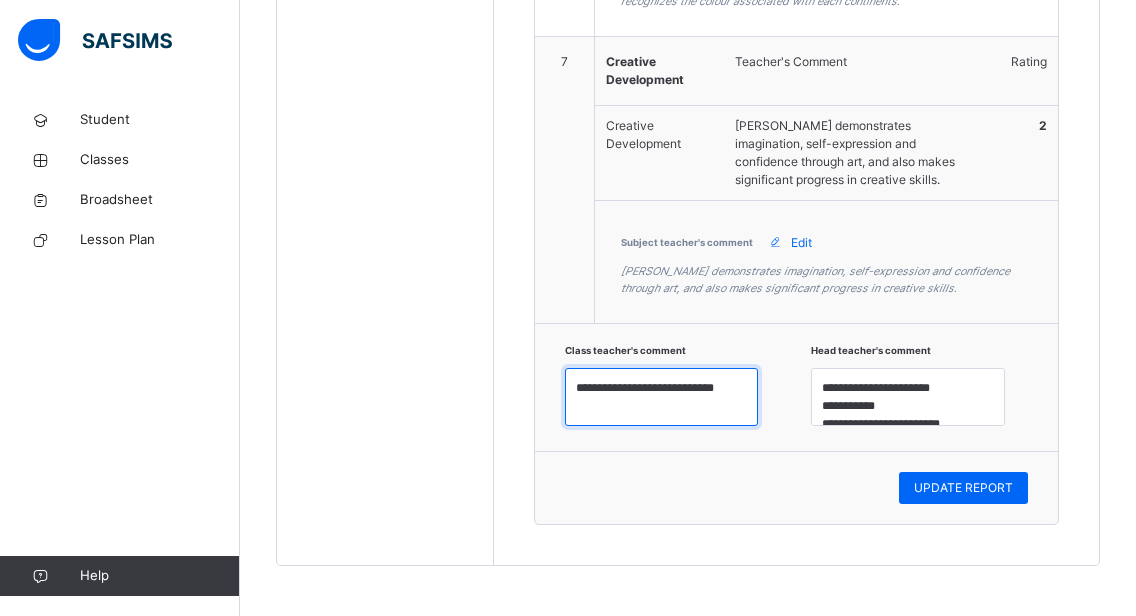 click on "**********" at bounding box center [662, 397] 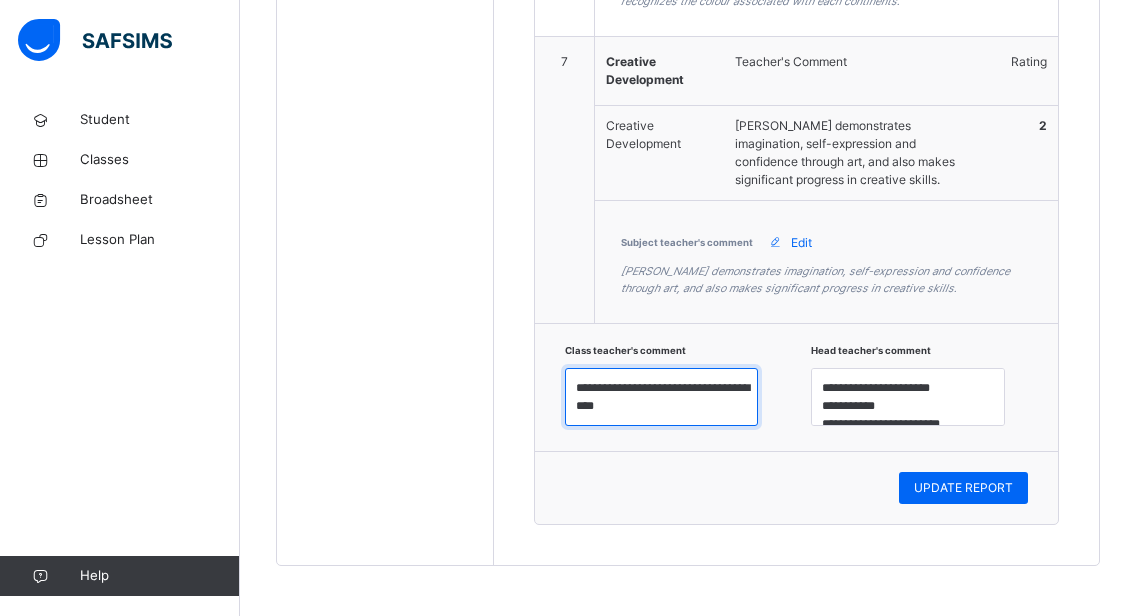 click on "**********" at bounding box center [662, 397] 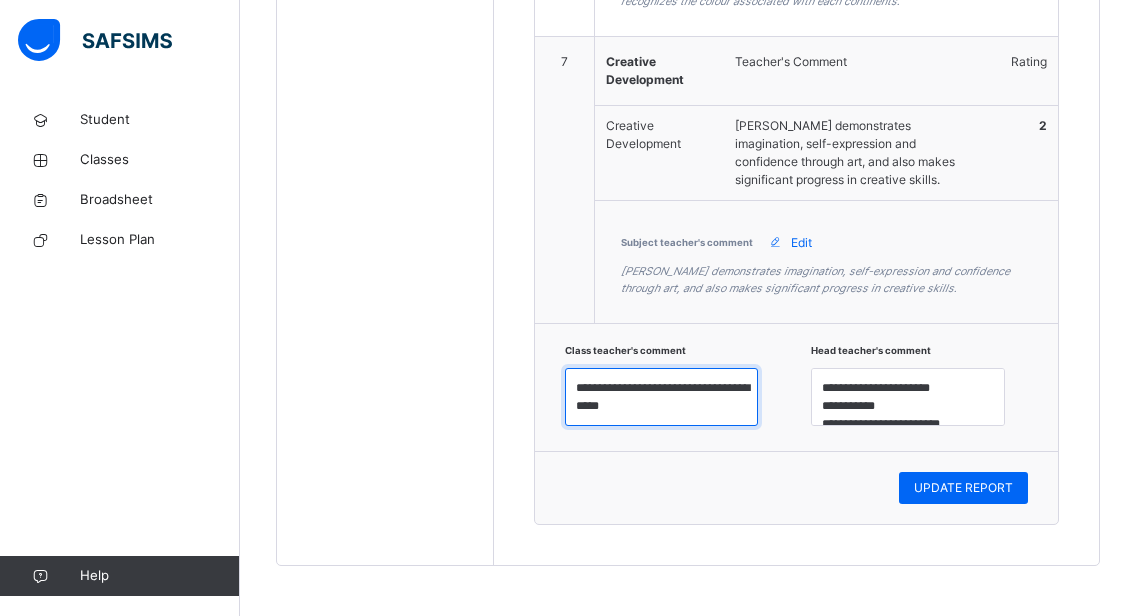type on "**********" 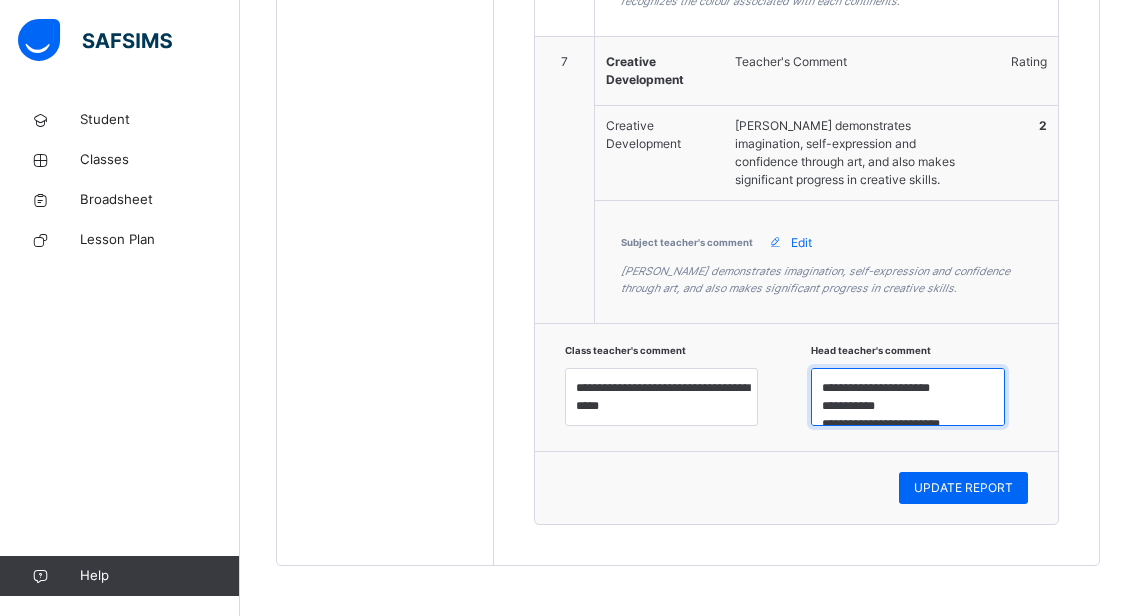 scroll, scrollTop: 40, scrollLeft: 0, axis: vertical 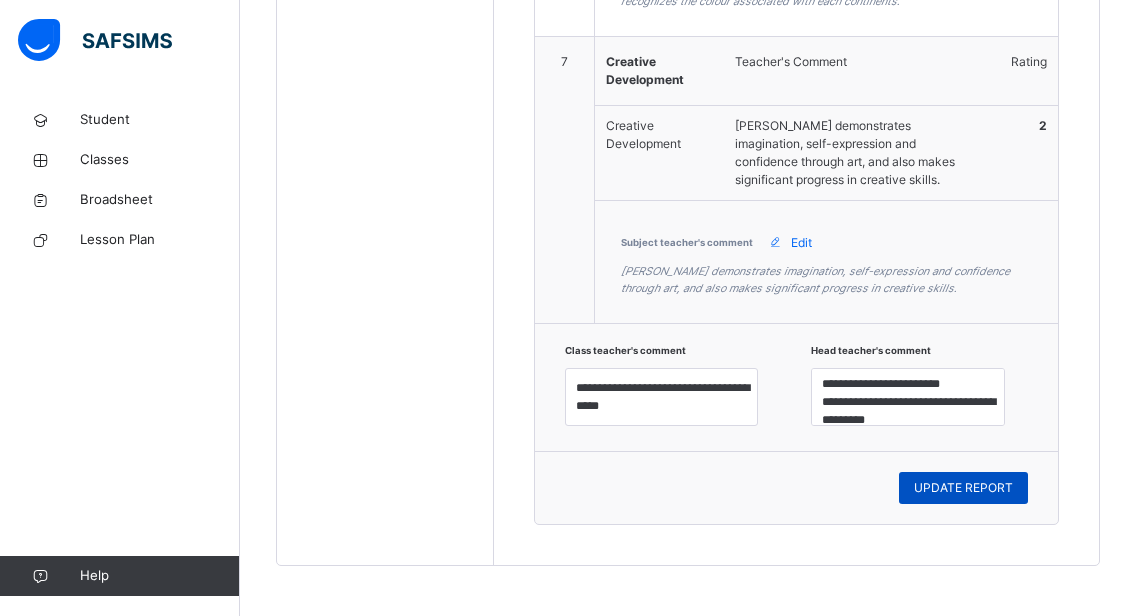 click on "UPDATE REPORT" at bounding box center [963, 488] 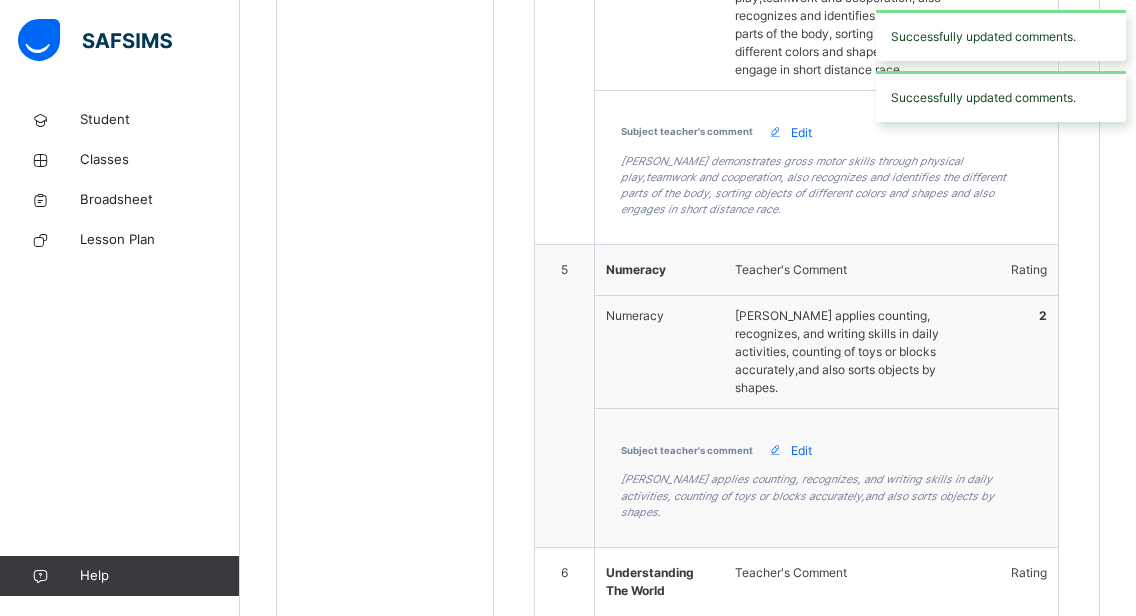 scroll, scrollTop: 1602, scrollLeft: 0, axis: vertical 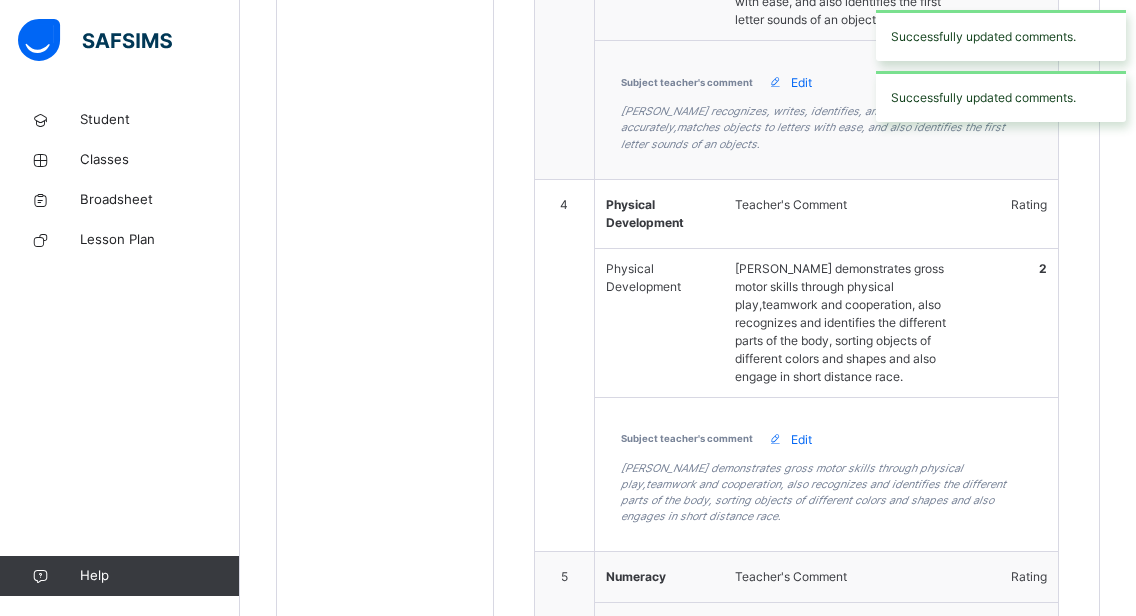 click on "[PERSON_NAME] DIS-33" at bounding box center [390, -678] 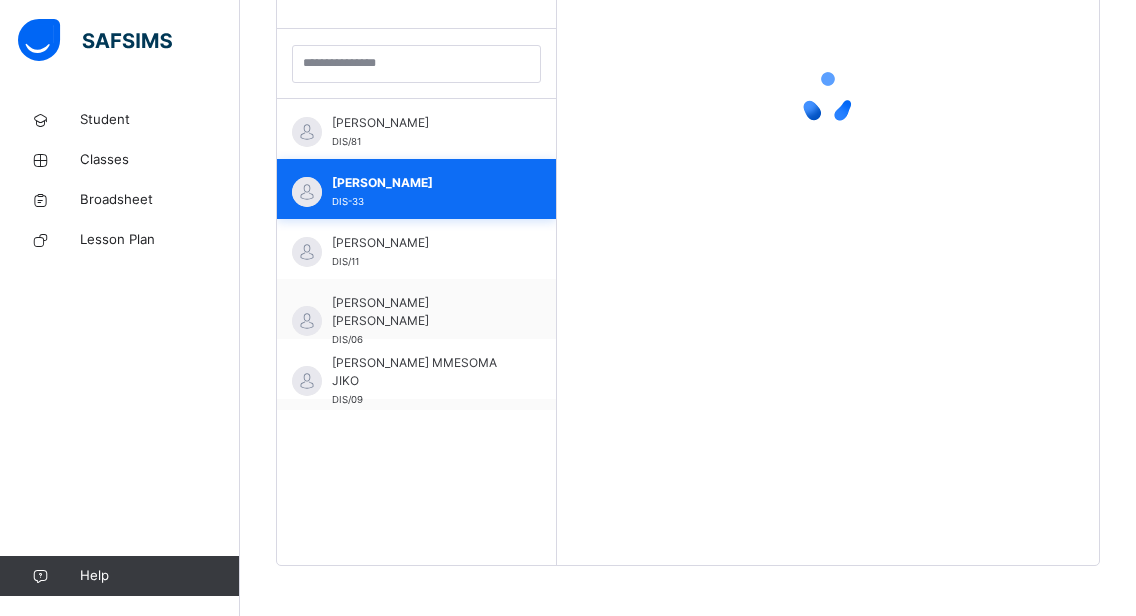 scroll, scrollTop: 572, scrollLeft: 0, axis: vertical 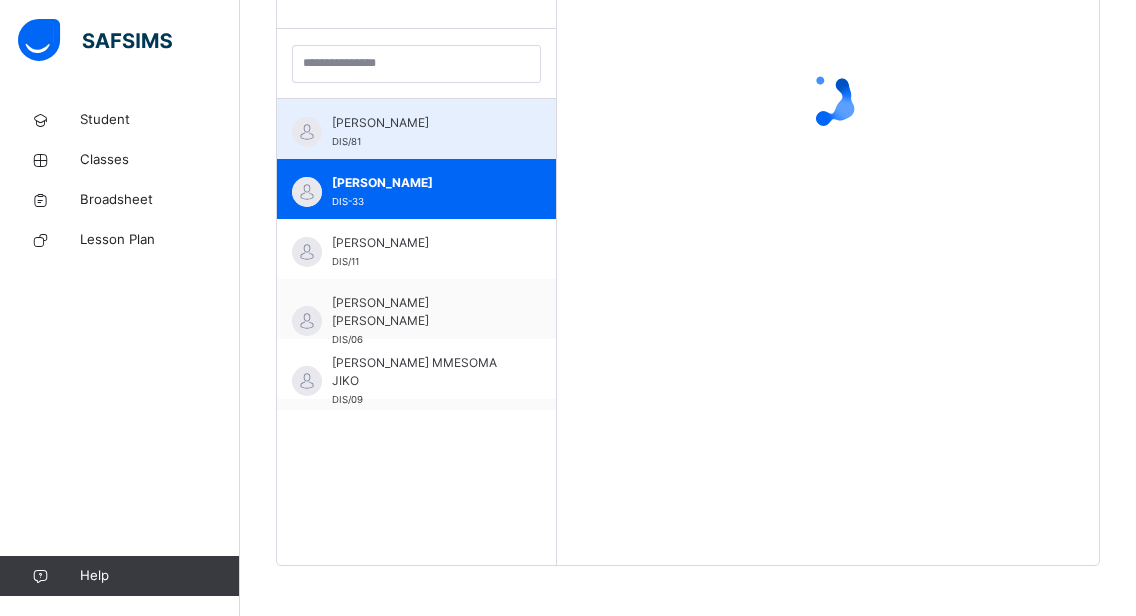 click on "[PERSON_NAME]" at bounding box center (421, 123) 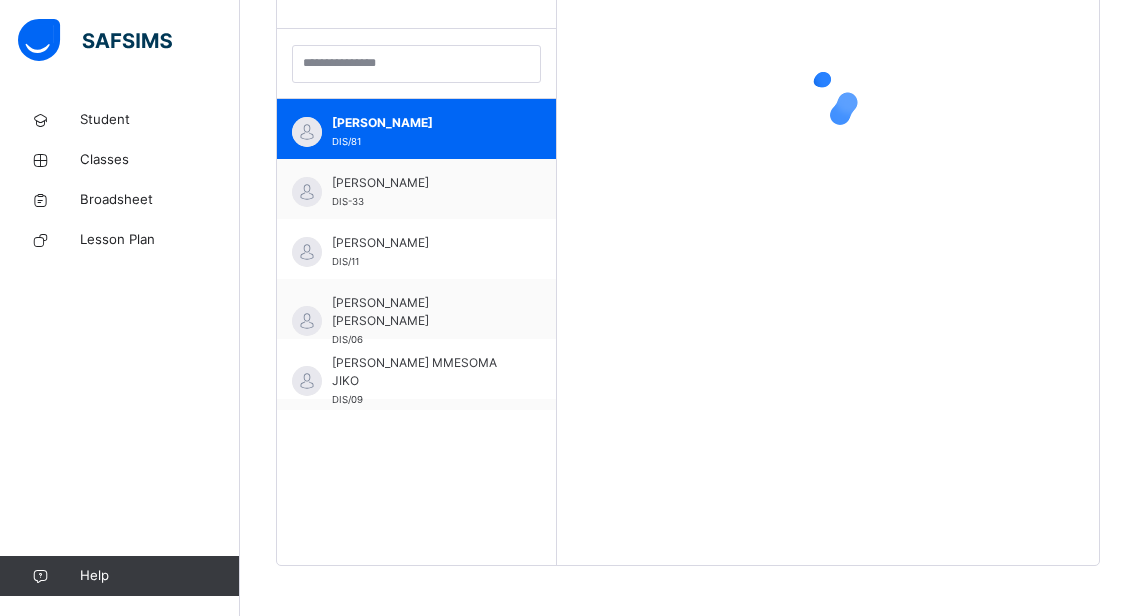 drag, startPoint x: 453, startPoint y: 131, endPoint x: 577, endPoint y: 304, distance: 212.84972 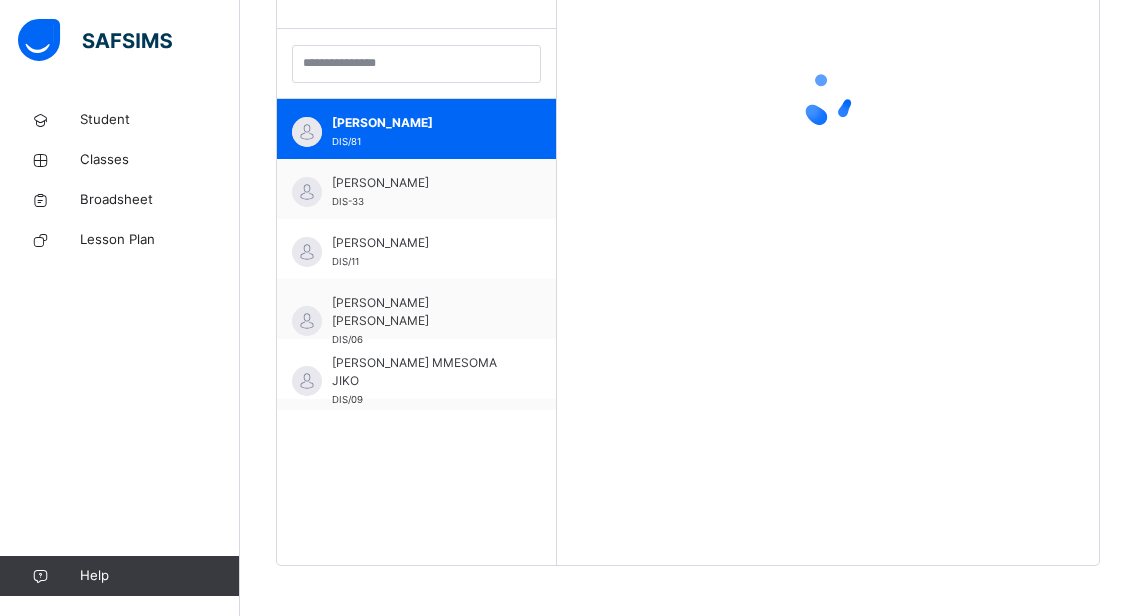 click on "Students [PERSON_NAME] DIS/81 [PERSON_NAME] DIS-33 [PERSON_NAME] DIS/11 [PERSON_NAME] [PERSON_NAME] DIS/06 [PERSON_NAME] MMESOMA JIKO DIS/09 [PERSON_NAME] DIS/80 [PERSON_NAME] DIS/85 [PERSON_NAME] DIS-36 [PERSON_NAME] DIS-34 [PERSON_NAME] DIS/88 [PERSON_NAME] DIS/82 [PERSON_NAME] DIS/79 [PERSON_NAME] DIS/87 [PERSON_NAME]  EMEATHO DIS/89 [PERSON_NAME] [PERSON_NAME] DIS/29 KINGDAVID  [PERSON_NAME] DIS-35 [PERSON_NAME] DIS/84 [PERSON_NAME] DIS-32 [PERSON_NAME] DIS-31 [PERSON_NAME]  DIS-73 OSE  IRIBHOGBE DIS/86 ROYAL  ATOYEBI DIS/92 [PERSON_NAME] [PERSON_NAME] DIS/30 [PERSON_NAME] TIARAOLUWA DIS/31" at bounding box center (688, 257) 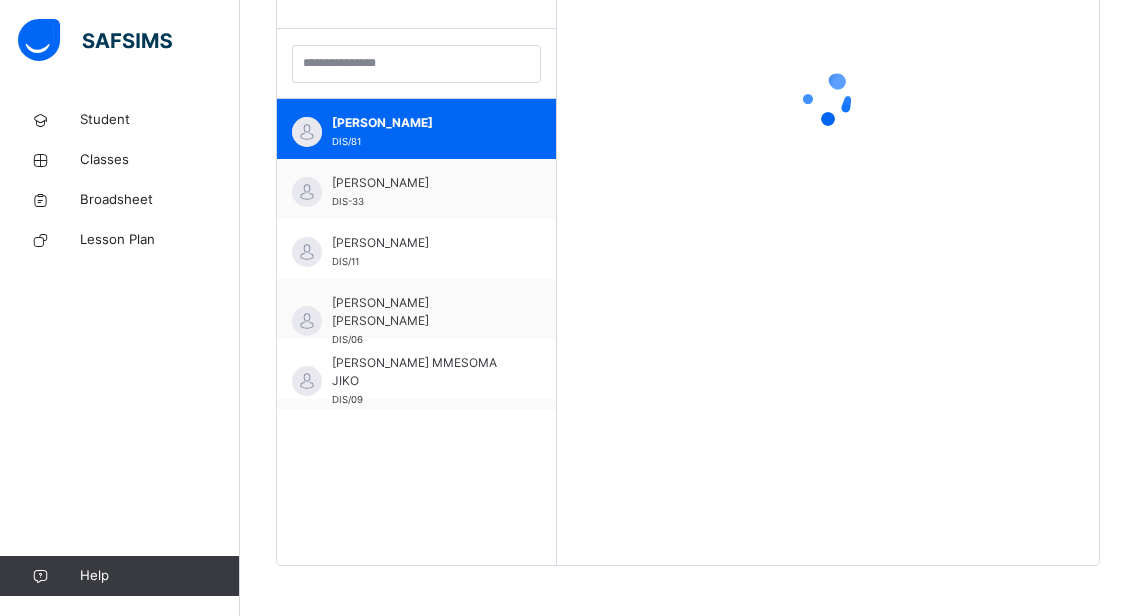 click at bounding box center (828, 99) 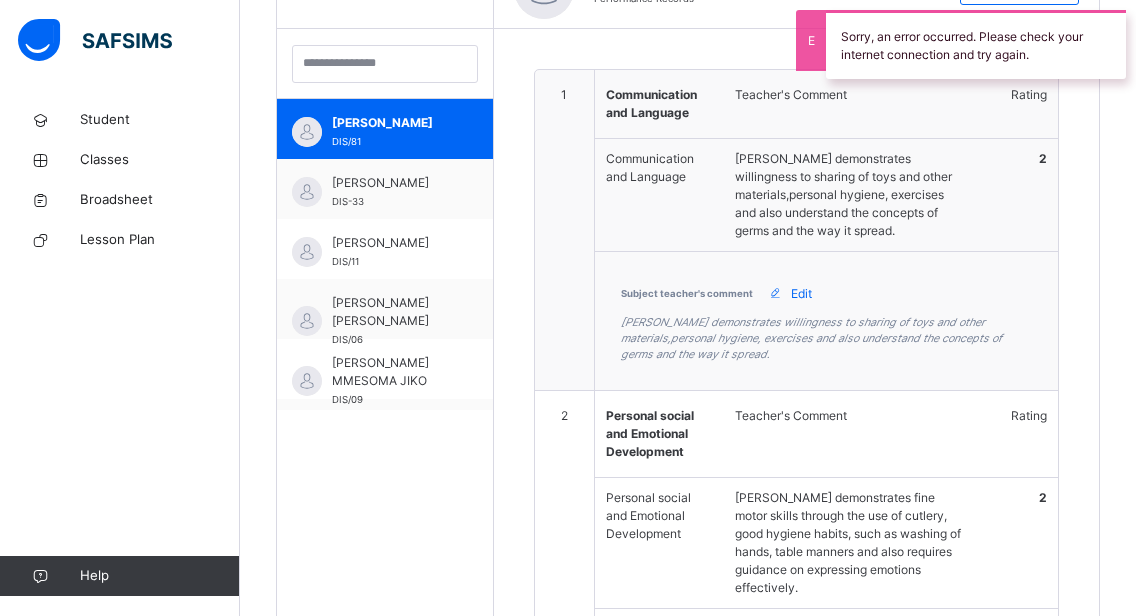 scroll, scrollTop: 642, scrollLeft: 0, axis: vertical 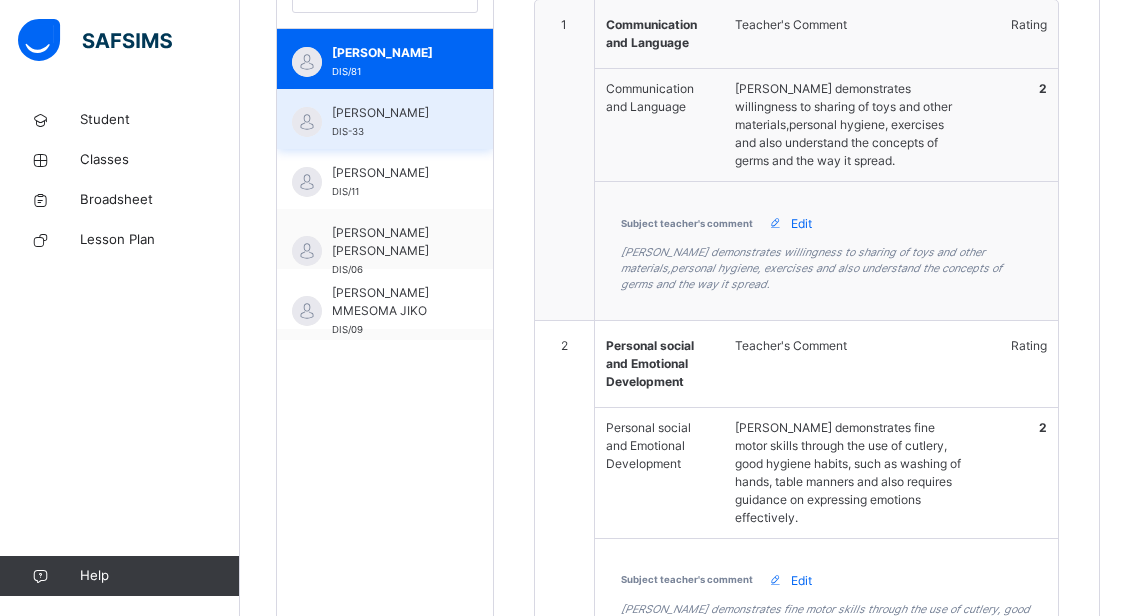 click on "[PERSON_NAME]" at bounding box center [390, 113] 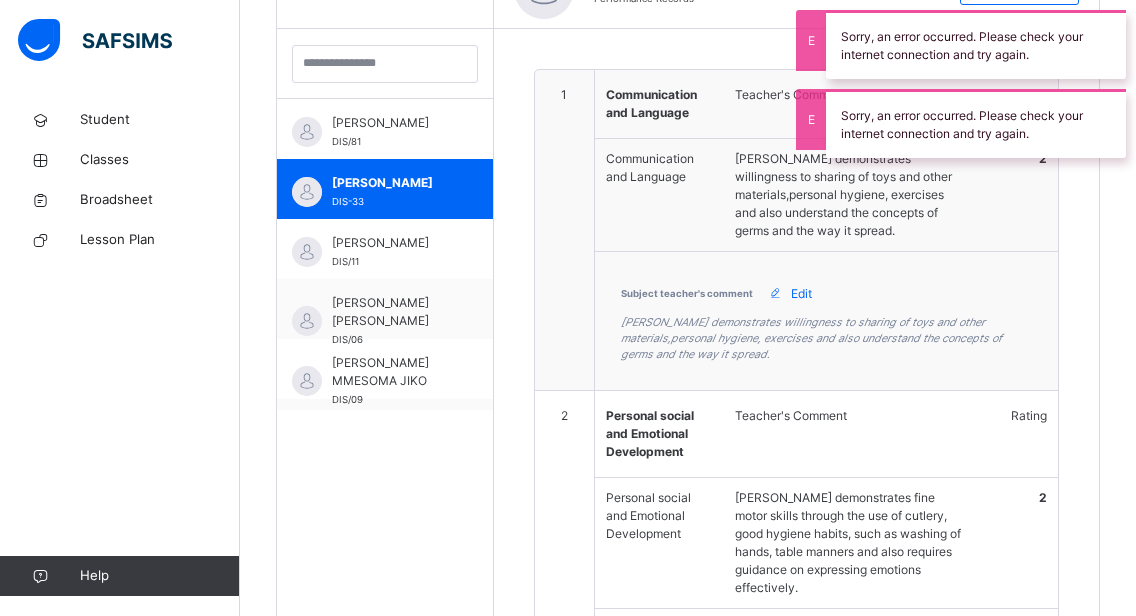 scroll, scrollTop: 642, scrollLeft: 0, axis: vertical 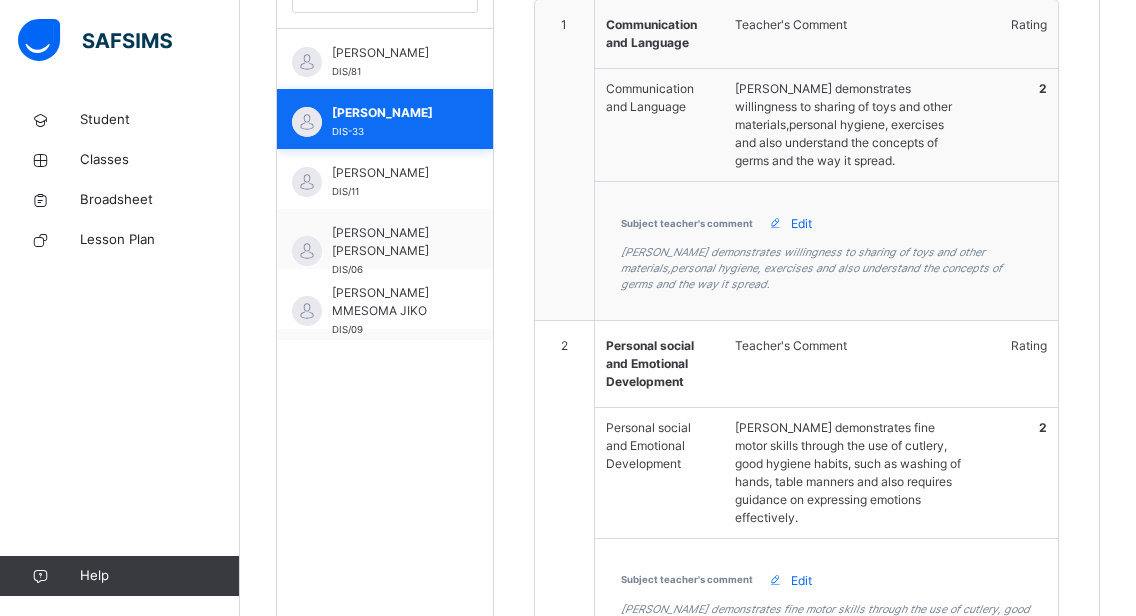 click on "[PERSON_NAME] DIS-33" at bounding box center (390, 122) 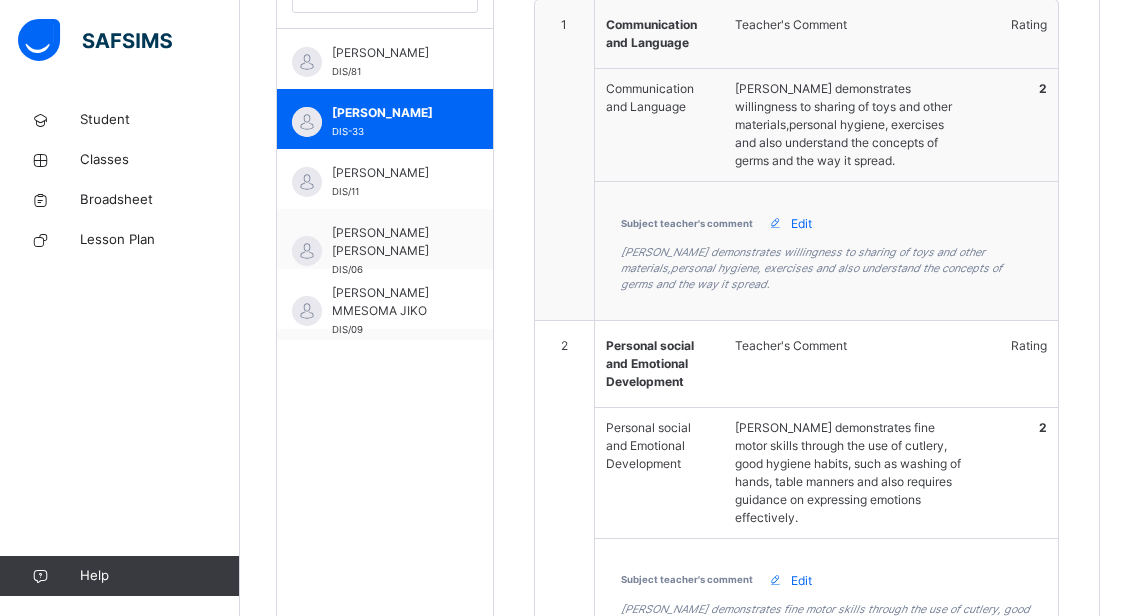 click on "[PERSON_NAME] DIS/81" at bounding box center (385, 59) 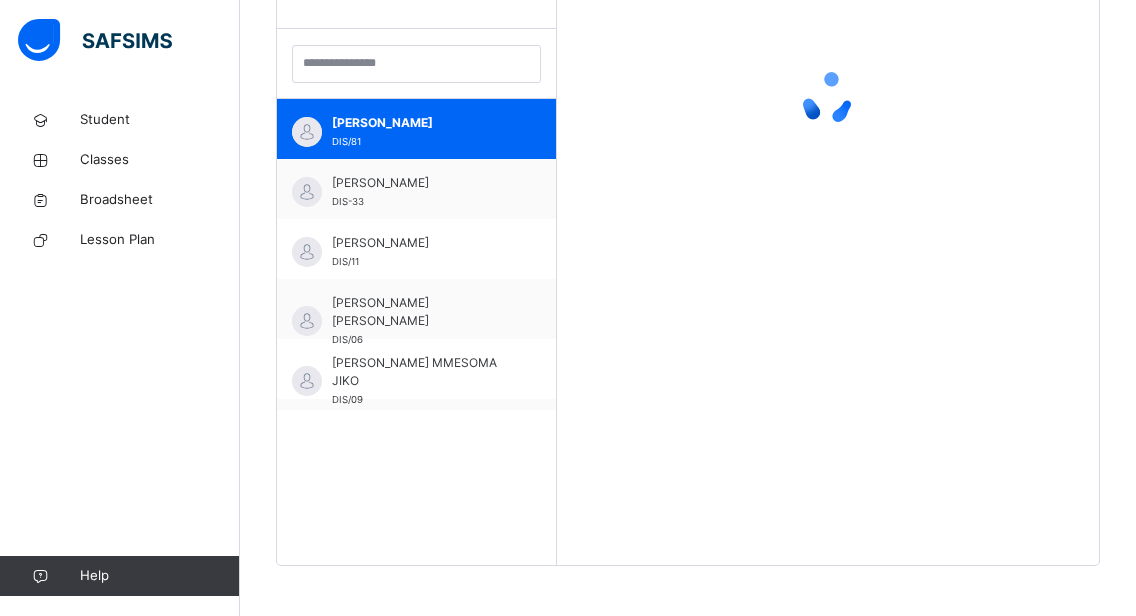 scroll, scrollTop: 572, scrollLeft: 0, axis: vertical 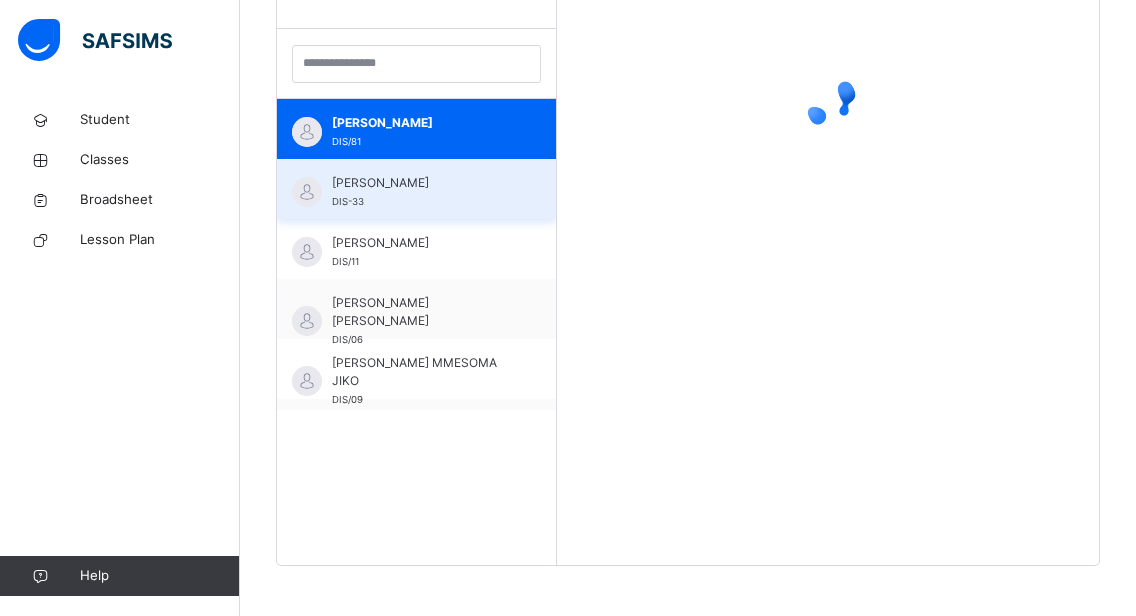 click on "[PERSON_NAME]" at bounding box center [421, 183] 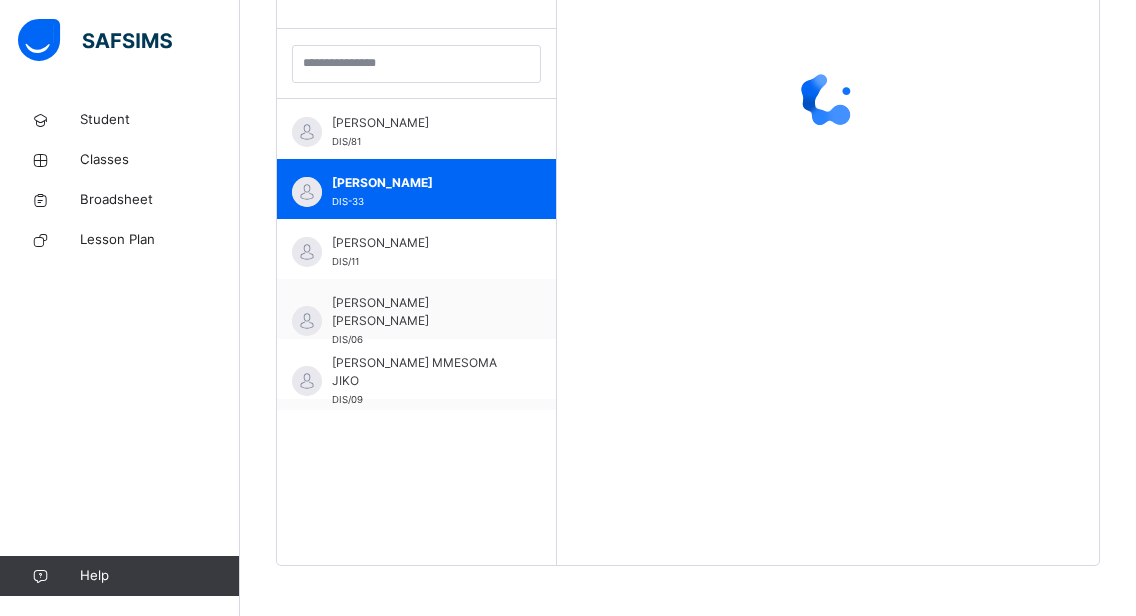 click at bounding box center (828, 257) 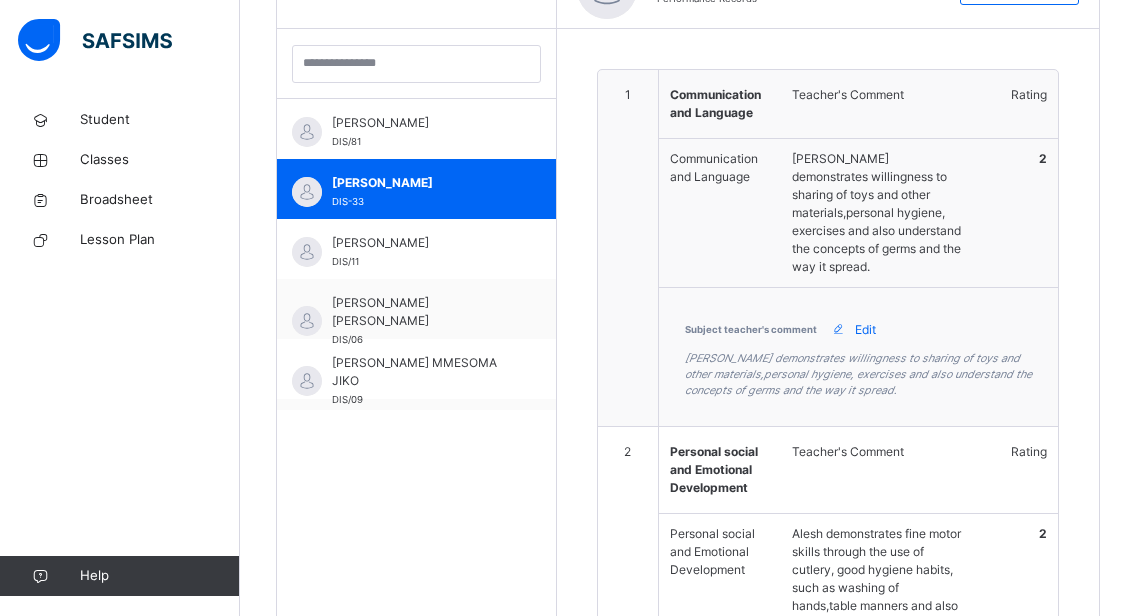 type on "**********" 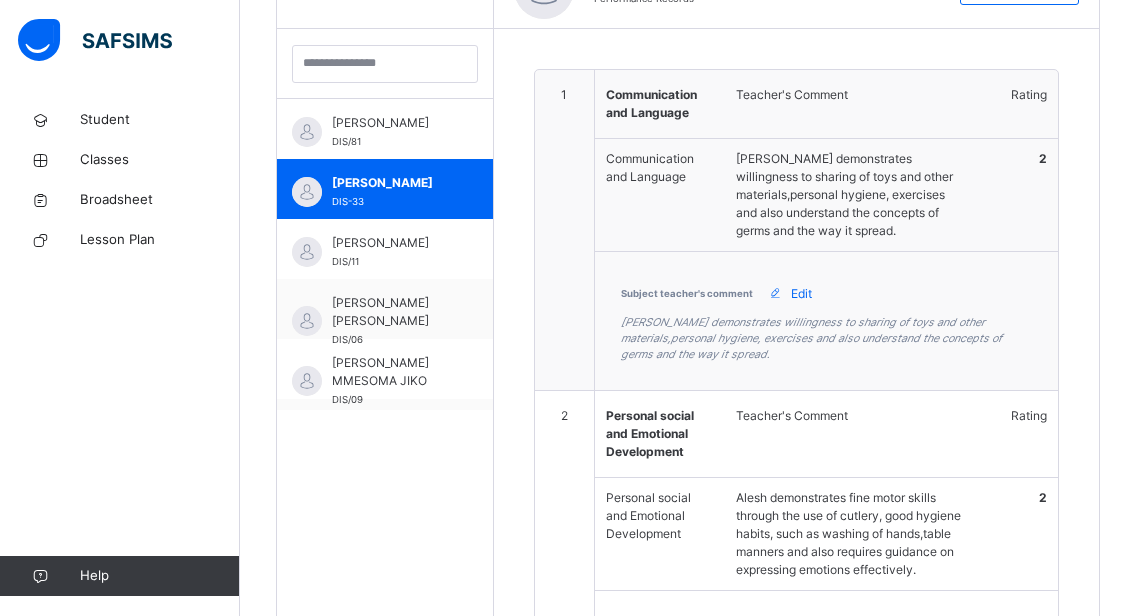 scroll, scrollTop: 642, scrollLeft: 0, axis: vertical 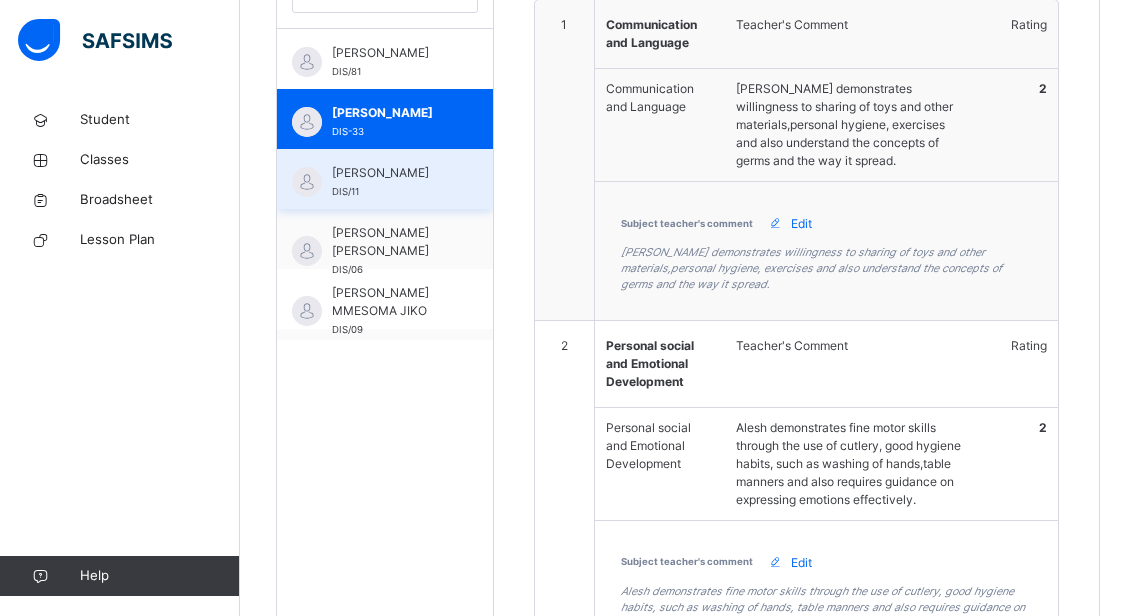 click on "[PERSON_NAME]" at bounding box center (390, 173) 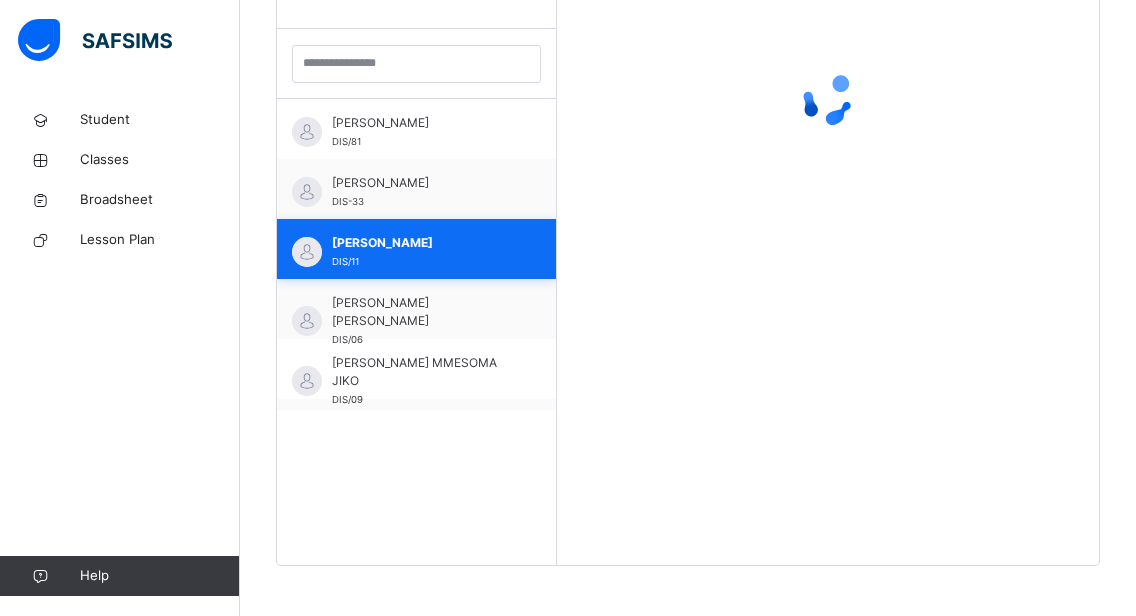 scroll, scrollTop: 572, scrollLeft: 0, axis: vertical 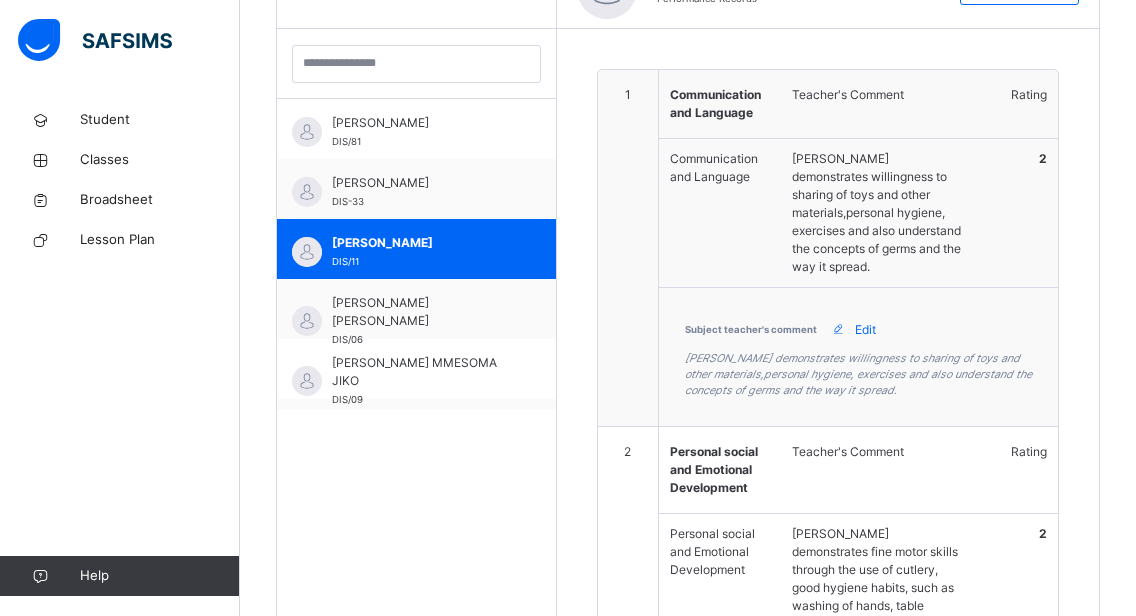 type on "**********" 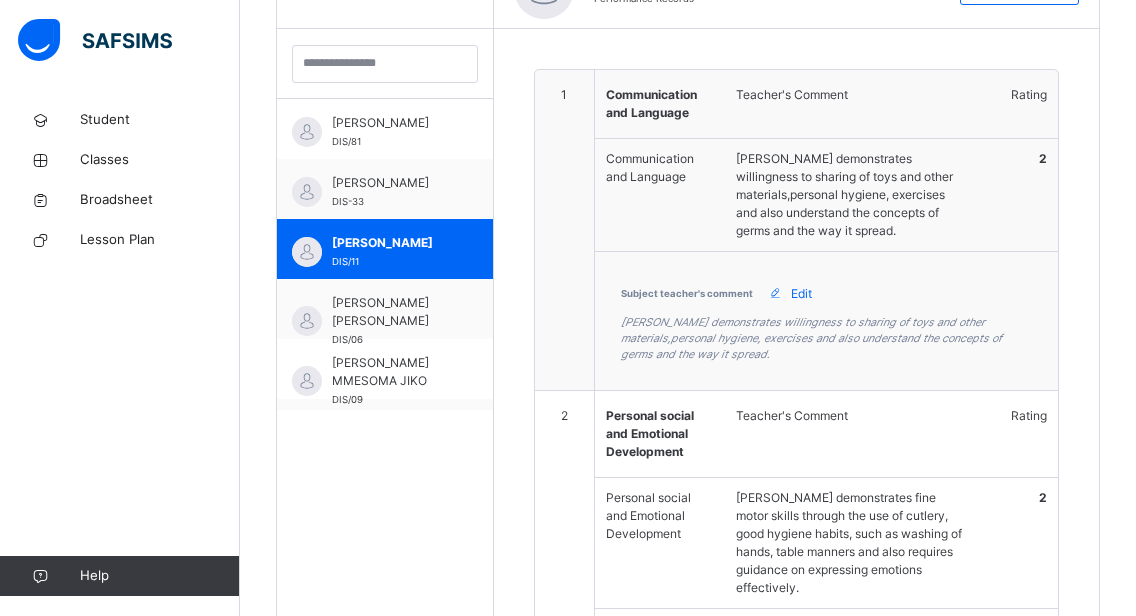 scroll, scrollTop: 922, scrollLeft: 0, axis: vertical 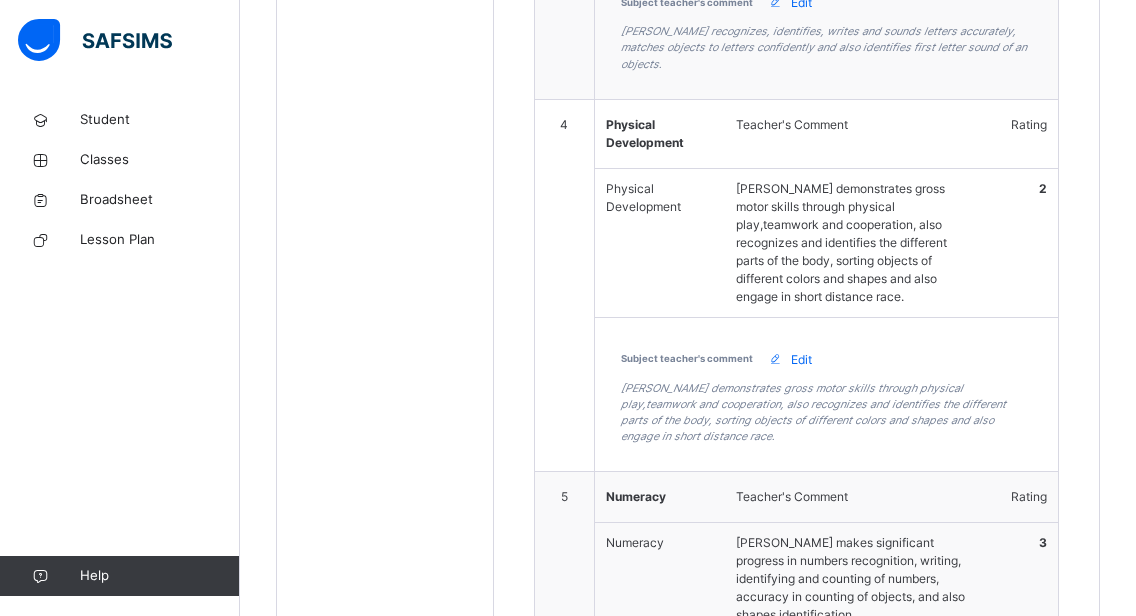 click on "Edit" at bounding box center (801, 360) 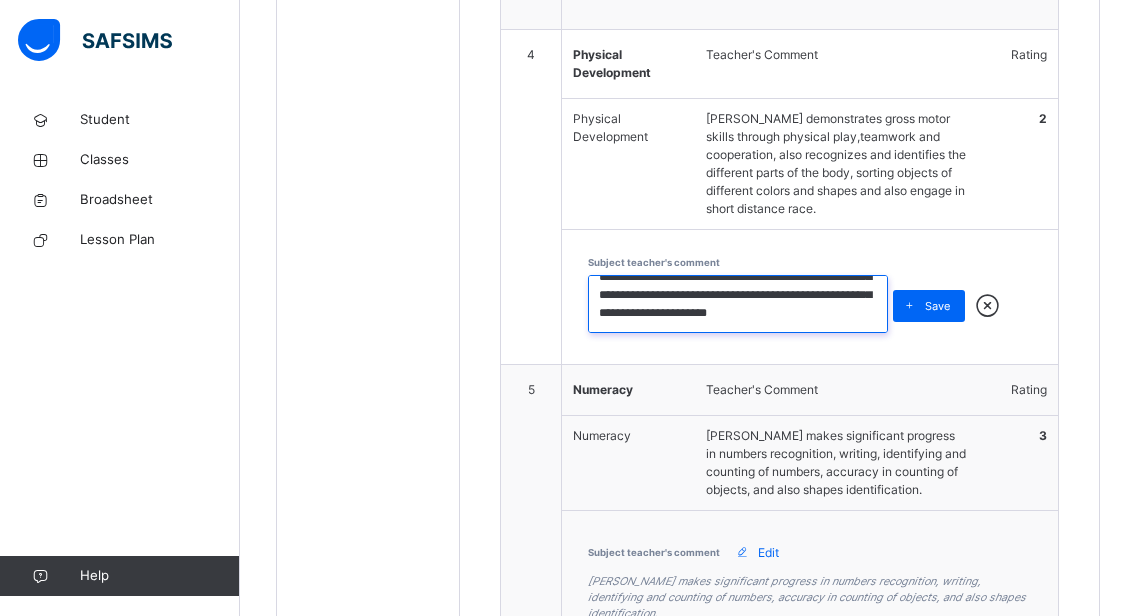 scroll, scrollTop: 72, scrollLeft: 0, axis: vertical 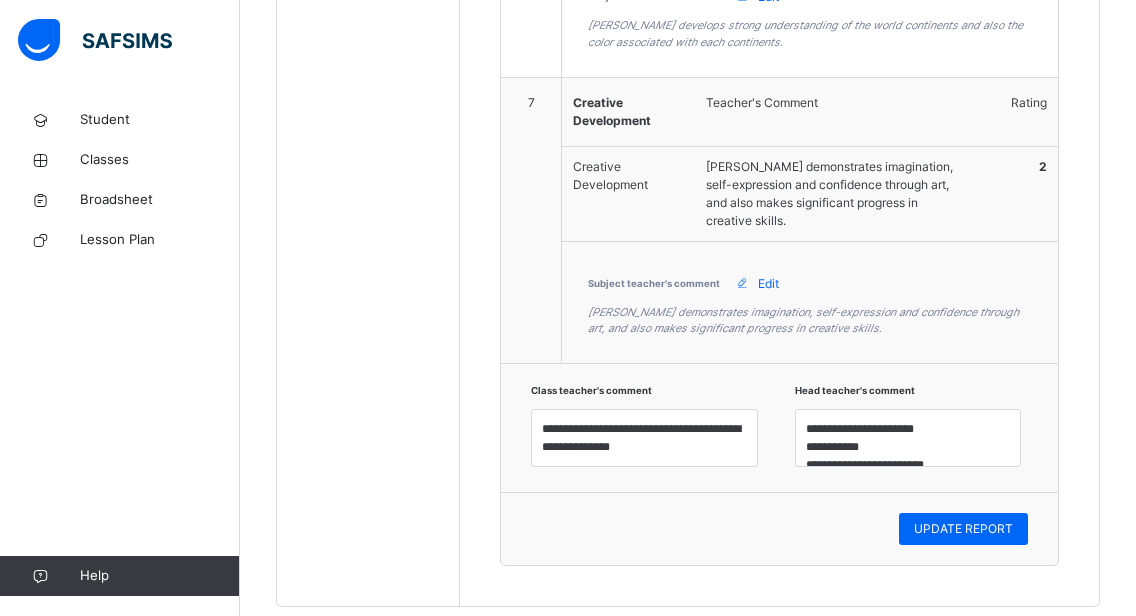 type on "**********" 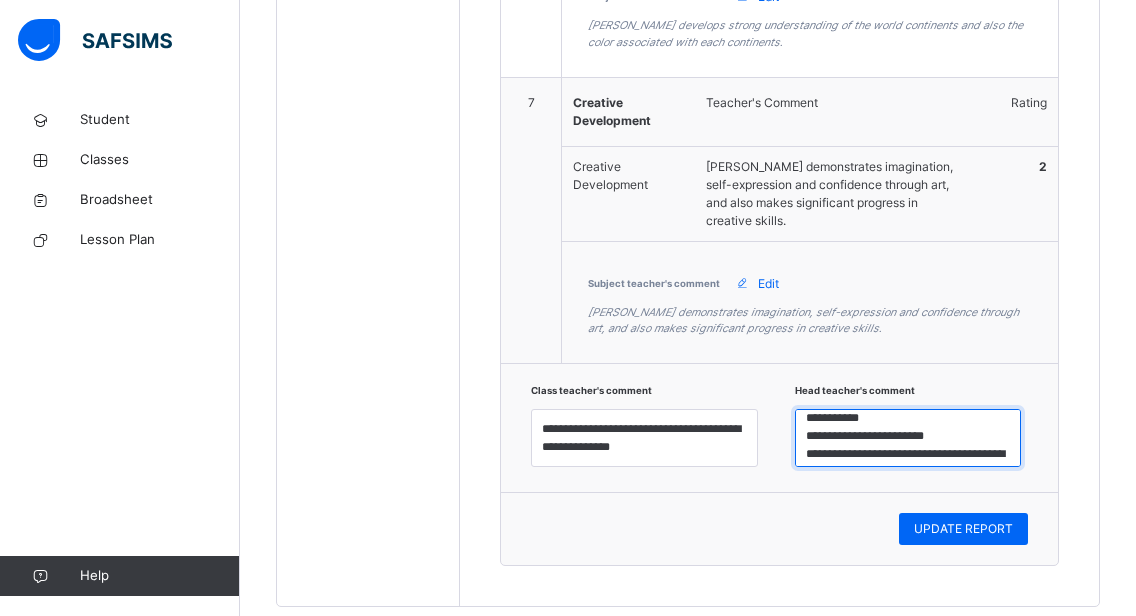 scroll, scrollTop: 40, scrollLeft: 0, axis: vertical 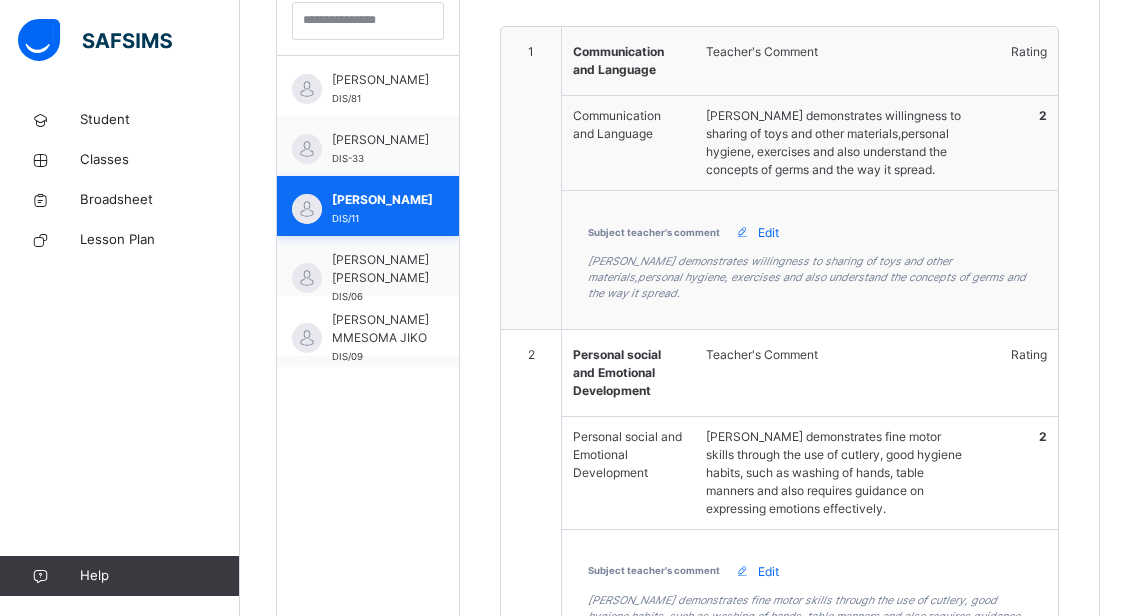 click on "[PERSON_NAME] [PERSON_NAME]" at bounding box center (380, 269) 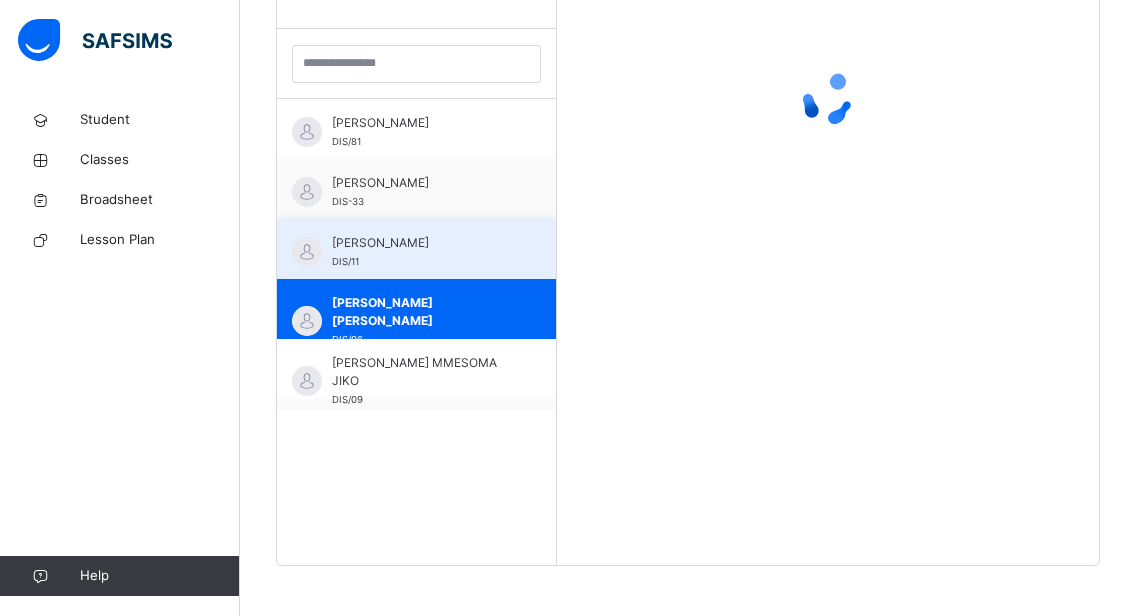 scroll, scrollTop: 572, scrollLeft: 0, axis: vertical 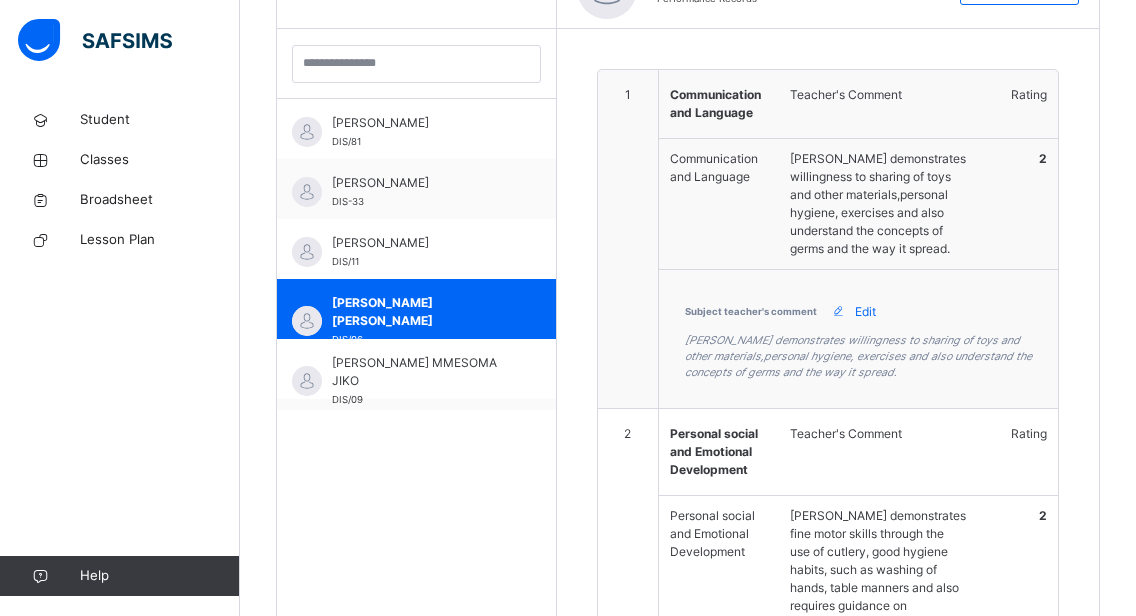 type on "**********" 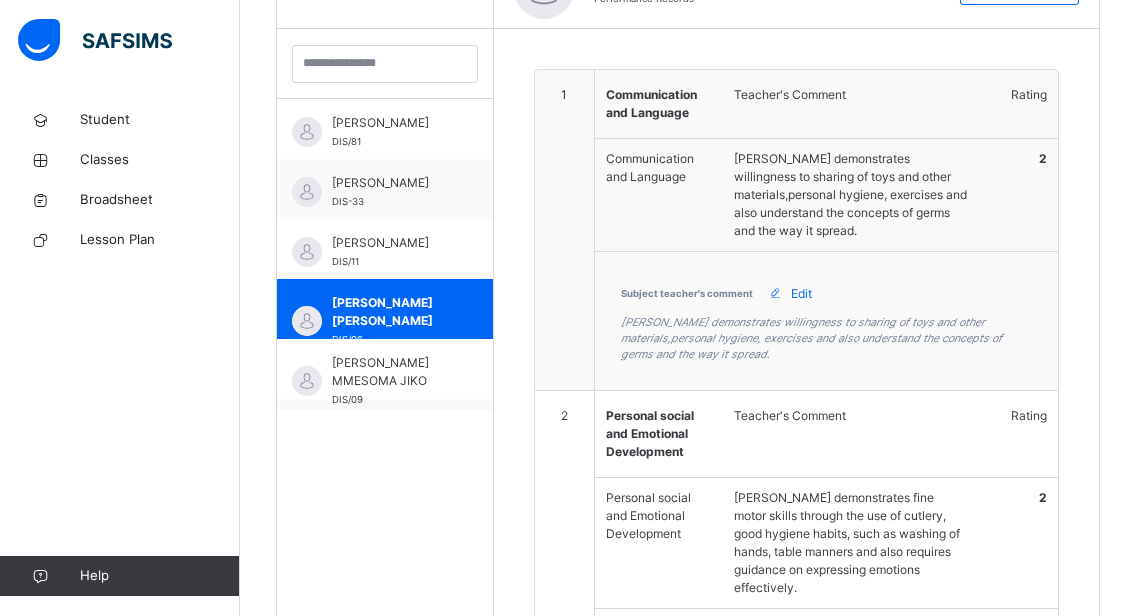 scroll, scrollTop: 615, scrollLeft: 0, axis: vertical 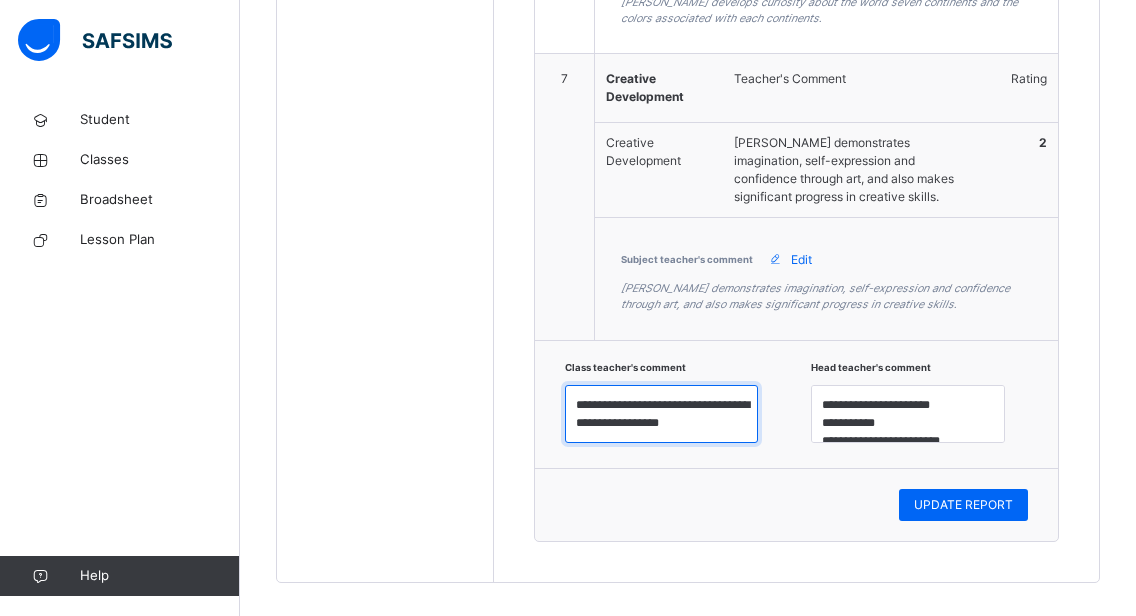click on "**********" at bounding box center [662, 414] 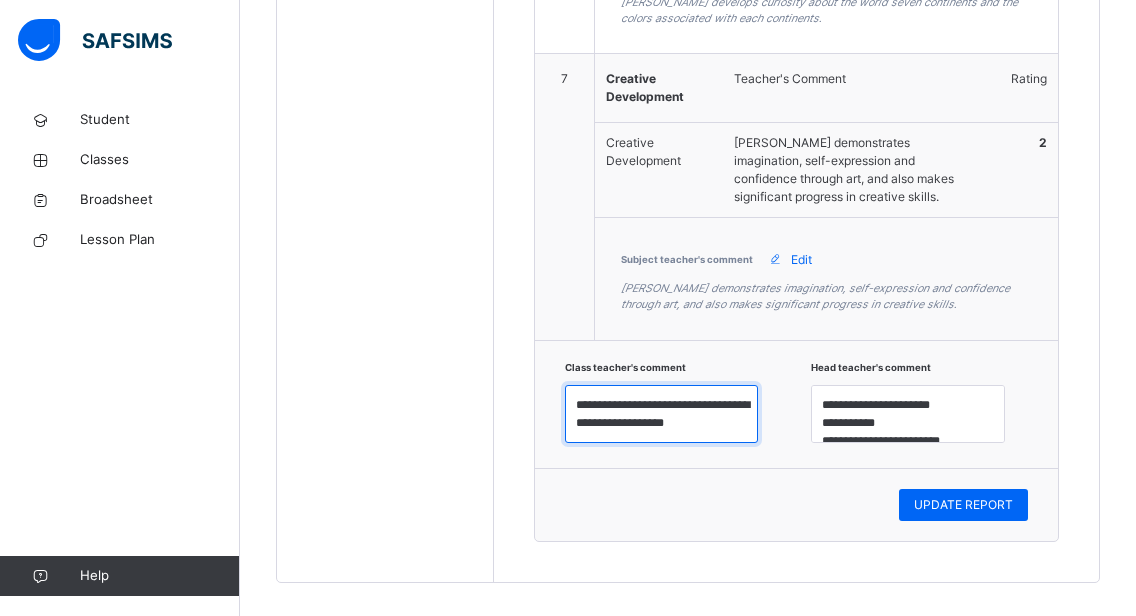 type on "**********" 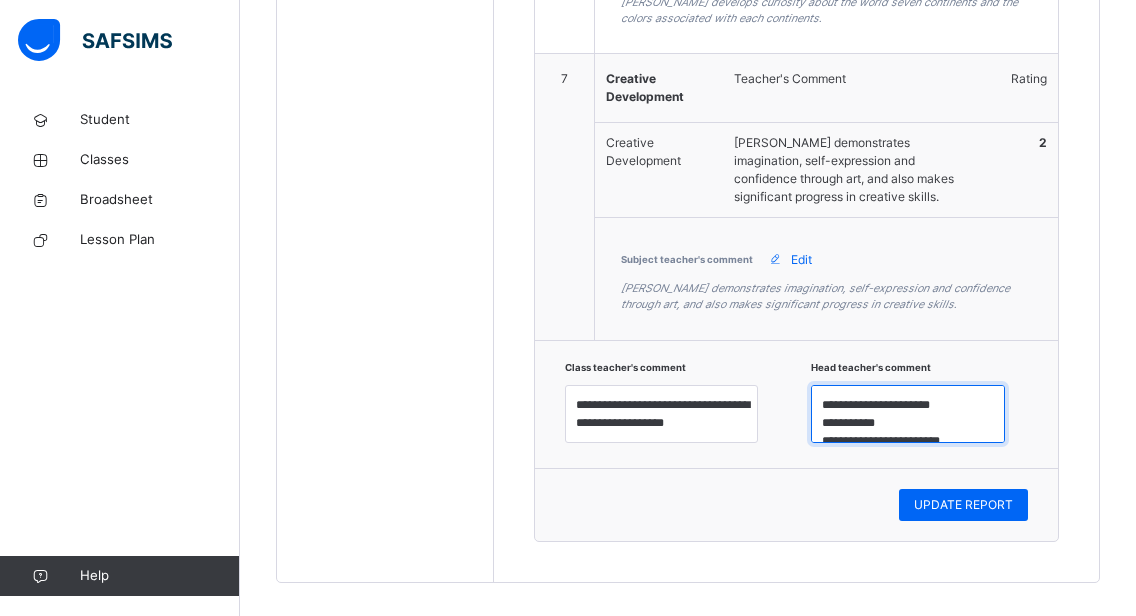 scroll, scrollTop: 40, scrollLeft: 0, axis: vertical 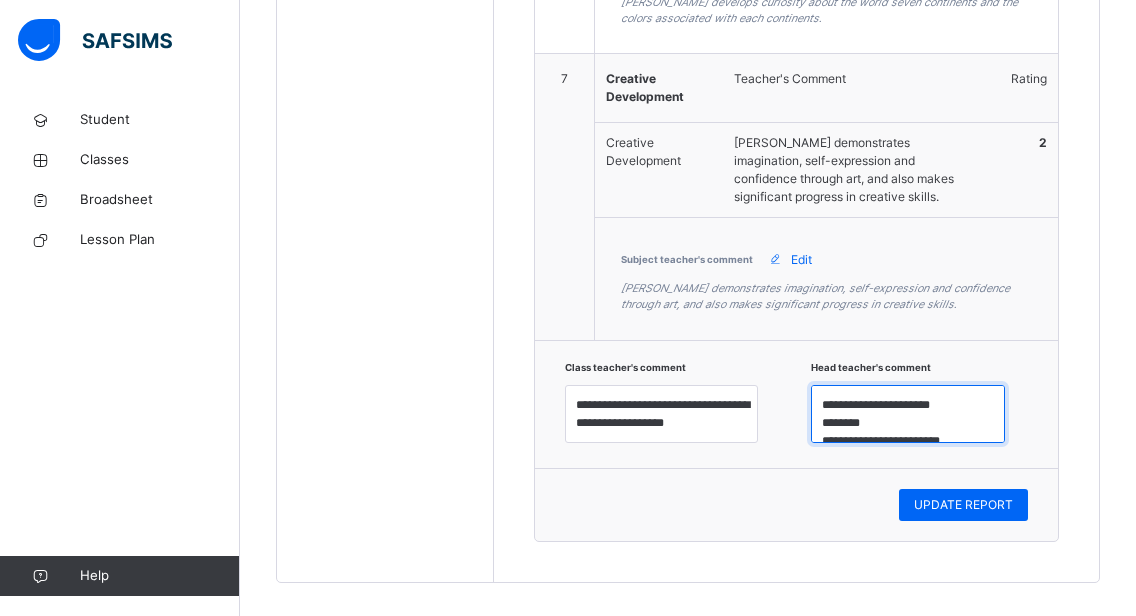 click on "**********" at bounding box center (908, 414) 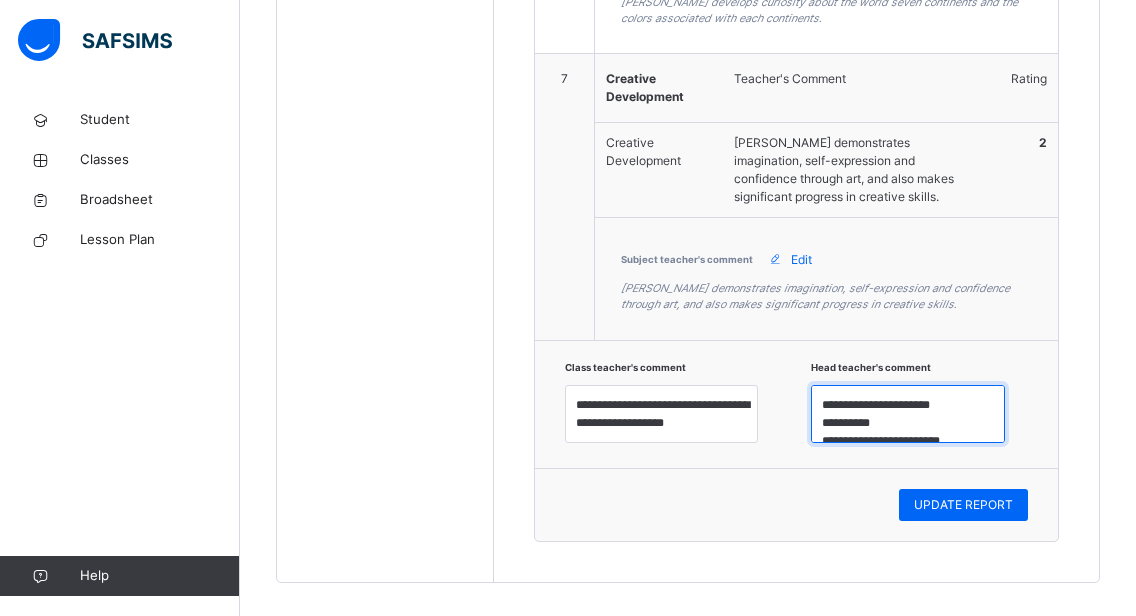click on "**********" at bounding box center [908, 414] 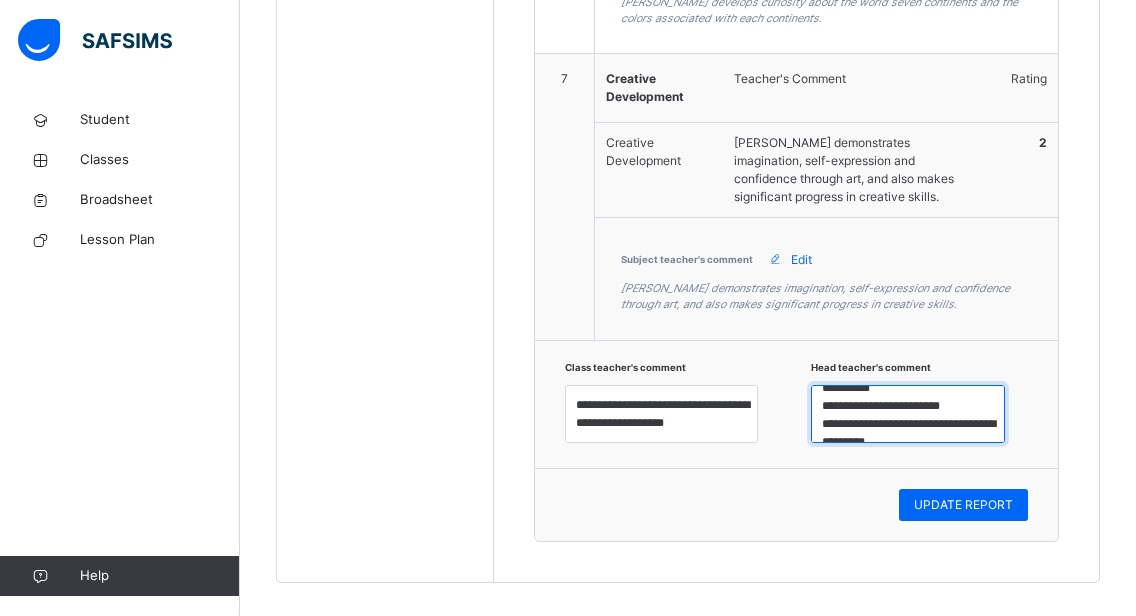scroll, scrollTop: 40, scrollLeft: 0, axis: vertical 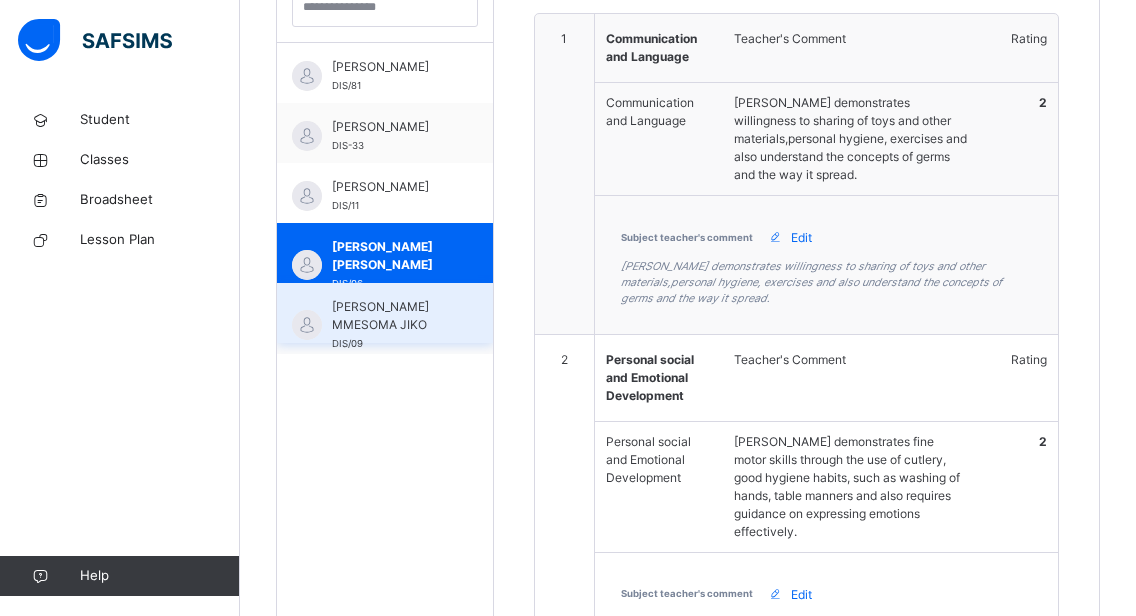 type on "**********" 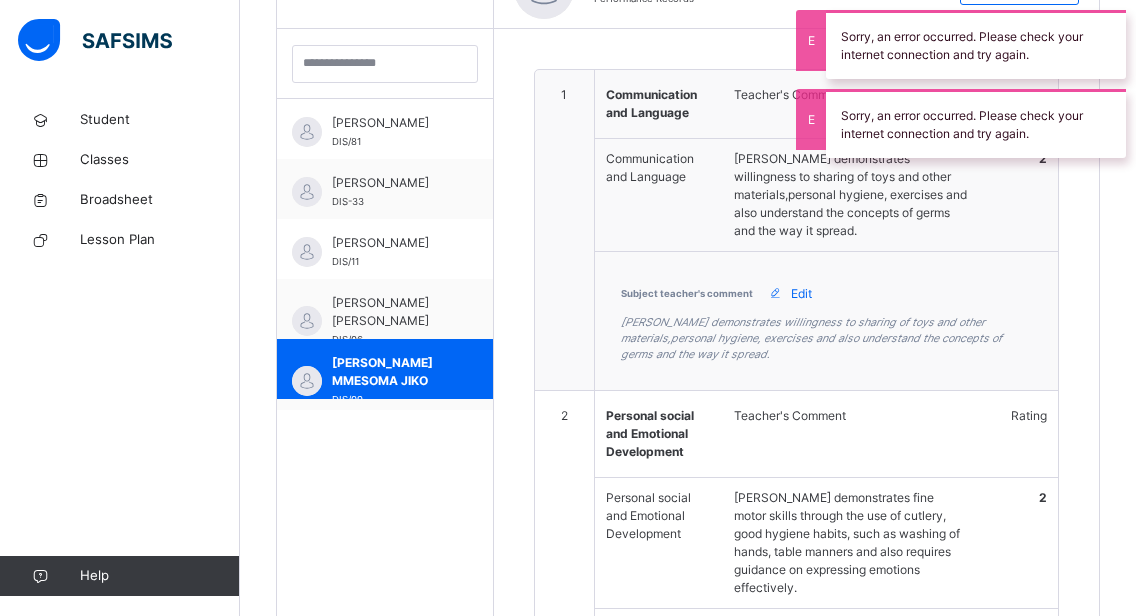 scroll, scrollTop: 628, scrollLeft: 0, axis: vertical 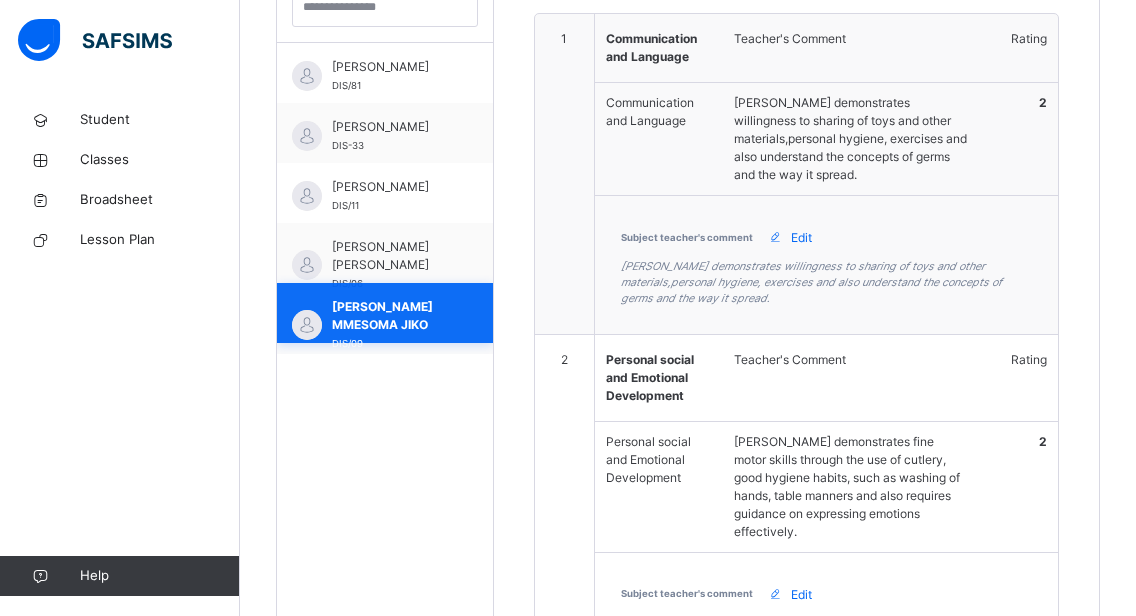 click on "[PERSON_NAME] MMESOMA JIKO" at bounding box center [390, 316] 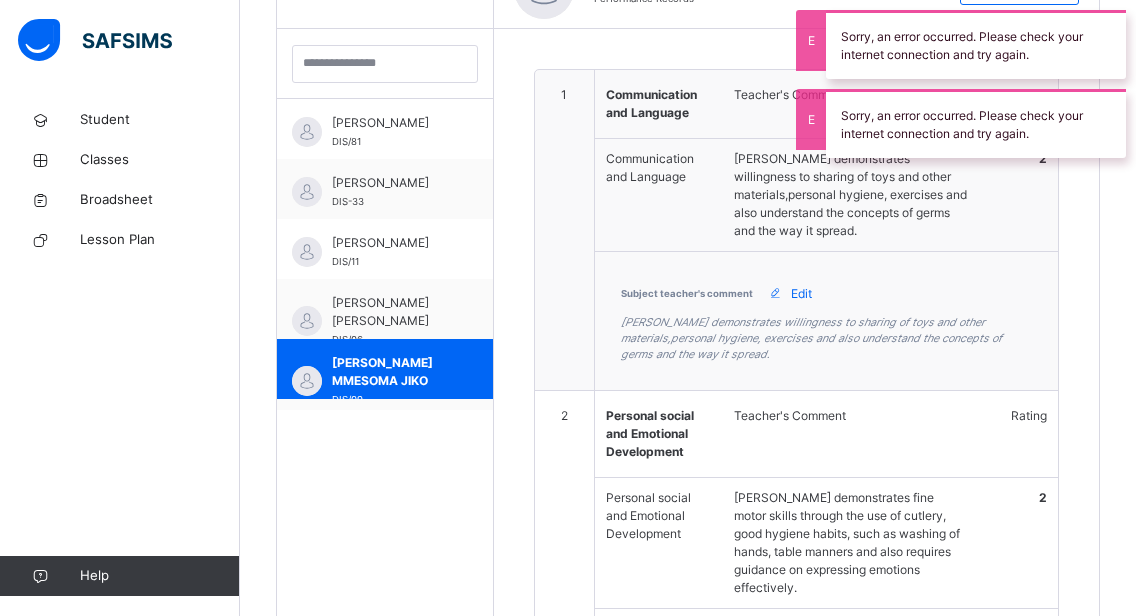scroll, scrollTop: 628, scrollLeft: 0, axis: vertical 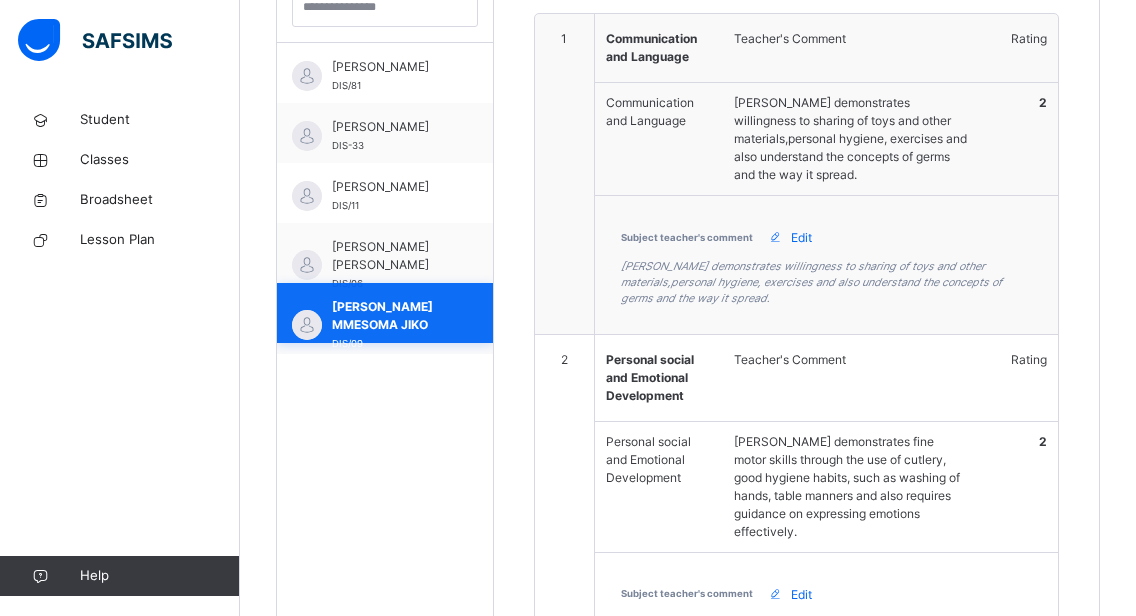 click on "[PERSON_NAME] MMESOMA JIKO" at bounding box center [390, 316] 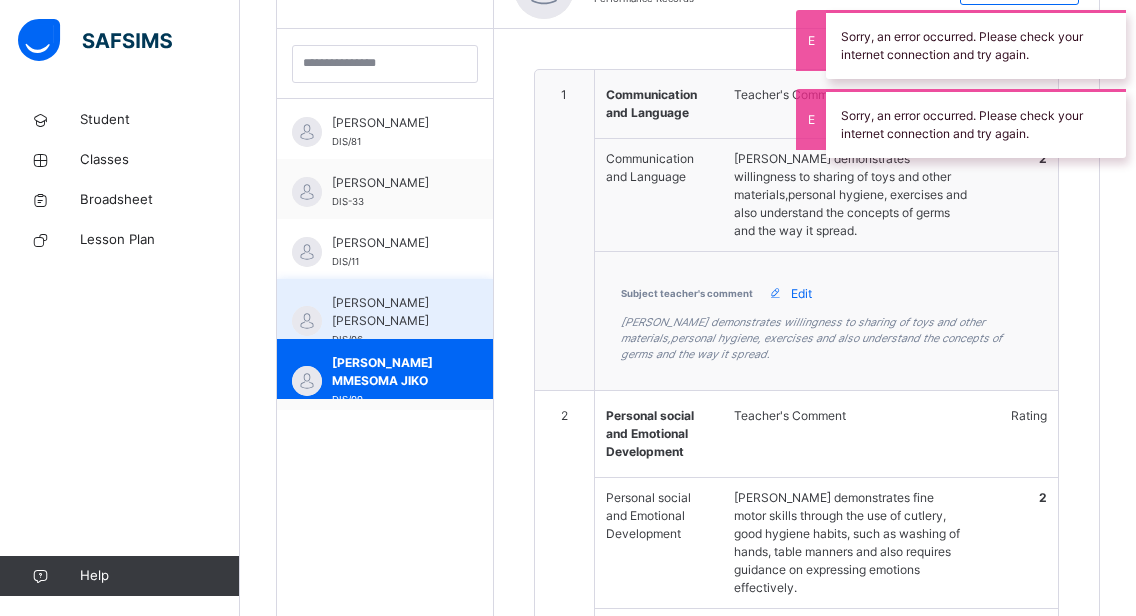 scroll, scrollTop: 628, scrollLeft: 0, axis: vertical 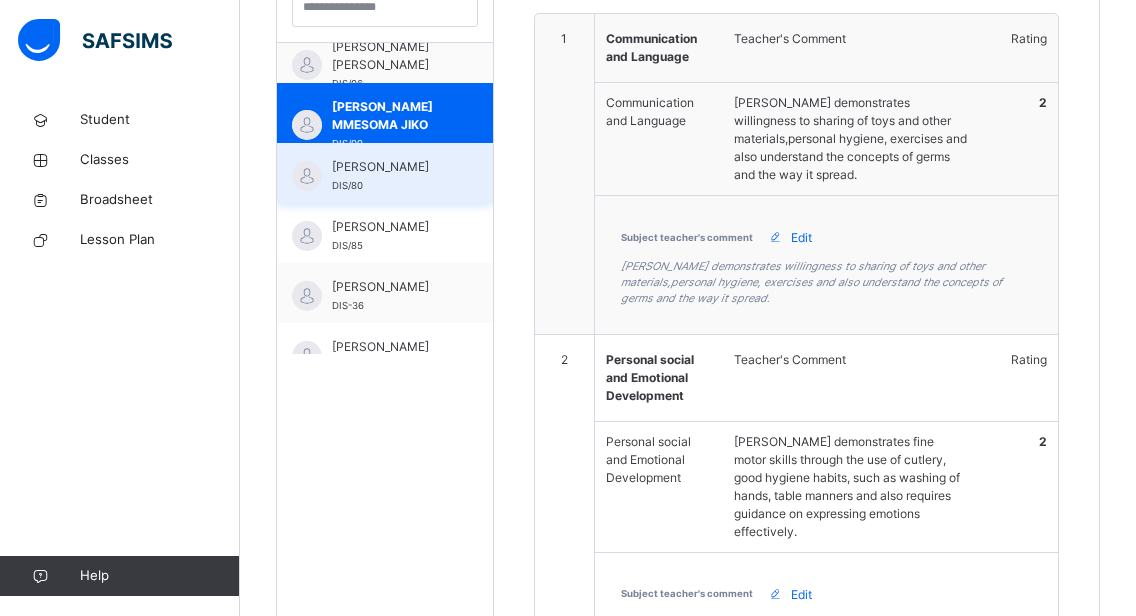 click on "[PERSON_NAME] DIS/80" at bounding box center (390, 176) 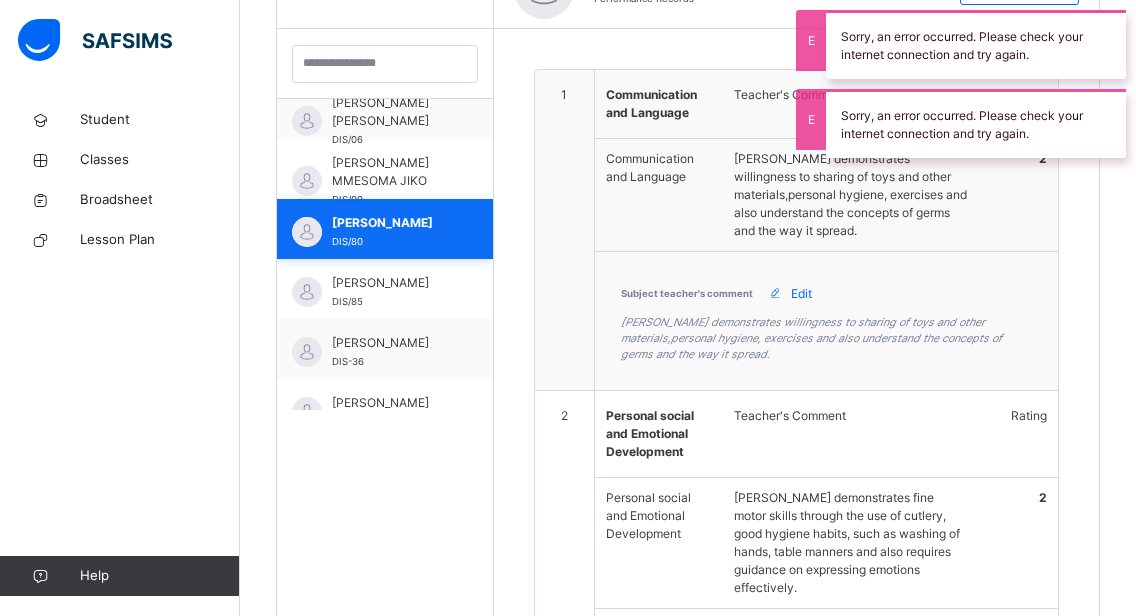scroll, scrollTop: 628, scrollLeft: 0, axis: vertical 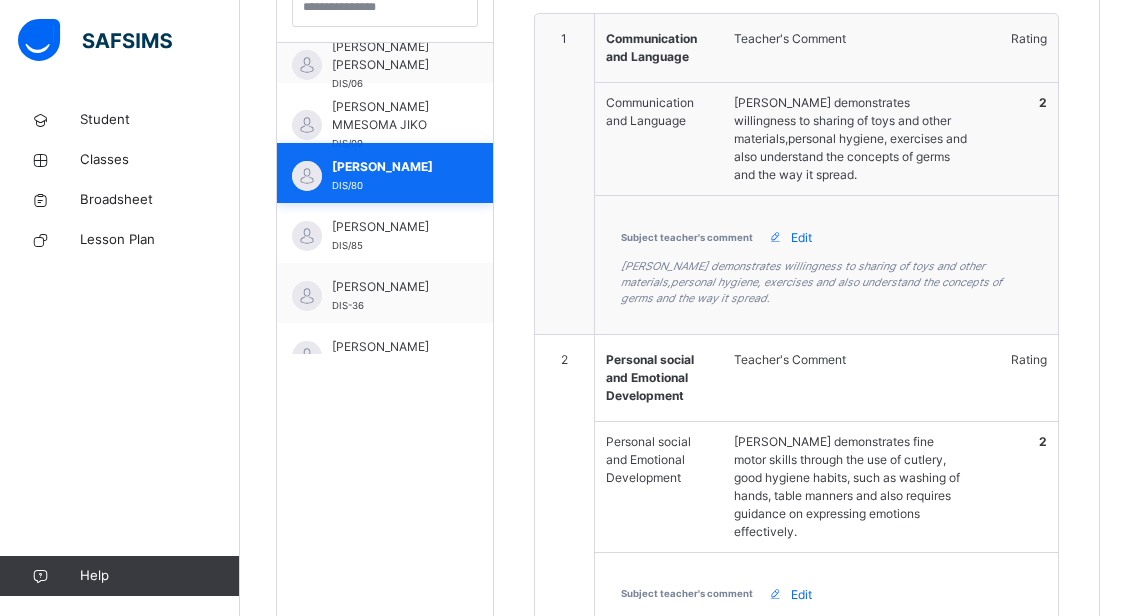 click on "[PERSON_NAME]" at bounding box center [390, 167] 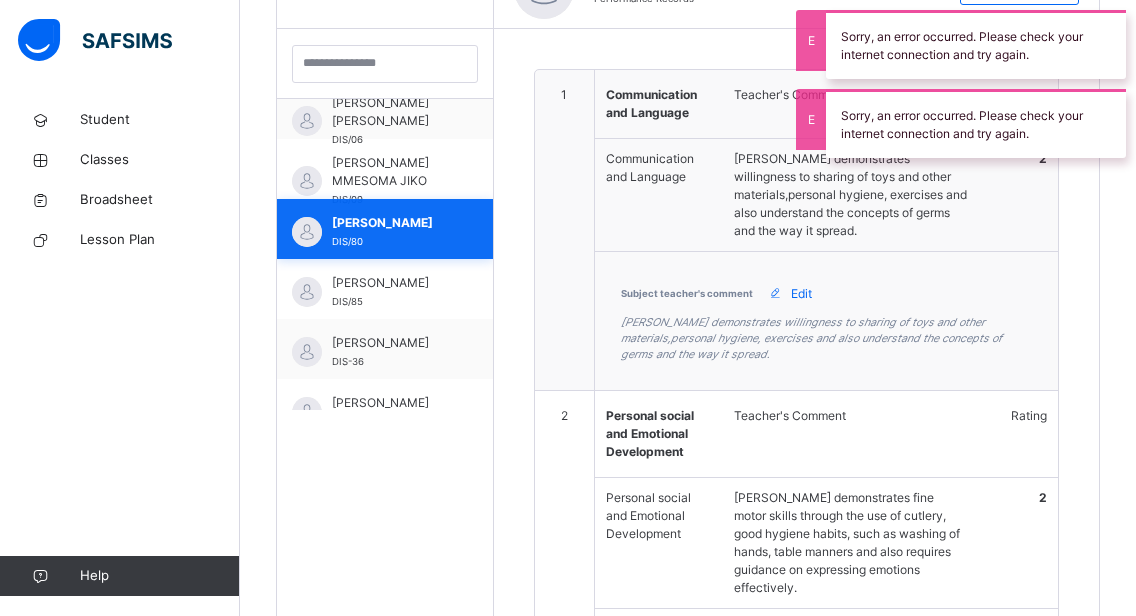 scroll, scrollTop: 628, scrollLeft: 0, axis: vertical 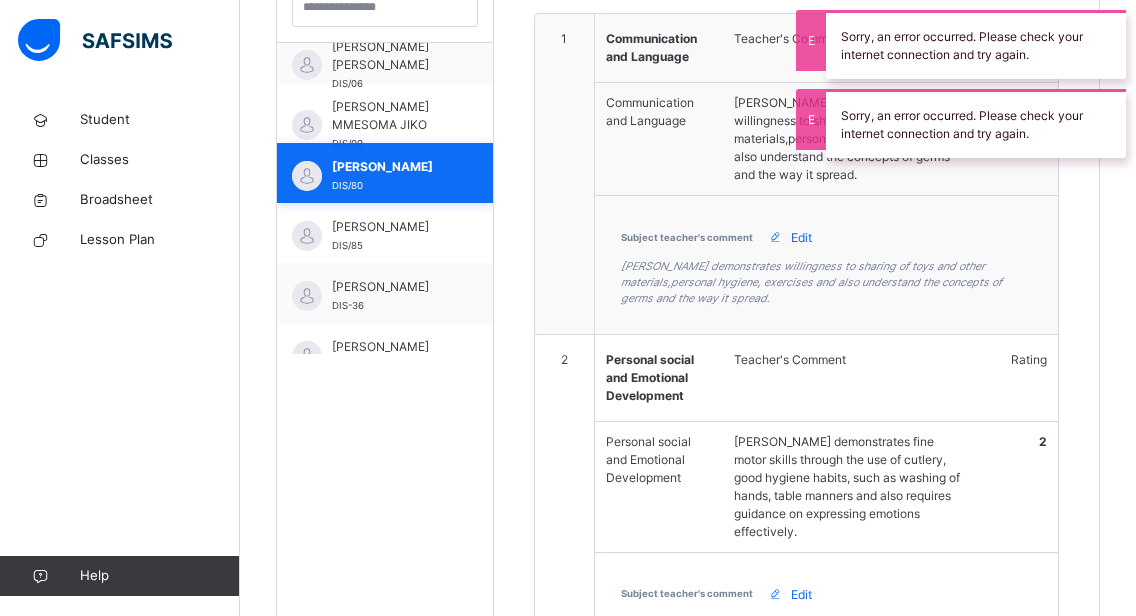 click on "[PERSON_NAME]" at bounding box center (390, 167) 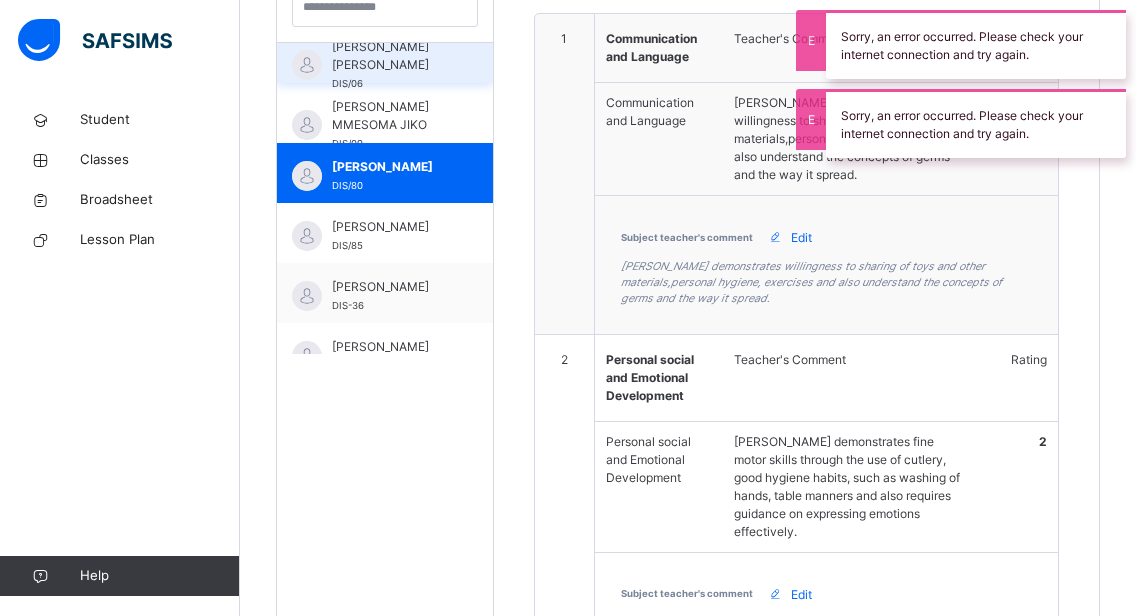 drag, startPoint x: 433, startPoint y: 161, endPoint x: 454, endPoint y: 115, distance: 50.566788 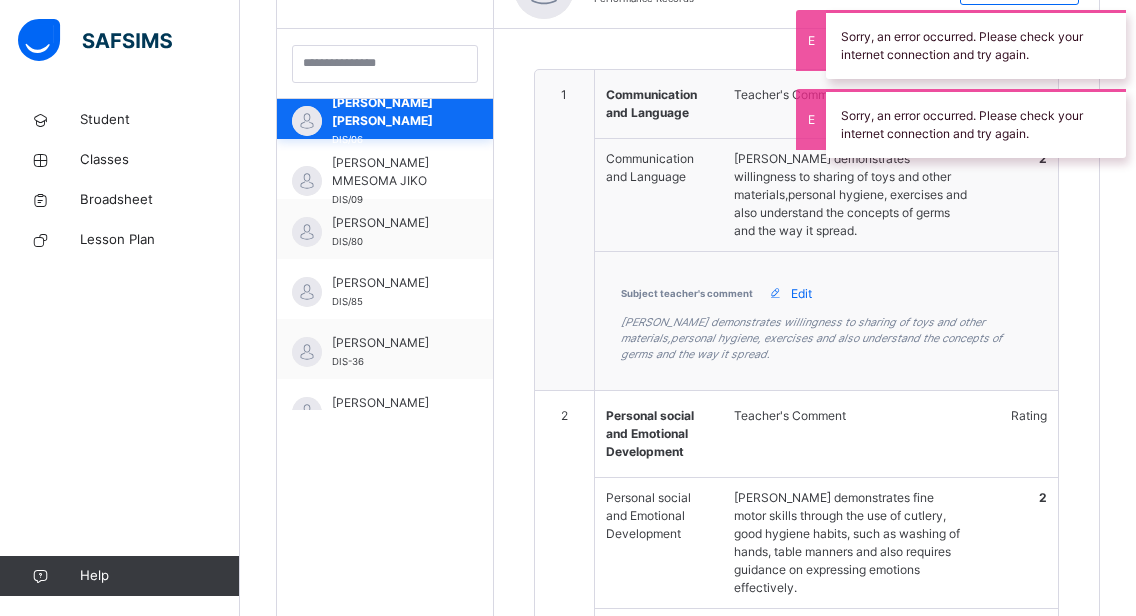 scroll, scrollTop: 628, scrollLeft: 0, axis: vertical 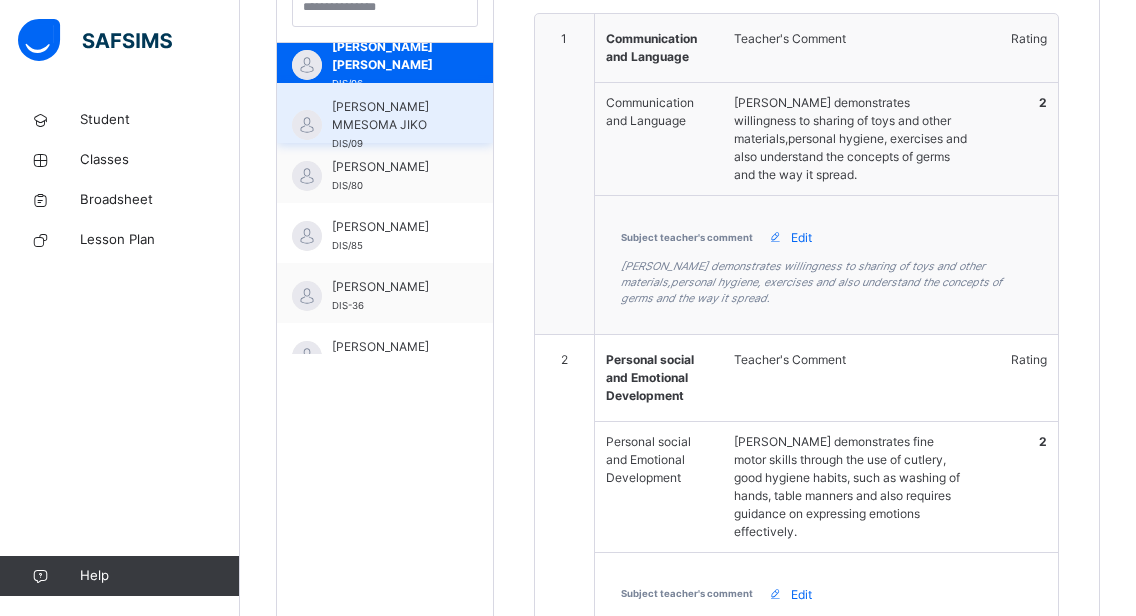 click on "[PERSON_NAME] MMESOMA JIKO DIS/09" at bounding box center [390, 125] 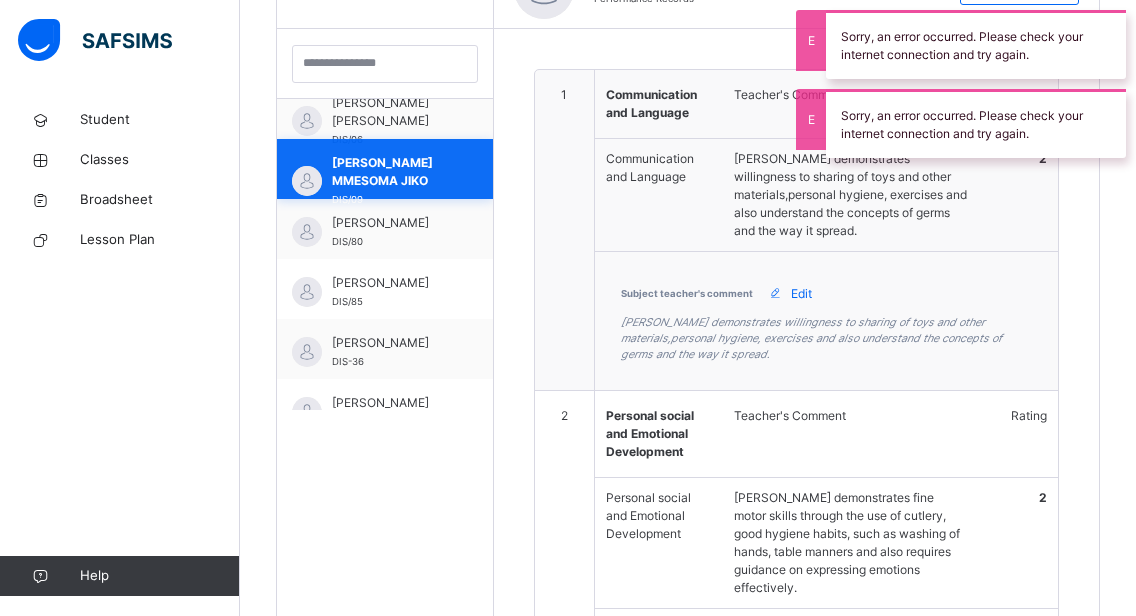 scroll, scrollTop: 628, scrollLeft: 0, axis: vertical 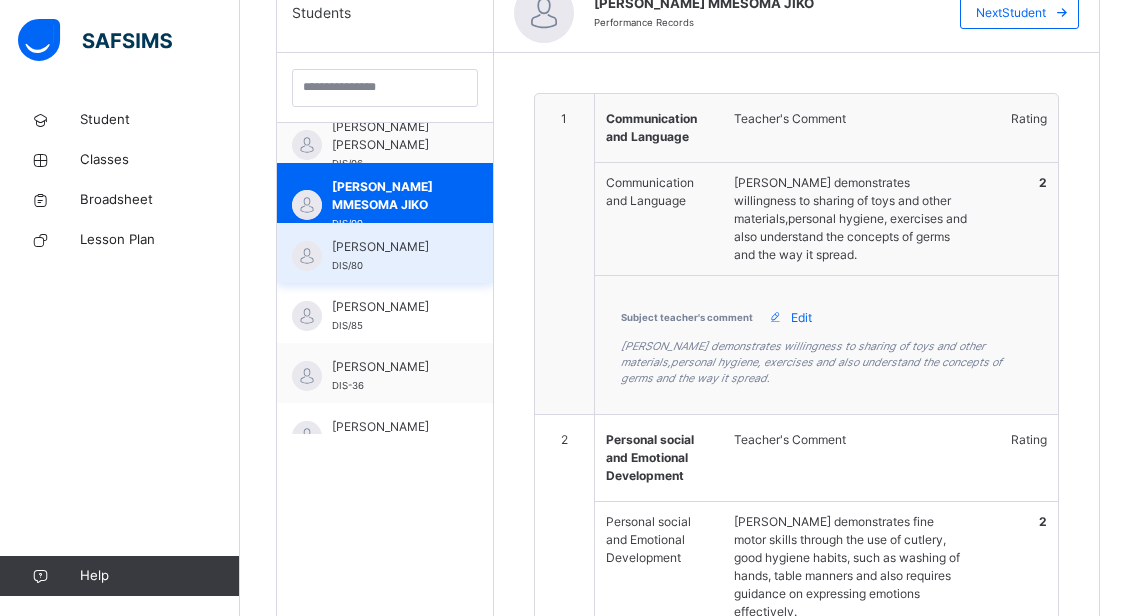 click on "[PERSON_NAME]" at bounding box center [390, 247] 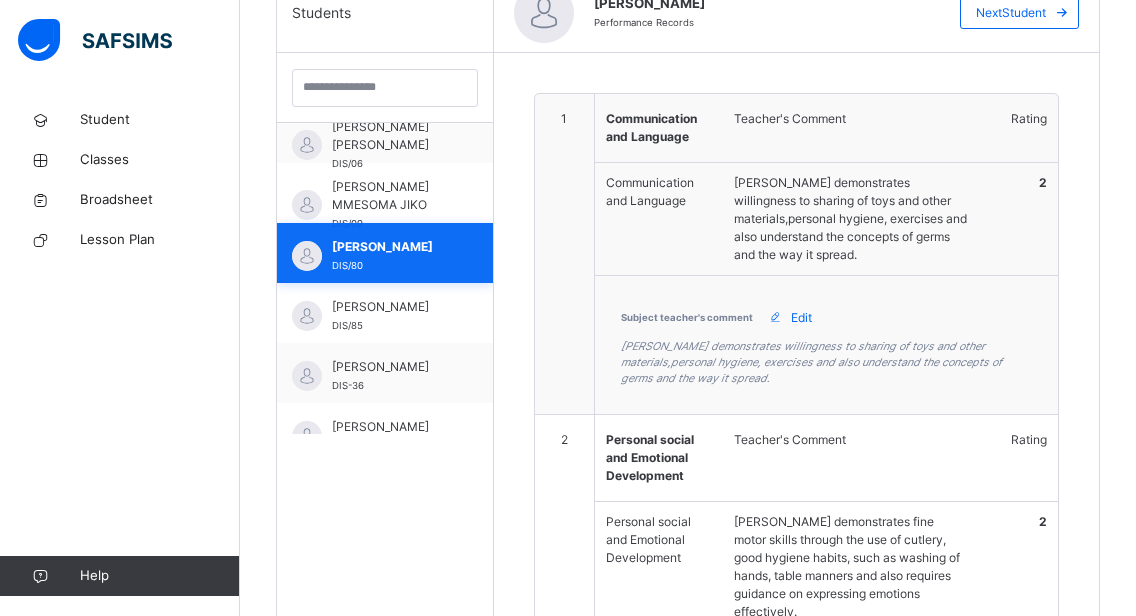 click on "[PERSON_NAME]" at bounding box center [390, 247] 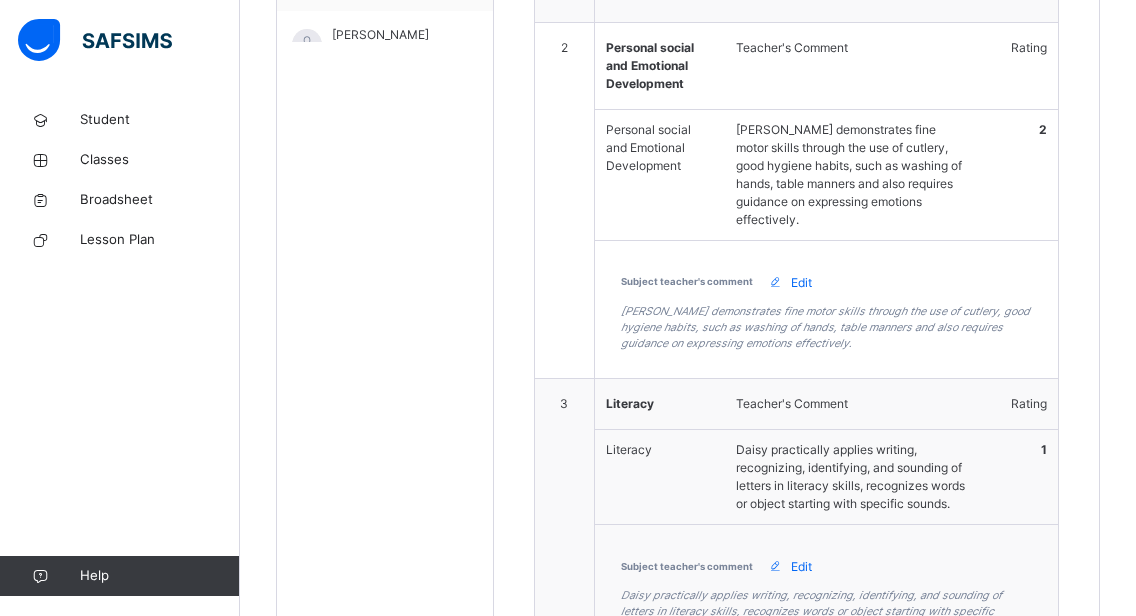 scroll, scrollTop: 948, scrollLeft: 0, axis: vertical 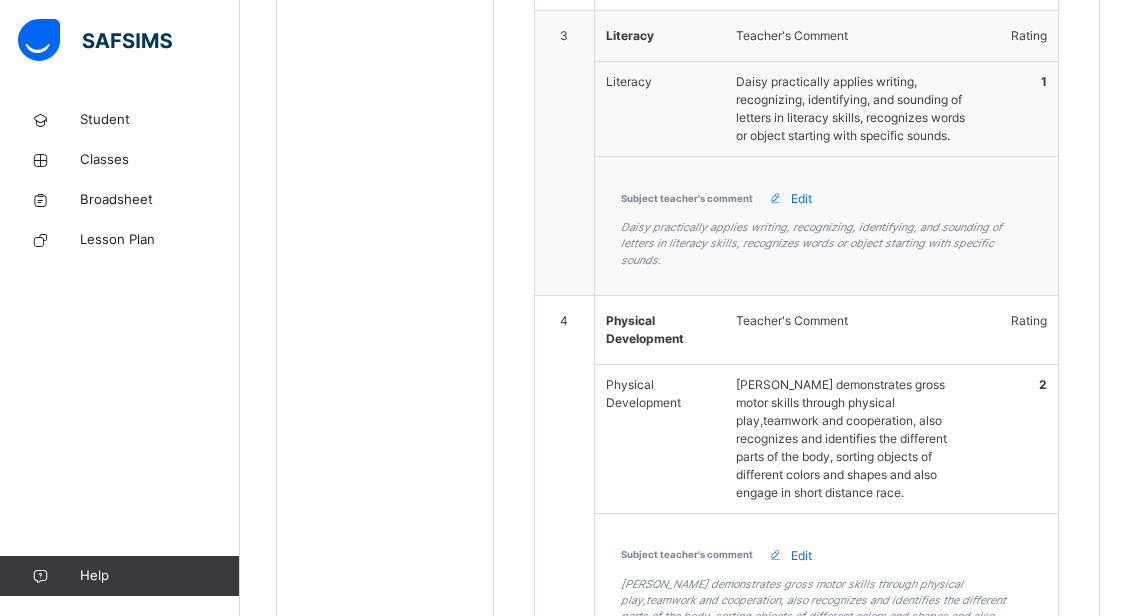 click on "Edit" at bounding box center (801, 199) 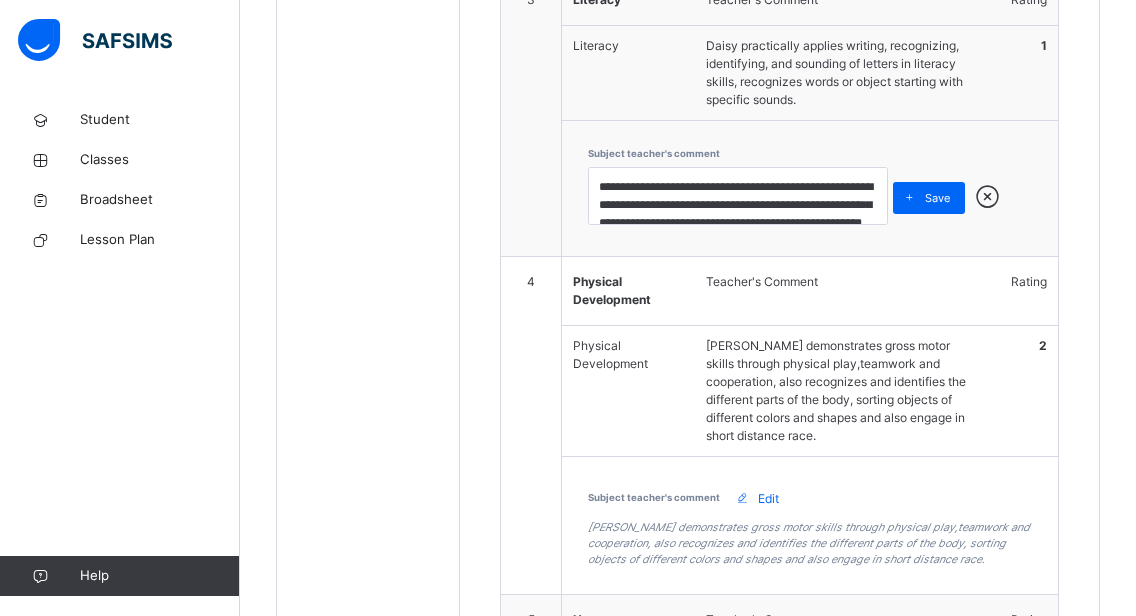 scroll, scrollTop: 209, scrollLeft: 0, axis: vertical 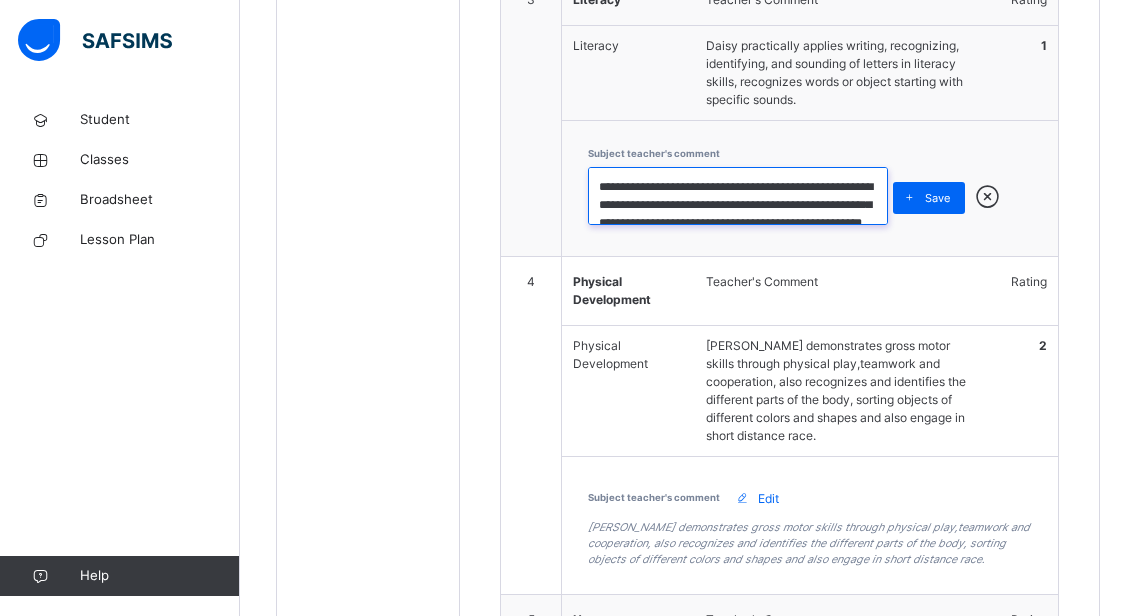click on "**********" at bounding box center (738, 196) 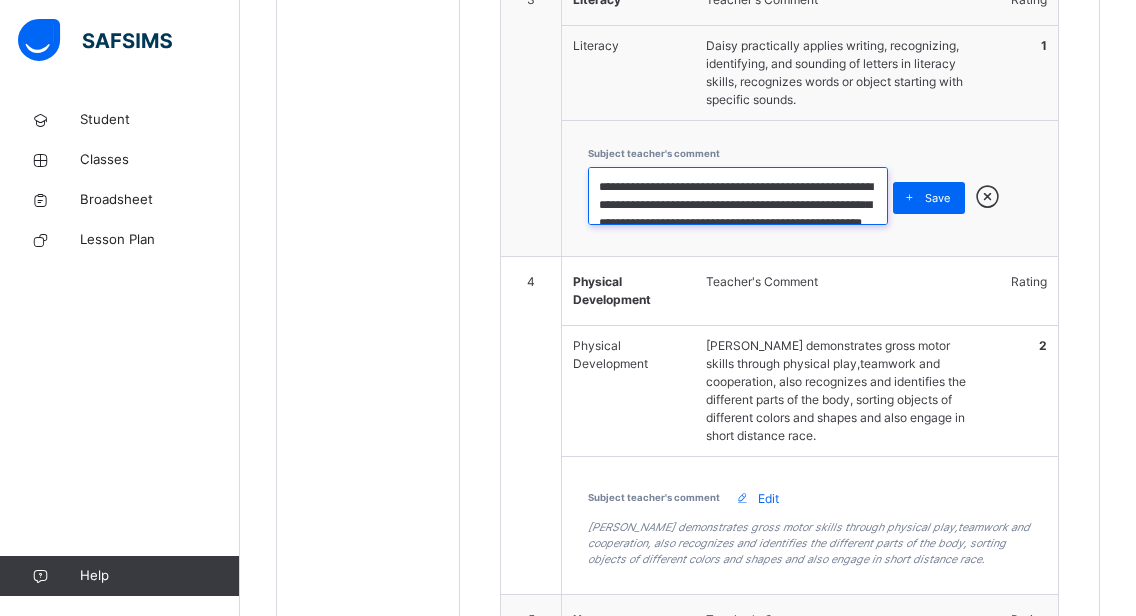 click on "**********" at bounding box center (738, 196) 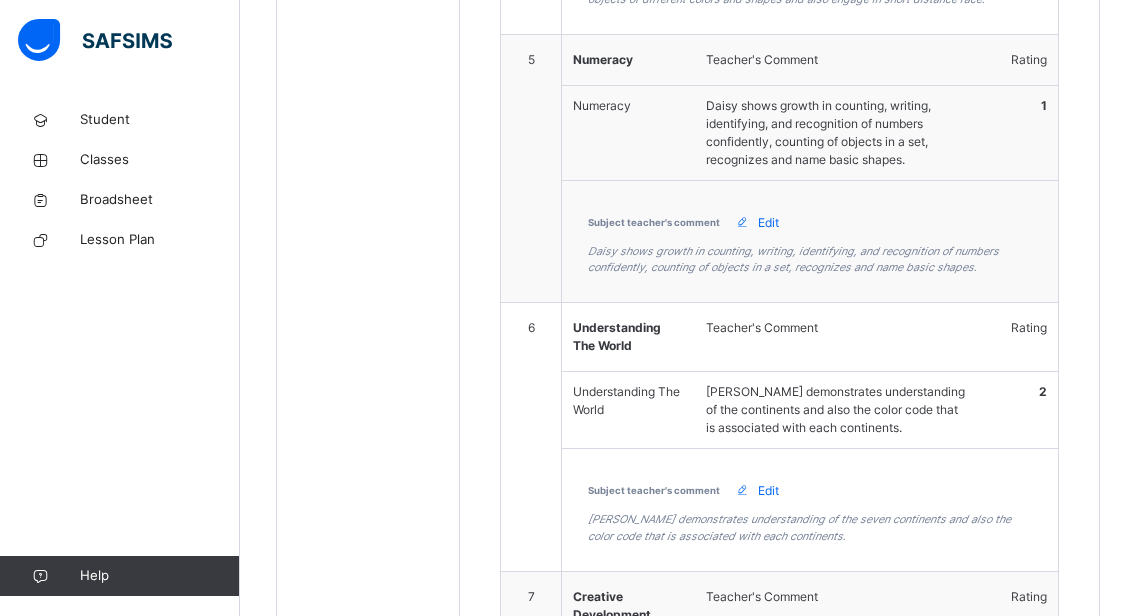 scroll, scrollTop: 1768, scrollLeft: 0, axis: vertical 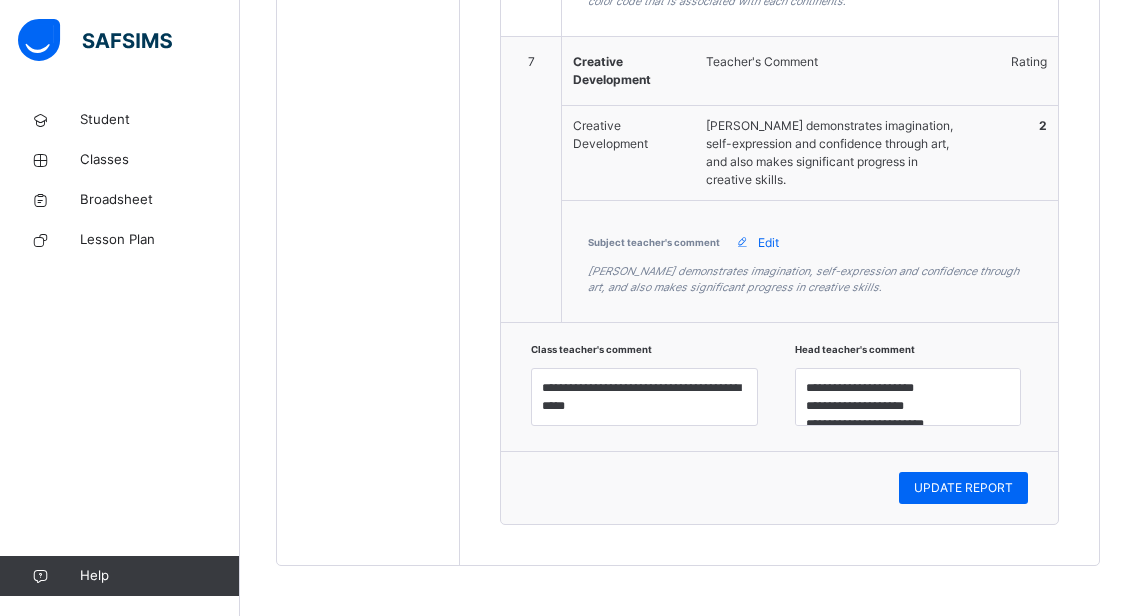 type on "**********" 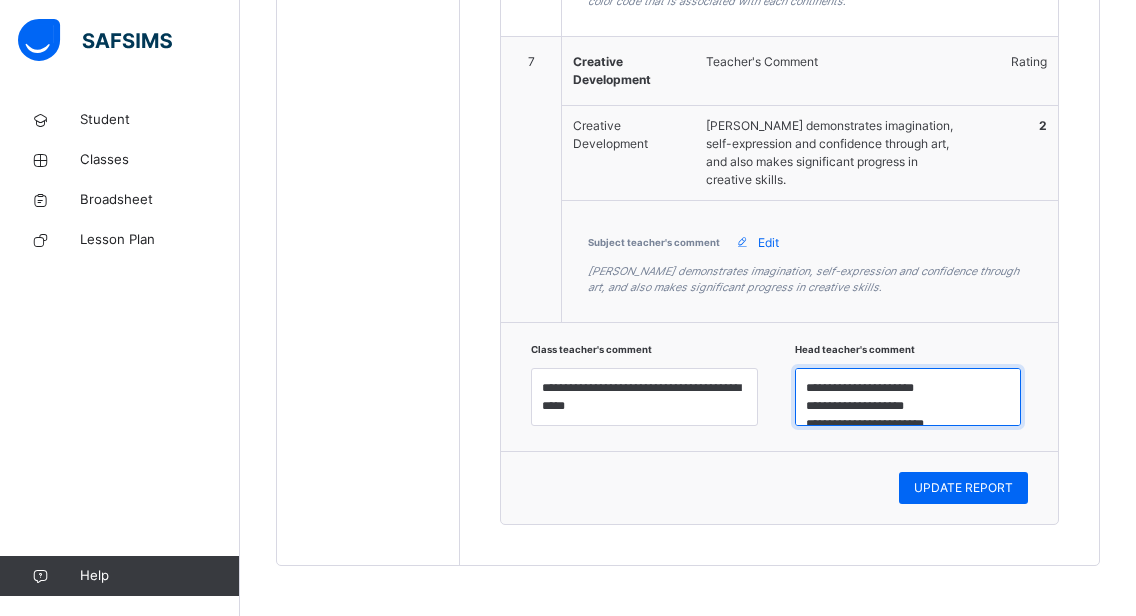 scroll, scrollTop: 40, scrollLeft: 0, axis: vertical 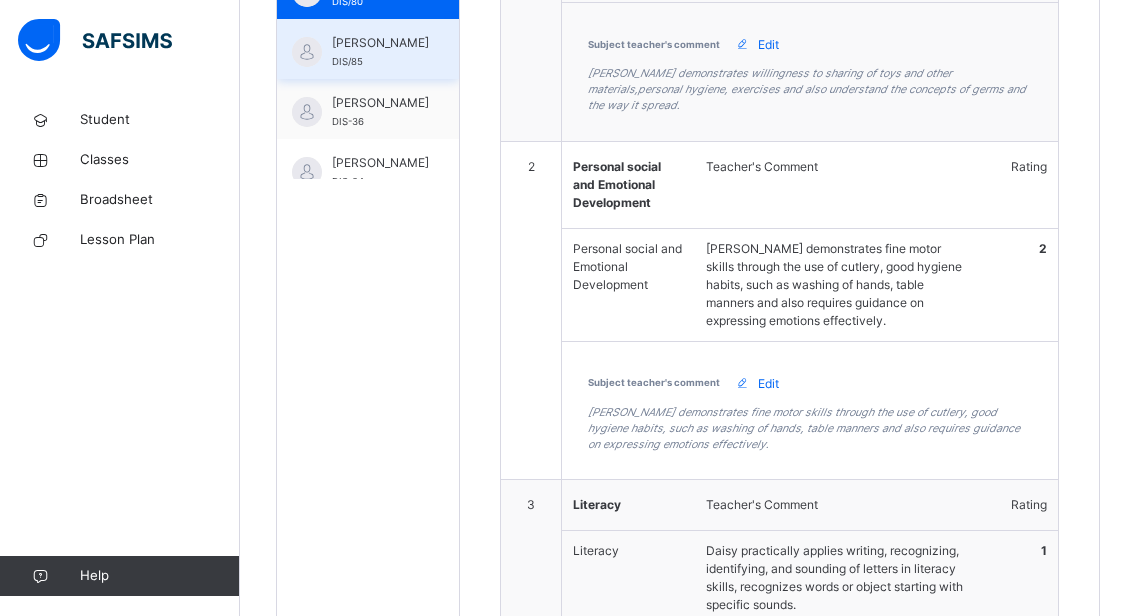 click on "[PERSON_NAME]" at bounding box center (380, 43) 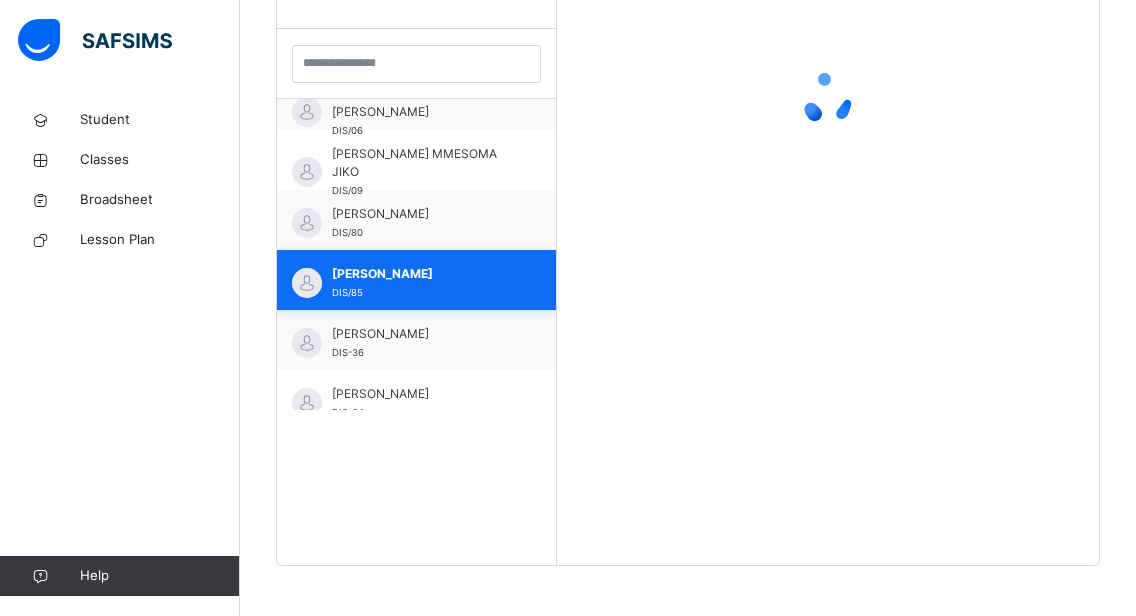 scroll, scrollTop: 572, scrollLeft: 0, axis: vertical 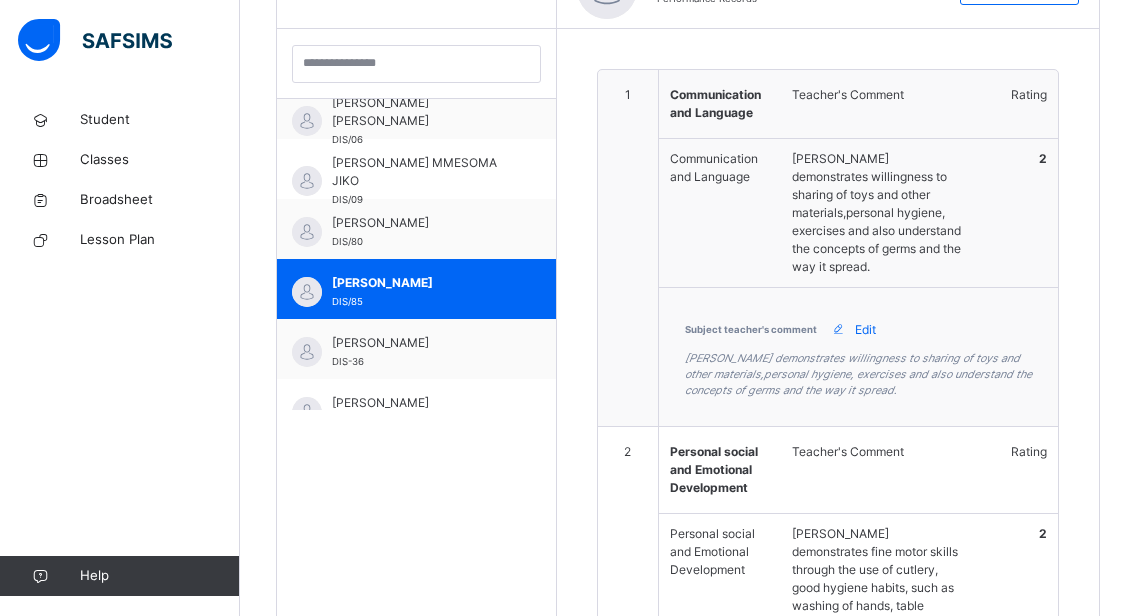 type on "**********" 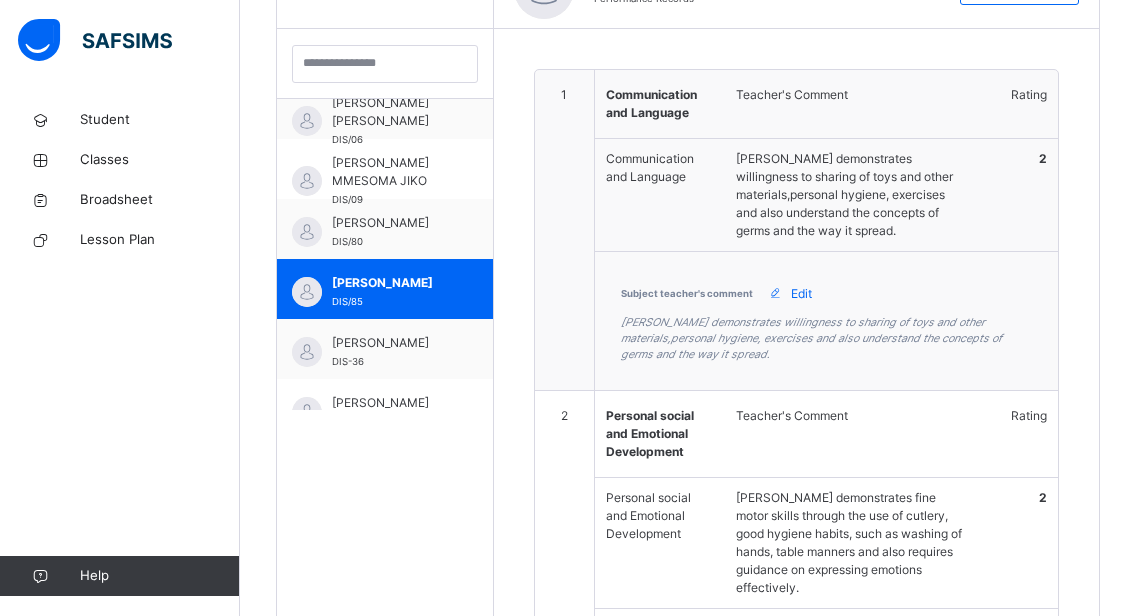 scroll, scrollTop: 803, scrollLeft: 0, axis: vertical 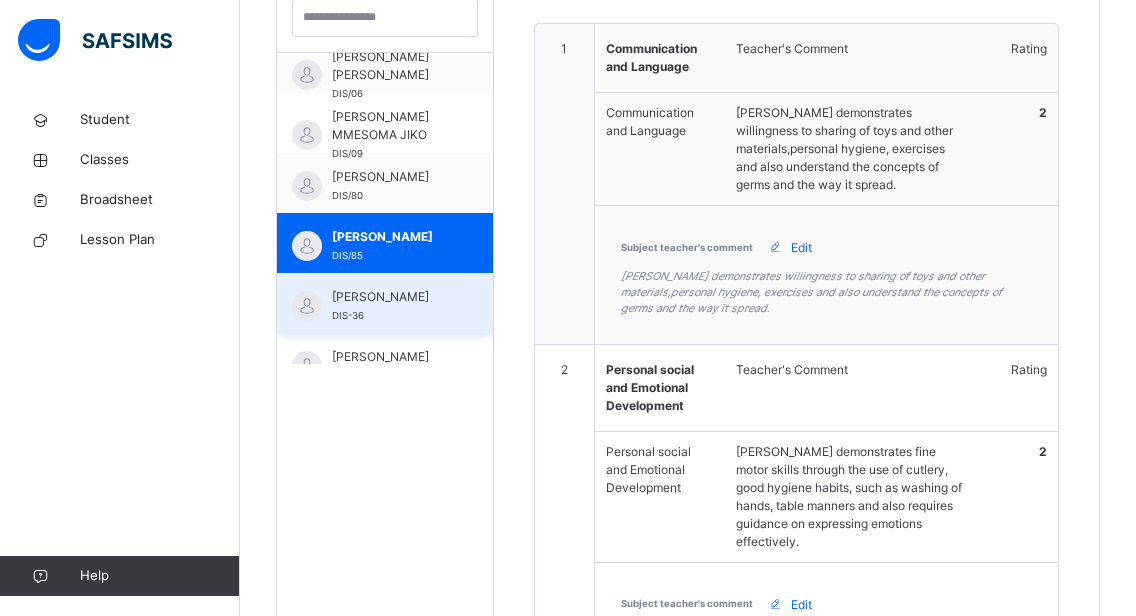 click on "[PERSON_NAME]" at bounding box center [390, 297] 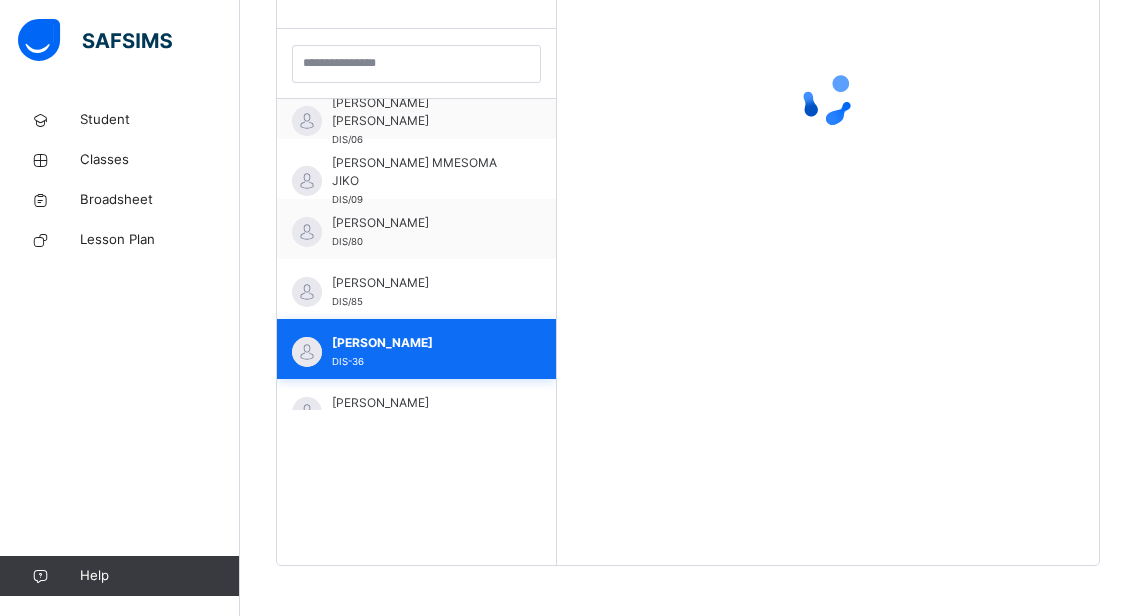 scroll, scrollTop: 572, scrollLeft: 0, axis: vertical 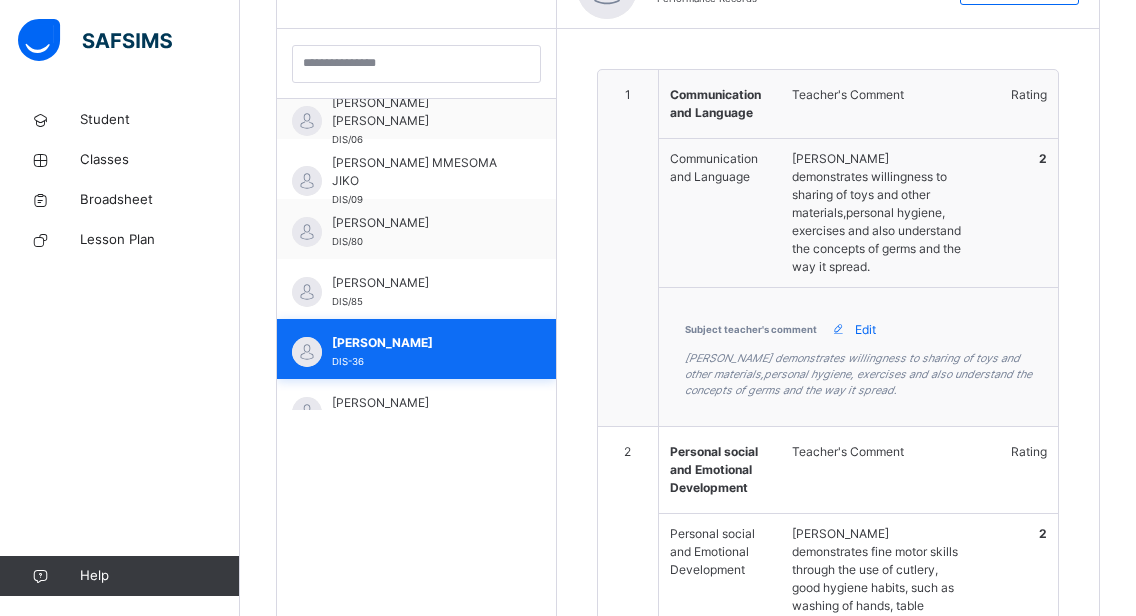 type on "**********" 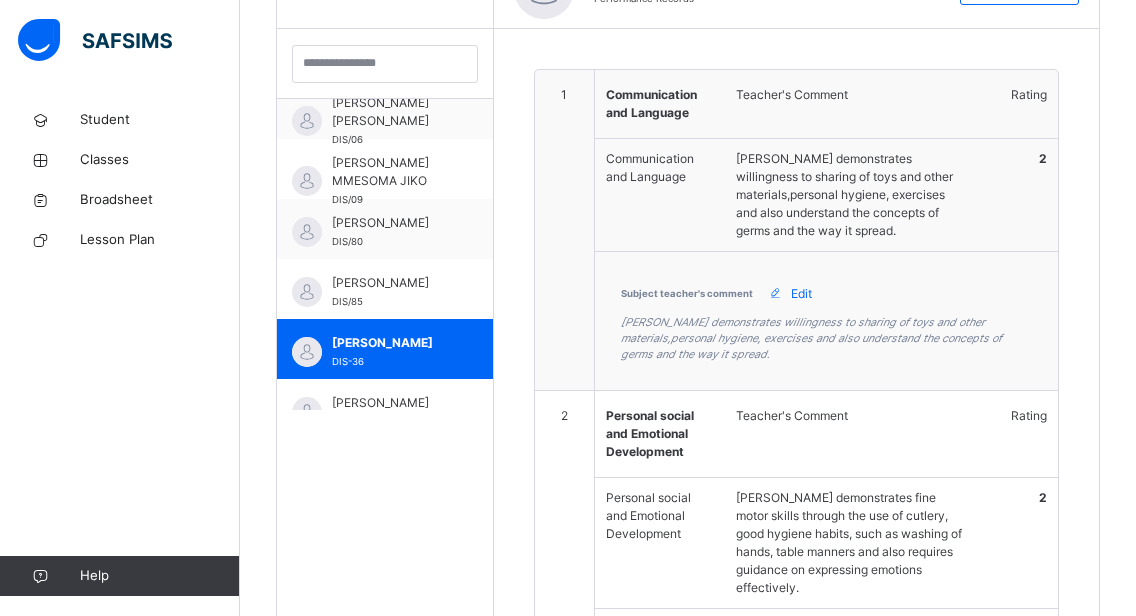 scroll, scrollTop: 618, scrollLeft: 0, axis: vertical 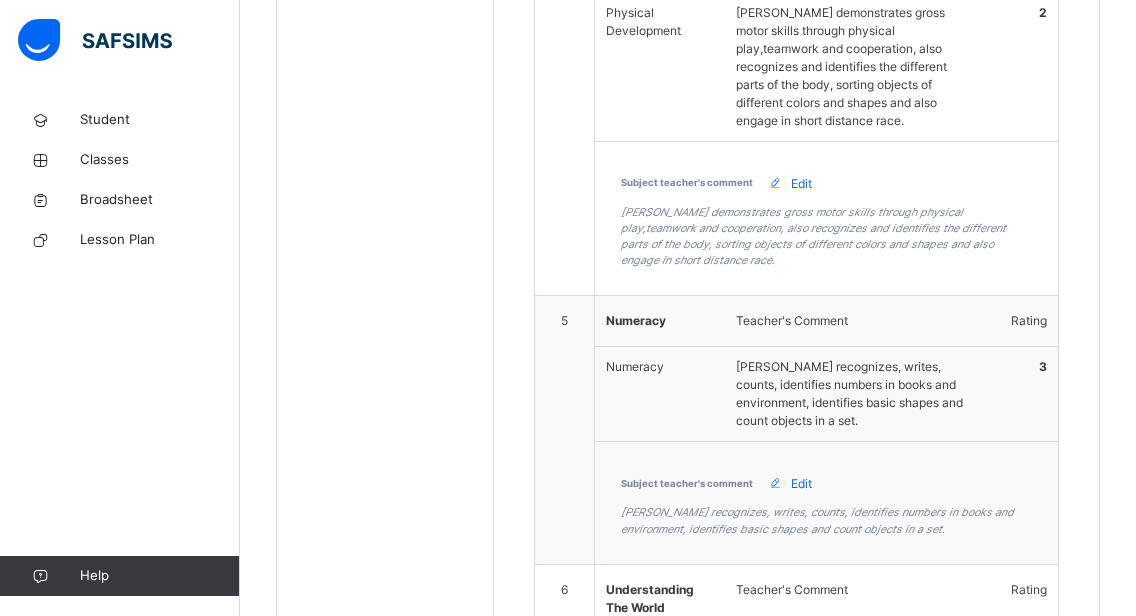 click on "Edit" at bounding box center [801, 484] 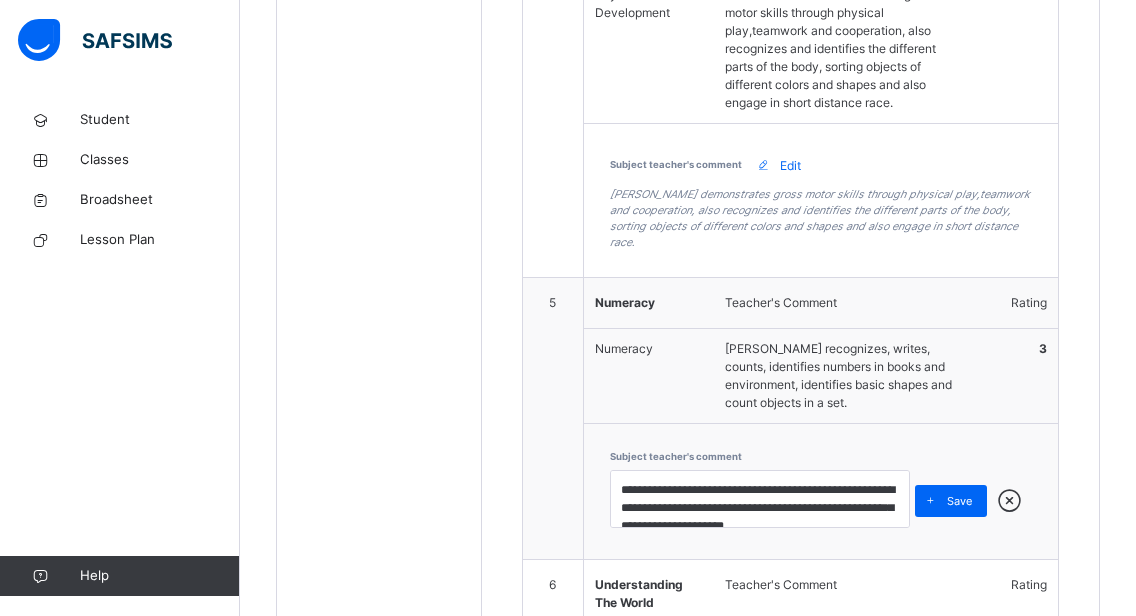 scroll, scrollTop: 209, scrollLeft: 0, axis: vertical 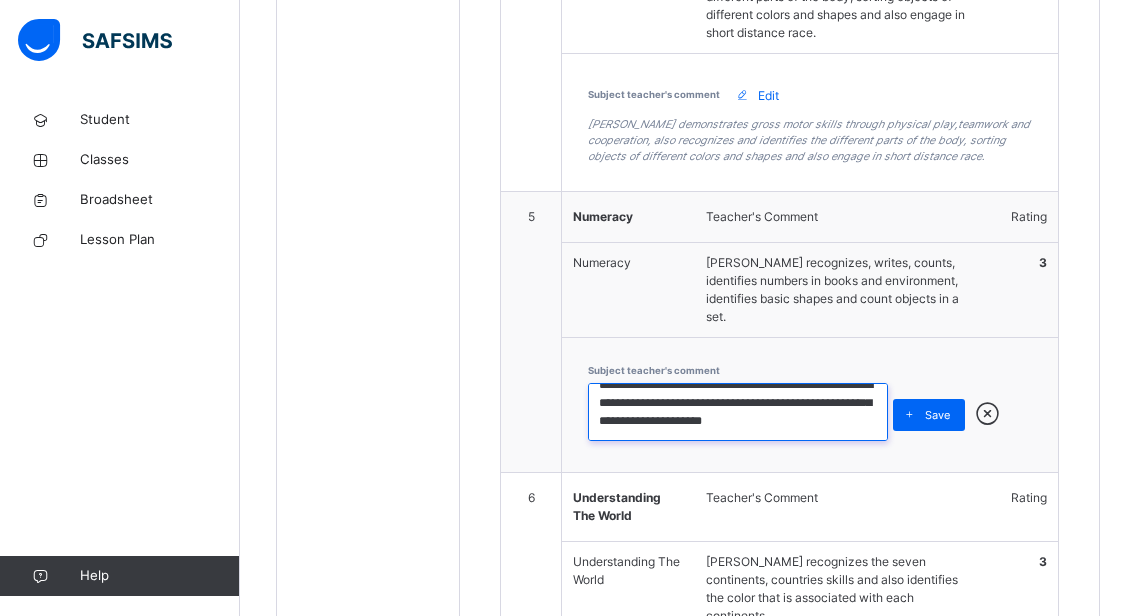 click on "**********" at bounding box center [738, 412] 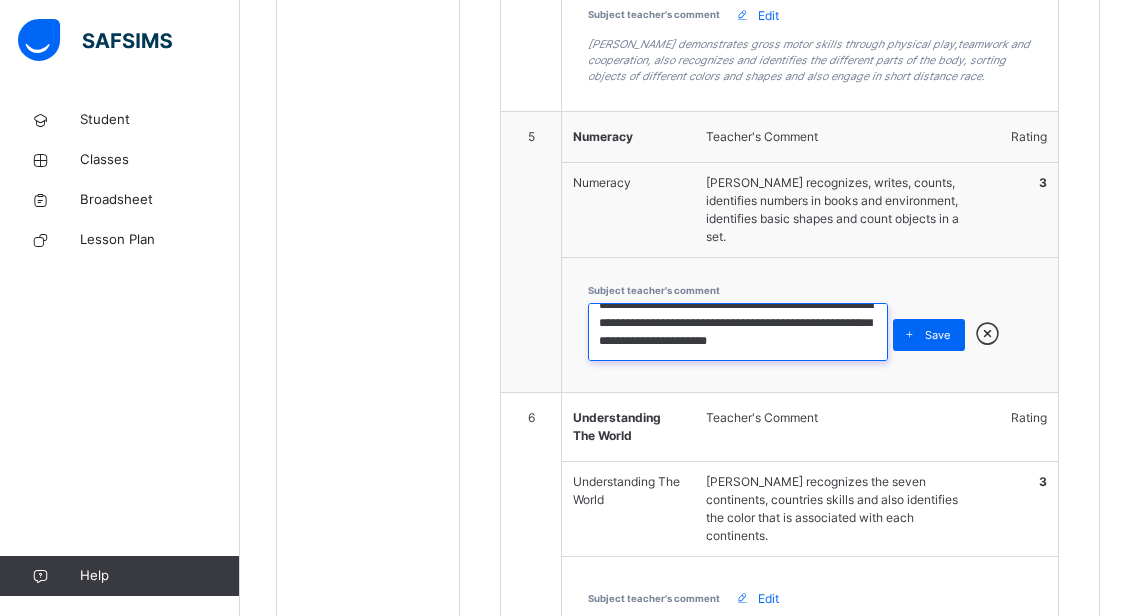 scroll, scrollTop: 1818, scrollLeft: 0, axis: vertical 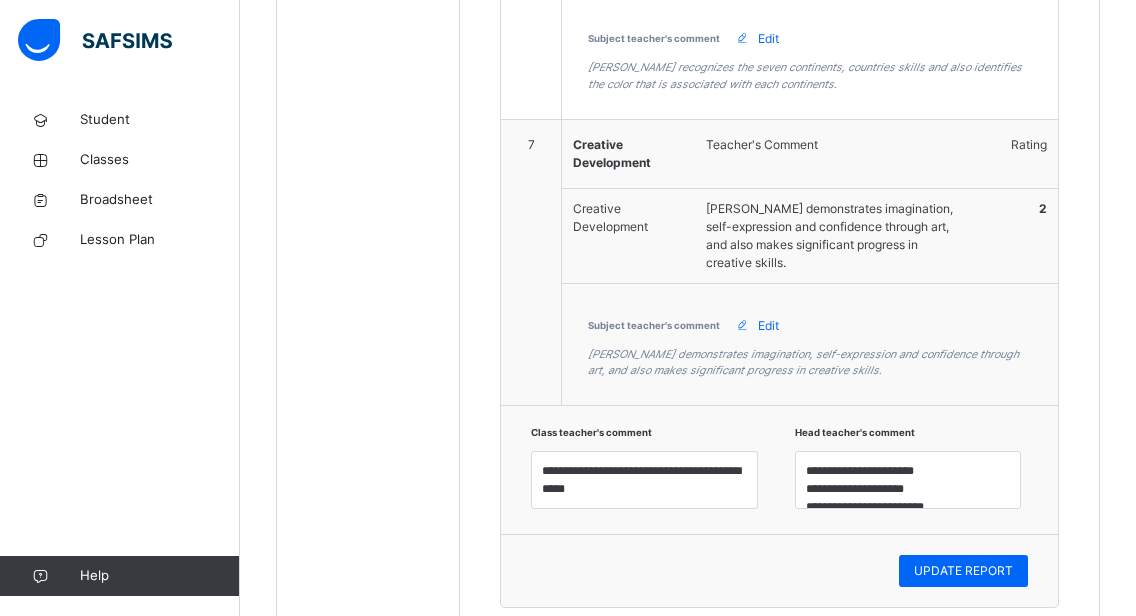 type on "**********" 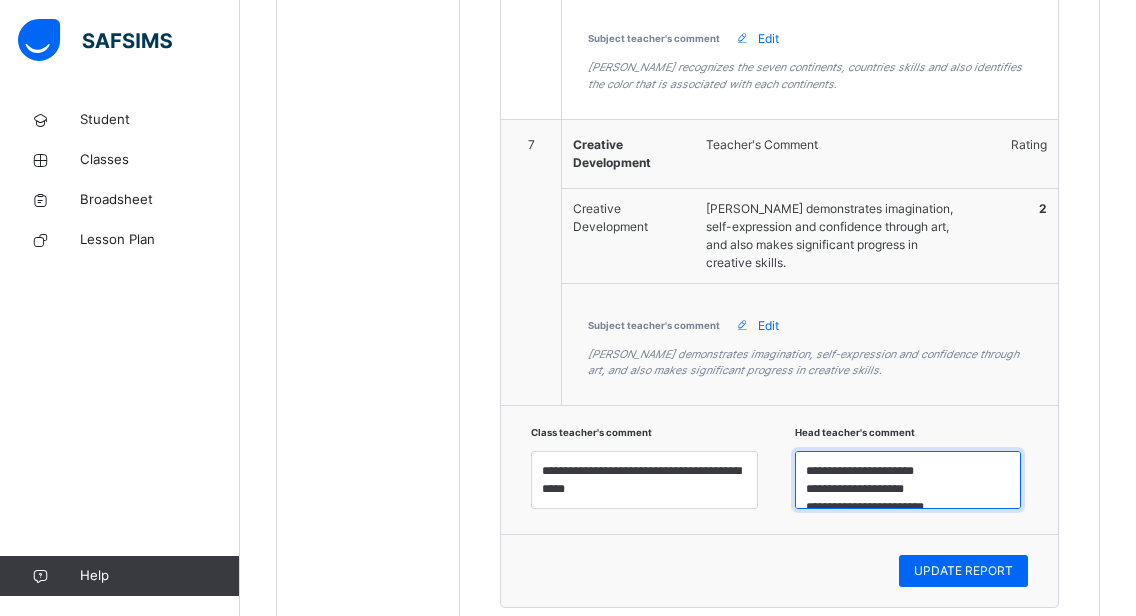 scroll, scrollTop: 40, scrollLeft: 0, axis: vertical 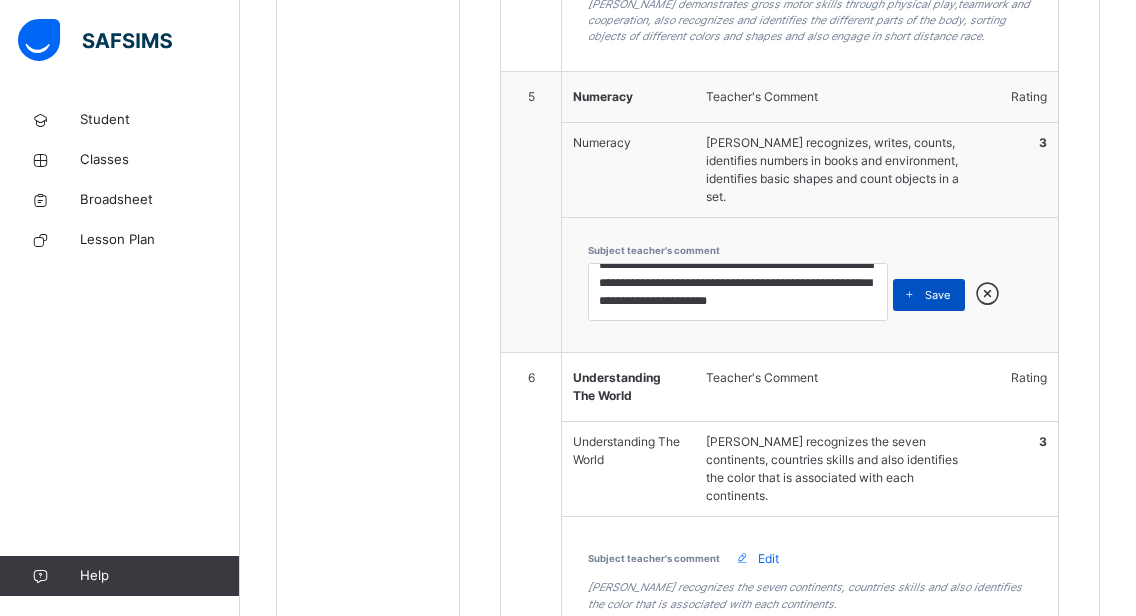 click on "Save" at bounding box center (937, 295) 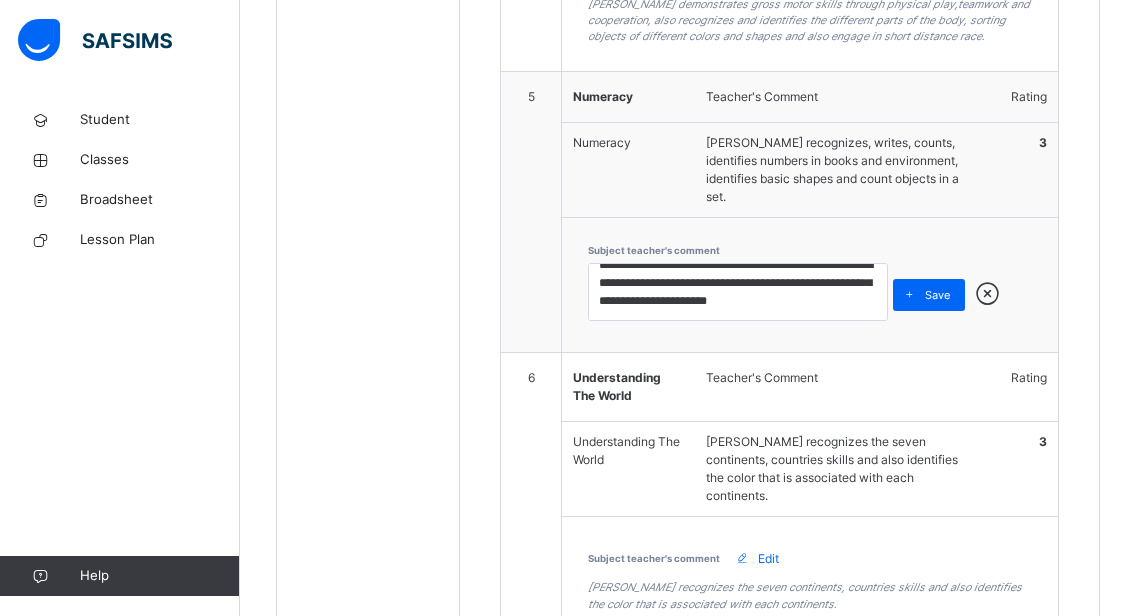 click on "Save" at bounding box center (937, 295) 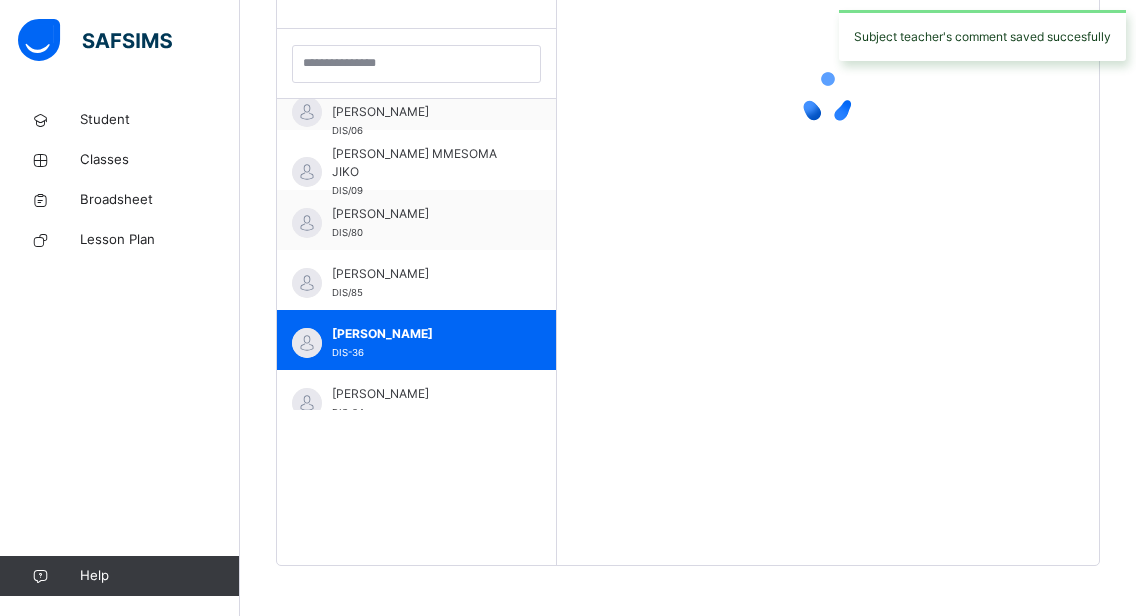 scroll, scrollTop: 572, scrollLeft: 0, axis: vertical 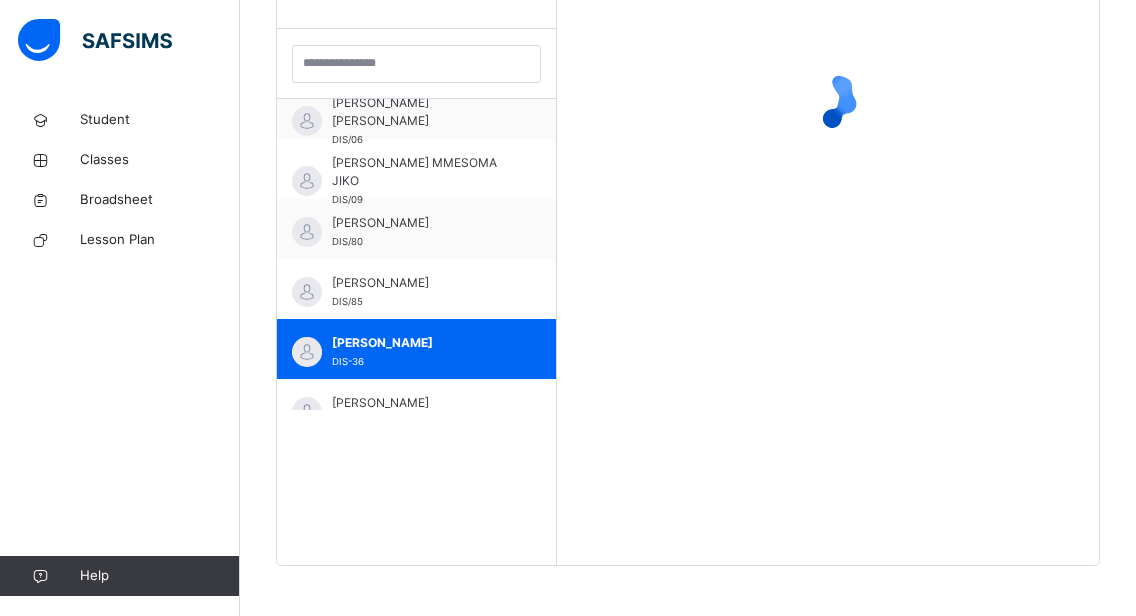 click on "Students [PERSON_NAME] DIS/81 [PERSON_NAME] DIS-33 [PERSON_NAME] DIS/11 [PERSON_NAME] [PERSON_NAME] DIS/06 [PERSON_NAME] MMESOMA JIKO DIS/09 [PERSON_NAME] DIS/80 [PERSON_NAME] DIS/85 [PERSON_NAME] DIS-36 [PERSON_NAME] DIS-34 [PERSON_NAME] DIS/88 [PERSON_NAME] DIS/82 [PERSON_NAME] DIS/79 [PERSON_NAME] DIS/87 [PERSON_NAME]  EMEATHO DIS/89 [PERSON_NAME] [PERSON_NAME] DIS/29 KINGDAVID  [PERSON_NAME] DIS-35 [PERSON_NAME] DIS/84 [PERSON_NAME] DIS-32 [PERSON_NAME] DIS-31 [PERSON_NAME]  DIS-73 OSE  IRIBHOGBE DIS/86 ROYAL  ATOYEBI DIS/92 [PERSON_NAME] [PERSON_NAME] DIS/30 [PERSON_NAME] TIARAOLUWA DIS/31" at bounding box center (417, 257) 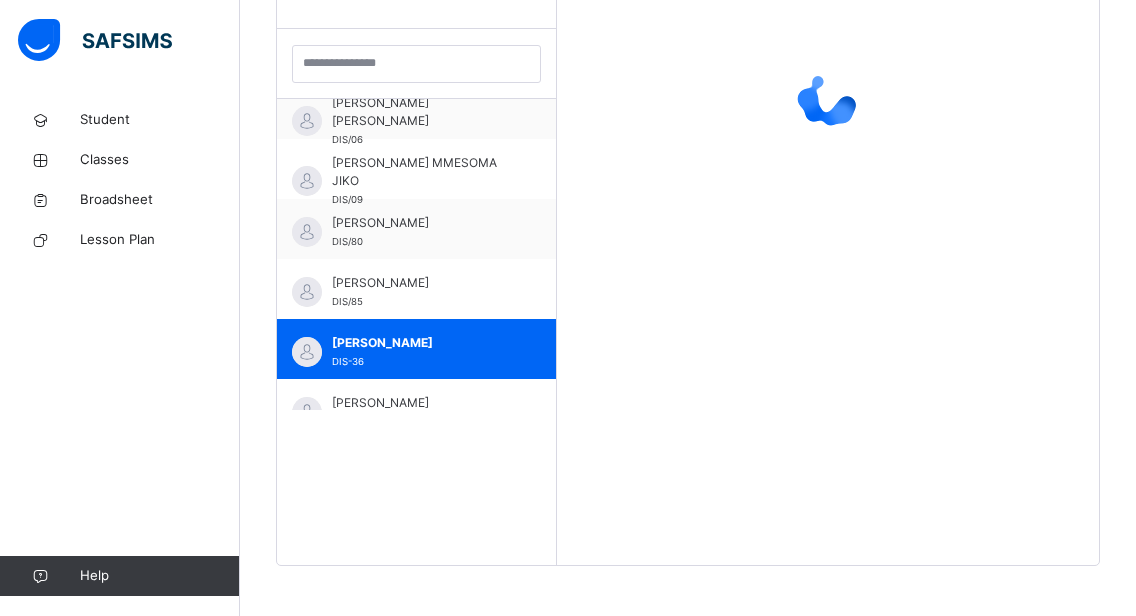 click on "Students [PERSON_NAME] DIS/81 [PERSON_NAME] DIS-33 [PERSON_NAME] DIS/11 [PERSON_NAME] [PERSON_NAME] DIS/06 [PERSON_NAME] MMESOMA JIKO DIS/09 [PERSON_NAME] DIS/80 [PERSON_NAME] DIS/85 [PERSON_NAME] DIS-36 [PERSON_NAME] DIS-34 [PERSON_NAME] DIS/88 [PERSON_NAME] DIS/82 [PERSON_NAME] DIS/79 [PERSON_NAME] DIS/87 [PERSON_NAME]  EMEATHO DIS/89 [PERSON_NAME] [PERSON_NAME] DIS/29 KINGDAVID  [PERSON_NAME] DIS-35 [PERSON_NAME] DIS/84 [PERSON_NAME] DIS-32 [PERSON_NAME] DIS-31 [PERSON_NAME]  DIS-73 OSE  IRIBHOGBE DIS/86 ROYAL  ATOYEBI DIS/92 [PERSON_NAME] [PERSON_NAME] DIS/30 [PERSON_NAME] TIARAOLUWA DIS/31" at bounding box center [417, 257] 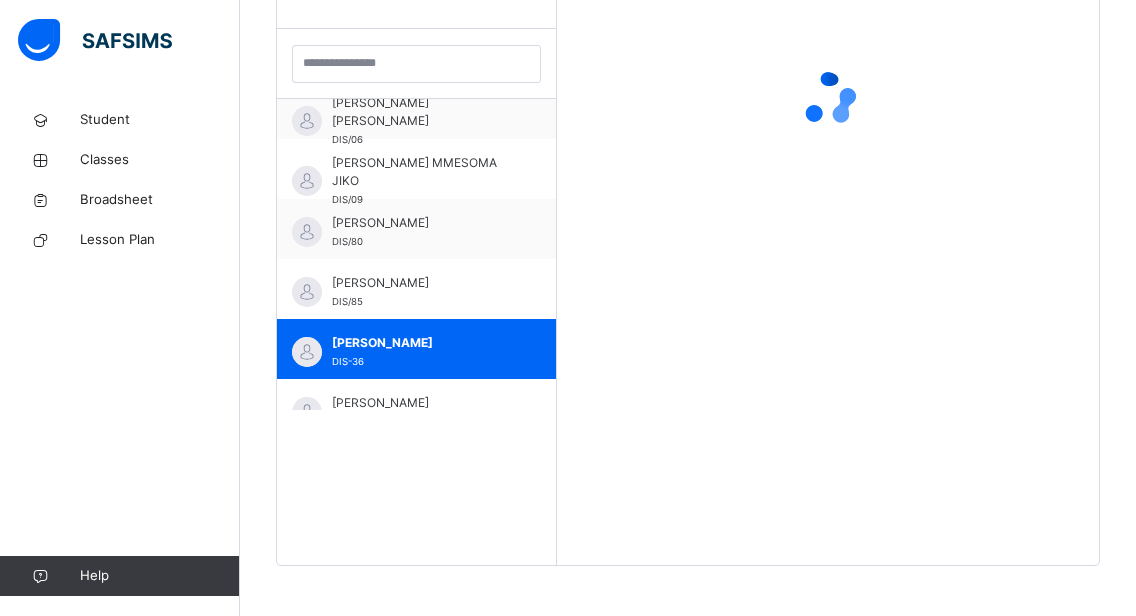 click on "Students [PERSON_NAME] DIS/81 [PERSON_NAME] DIS-33 [PERSON_NAME] DIS/11 [PERSON_NAME] [PERSON_NAME] DIS/06 [PERSON_NAME] MMESOMA JIKO DIS/09 [PERSON_NAME] DIS/80 [PERSON_NAME] DIS/85 [PERSON_NAME] DIS-36 [PERSON_NAME] DIS-34 [PERSON_NAME] DIS/88 [PERSON_NAME] DIS/82 [PERSON_NAME] DIS/79 [PERSON_NAME] DIS/87 [PERSON_NAME]  EMEATHO DIS/89 [PERSON_NAME] [PERSON_NAME] DIS/29 KINGDAVID  [PERSON_NAME] DIS-35 [PERSON_NAME] DIS/84 [PERSON_NAME] DIS-32 [PERSON_NAME] DIS-31 [PERSON_NAME]  DIS-73 OSE  IRIBHOGBE DIS/86 ROYAL  ATOYEBI DIS/92 [PERSON_NAME] [PERSON_NAME] DIS/30 [PERSON_NAME] TIARAOLUWA DIS/31" at bounding box center [417, 257] 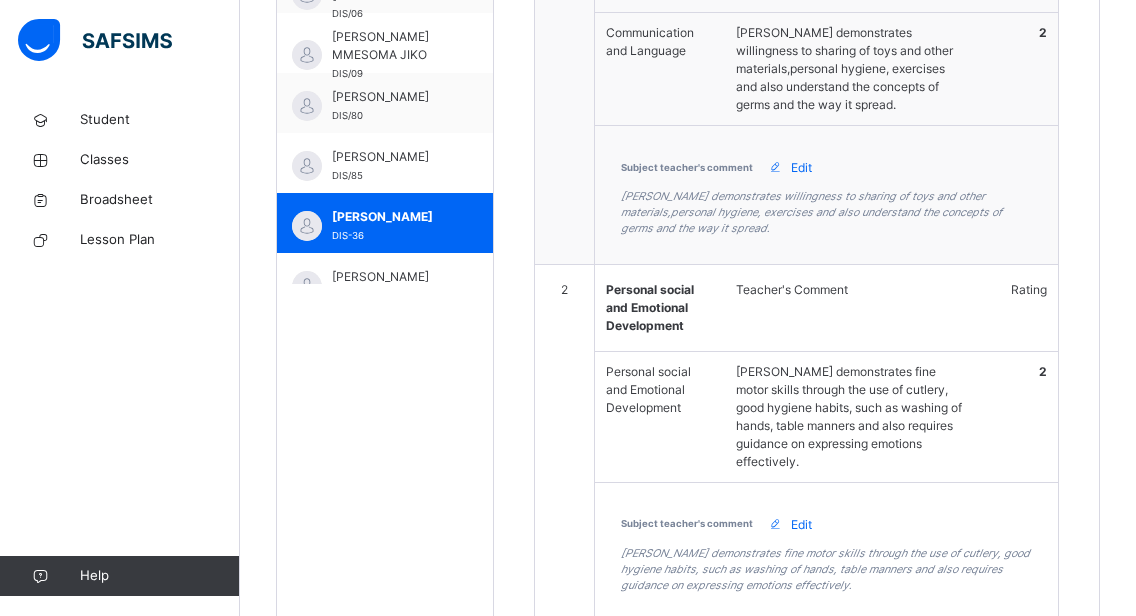 scroll, scrollTop: 671, scrollLeft: 0, axis: vertical 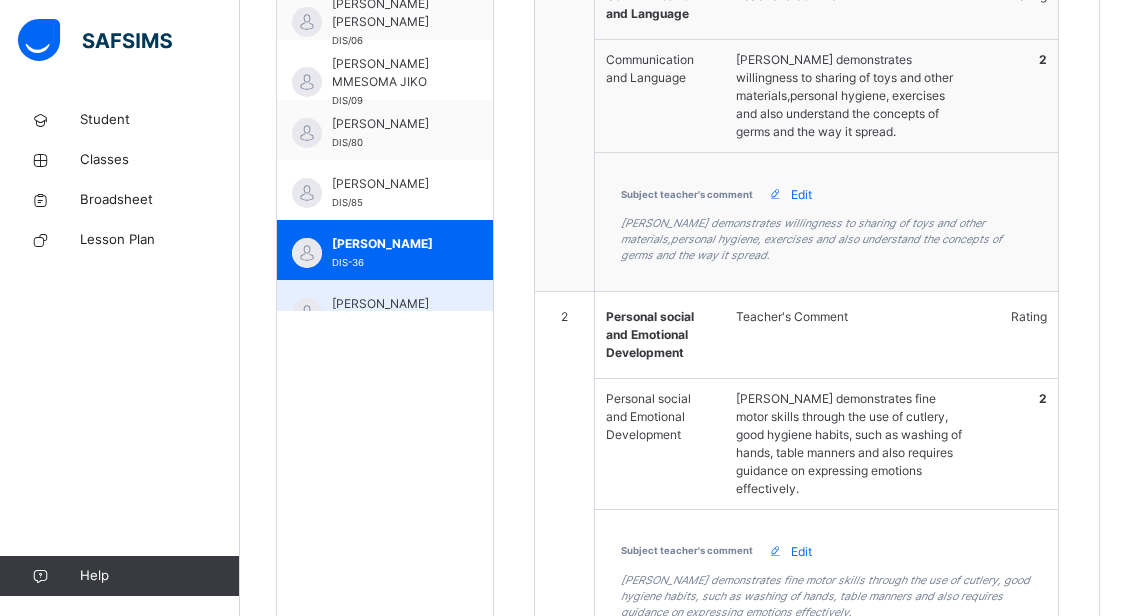 click on "[PERSON_NAME] DIS-34" at bounding box center (385, 310) 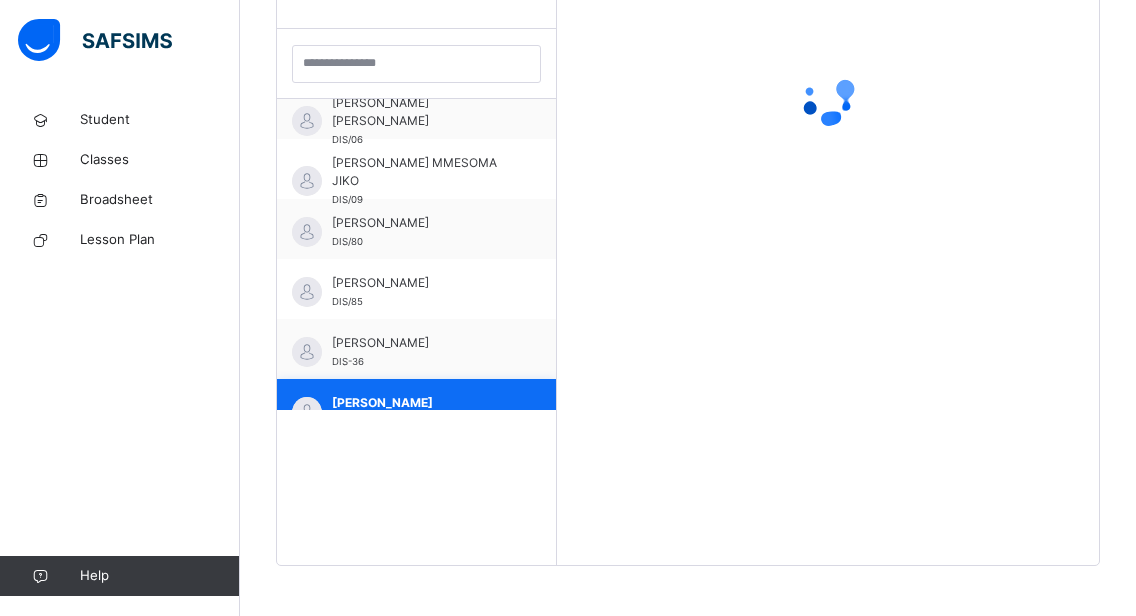 scroll, scrollTop: 572, scrollLeft: 0, axis: vertical 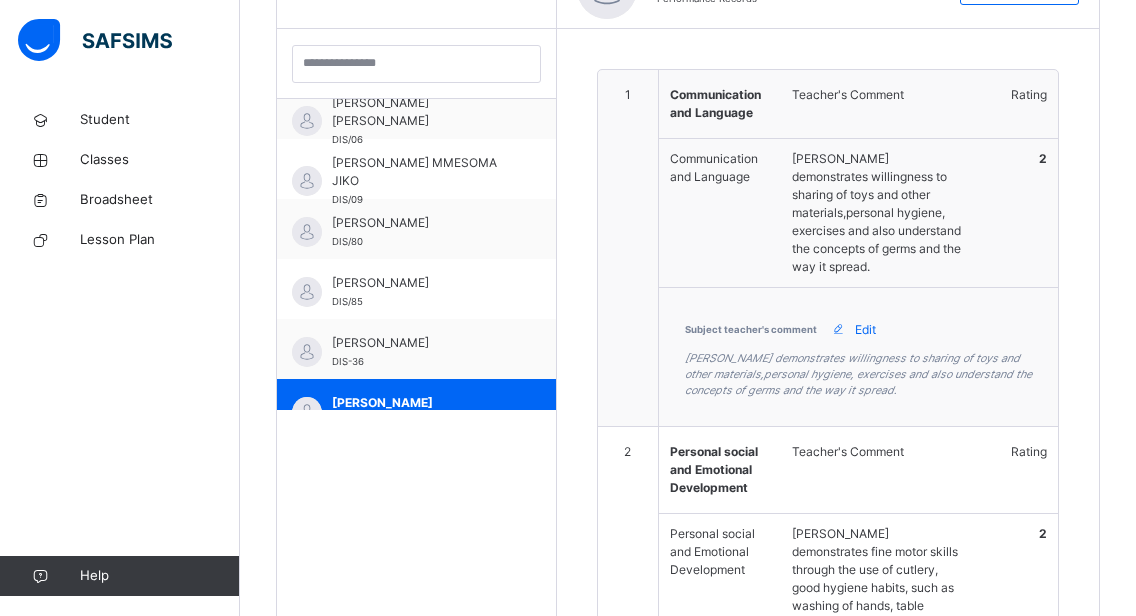 type on "**********" 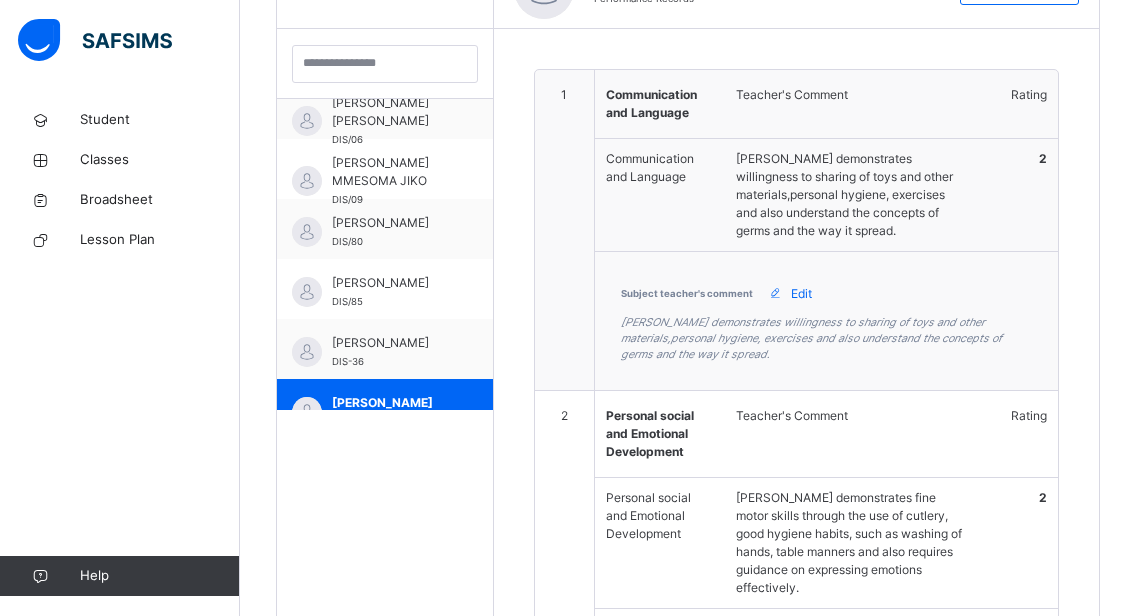 scroll, scrollTop: 671, scrollLeft: 0, axis: vertical 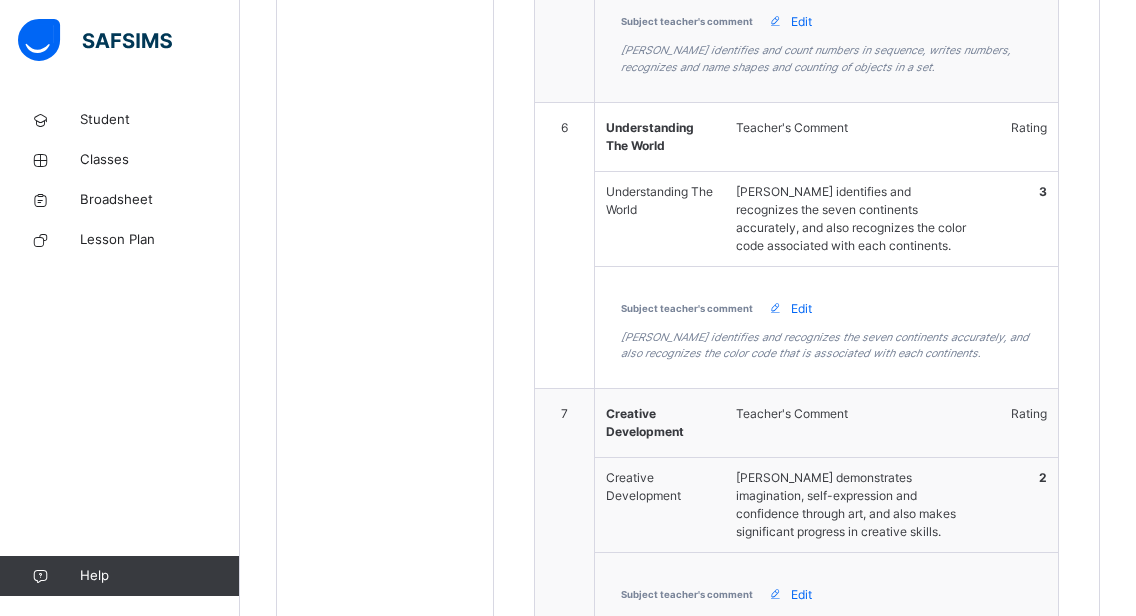 click on "1 Communication and Language Teacher's Comment Rating Communication and Language [PERSON_NAME] demonstrates willingness to sharing of toys and other materials,personal hygiene, exercises and also understand the concepts of germs and the way it spread. 2 Subject teacher's comment Edit [PERSON_NAME] demonstrates willingness to sharing of toys and other materials,personal hygiene, exercises and also understand the concepts of germs and the way it spread. 2 Personal social and Emotional Development Teacher's Comment Rating Personal social and Emotional Development [PERSON_NAME] demonstrates fine motor skills through the use of cutlery, good hygiene habits, such as washing of hands, table manners and also requires guidance on expressing emotions effectively.  2 Subject teacher's comment Edit [PERSON_NAME] demonstrates fine motor skills through the use of cutlery, good hygiene habits, such as washing of hands, table manners and also requires guidance on expressing emotions effectively.  3 Literacy Teacher's Comment Rating Literacy 3 Edit 4 Rating" at bounding box center [797, -330] 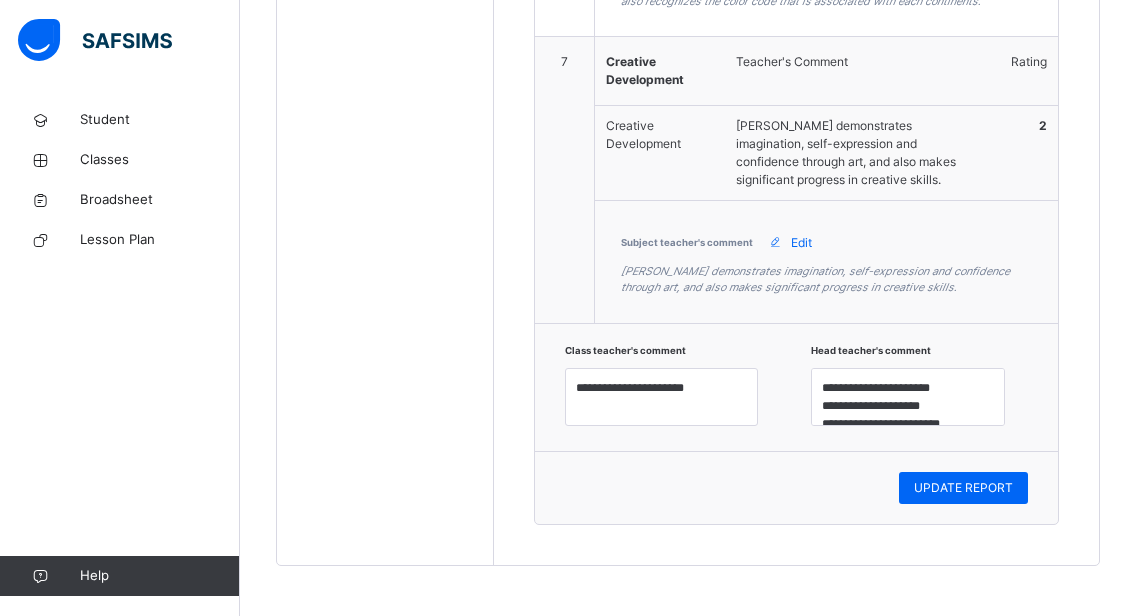 scroll, scrollTop: 2638, scrollLeft: 0, axis: vertical 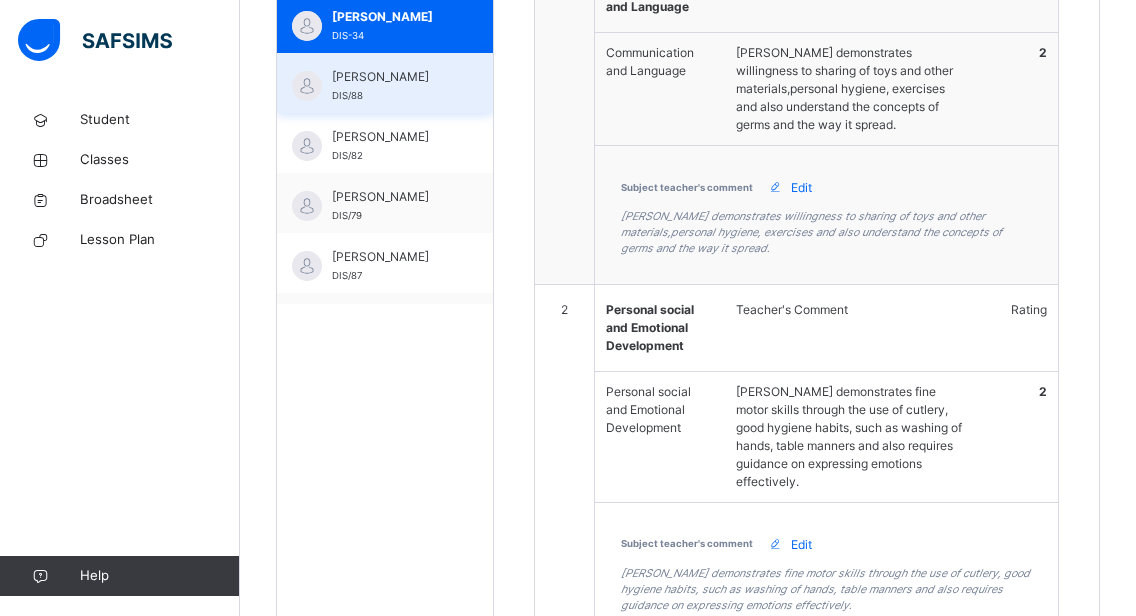click on "[PERSON_NAME] DIS/88" at bounding box center (390, 86) 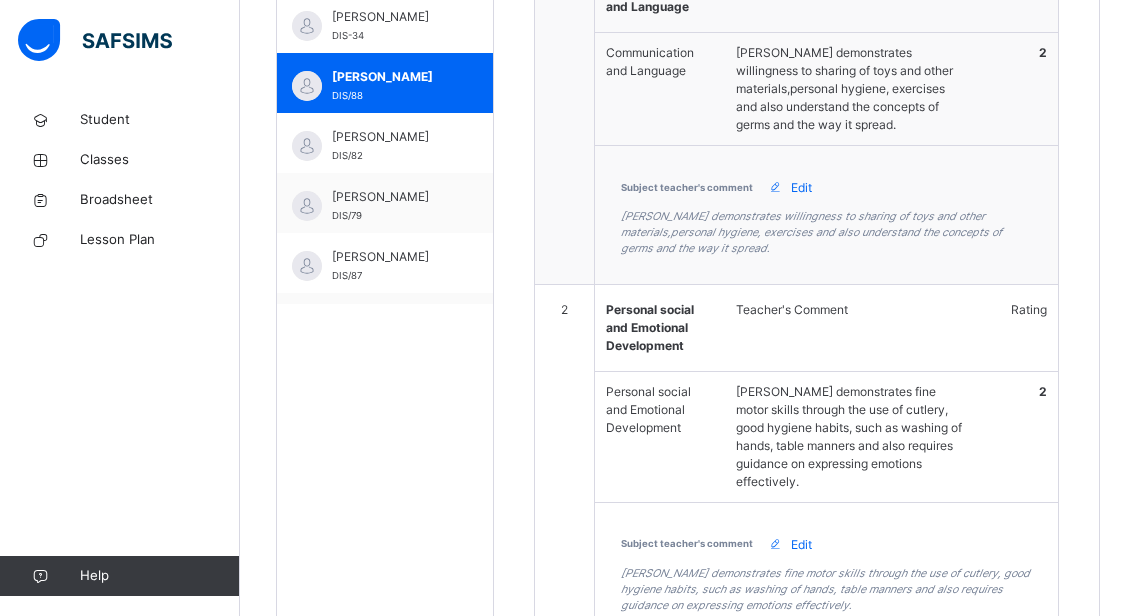 scroll, scrollTop: 478, scrollLeft: 0, axis: vertical 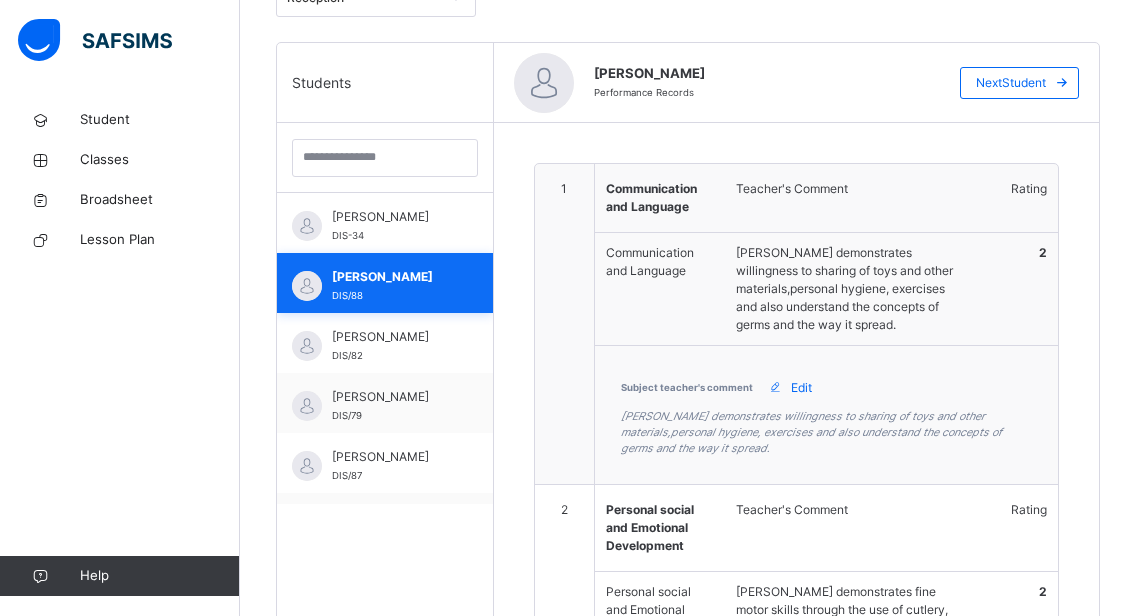 click on "[PERSON_NAME]" at bounding box center [390, 277] 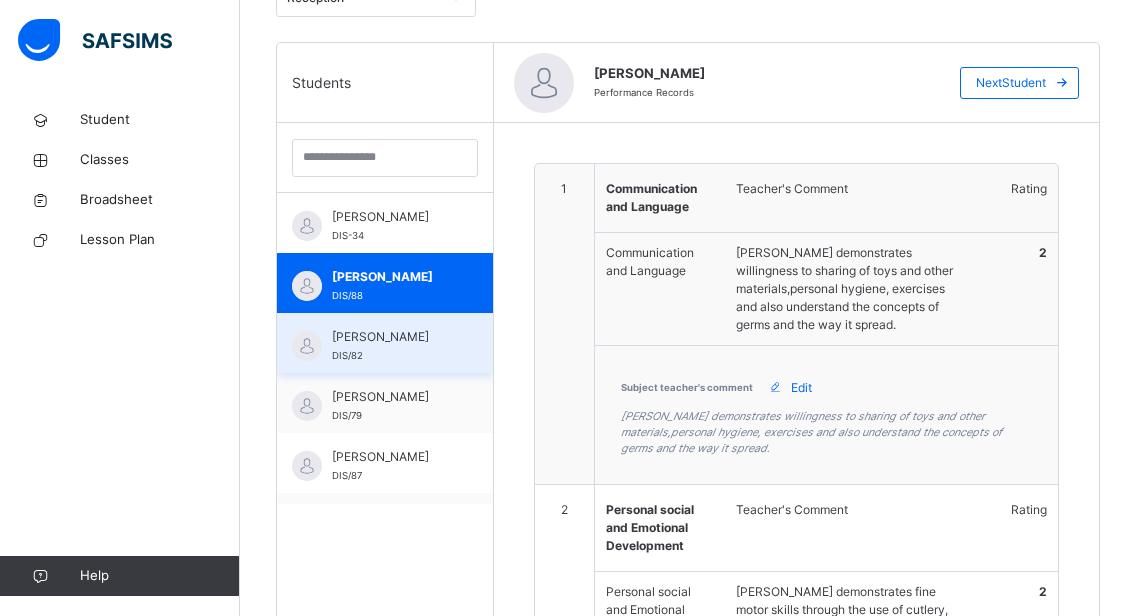 click on "[PERSON_NAME]" at bounding box center [390, 337] 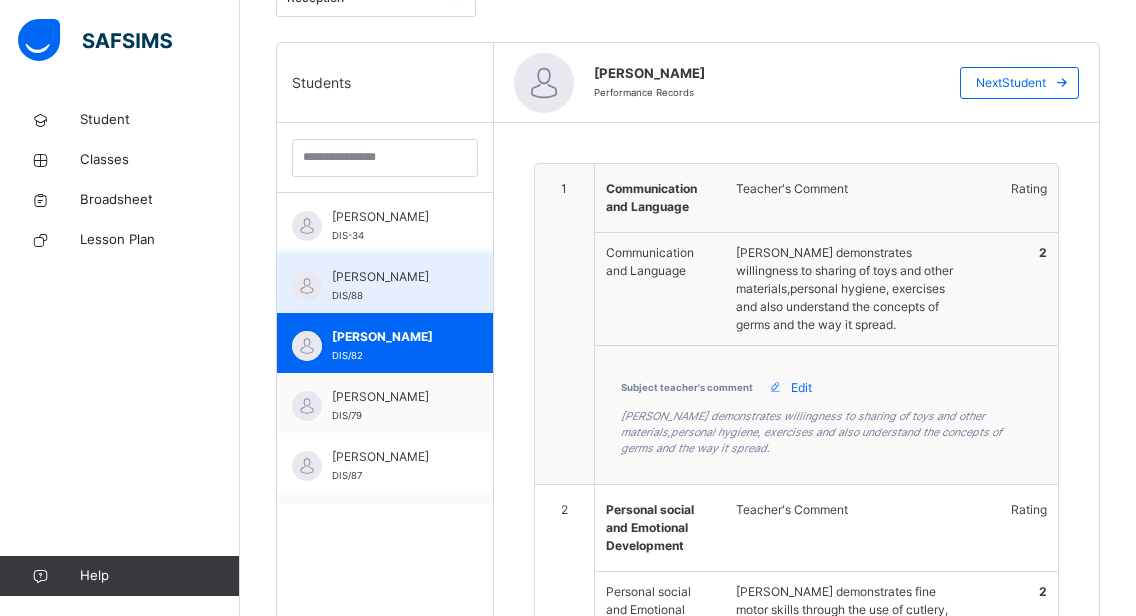 click on "[PERSON_NAME]" at bounding box center (390, 277) 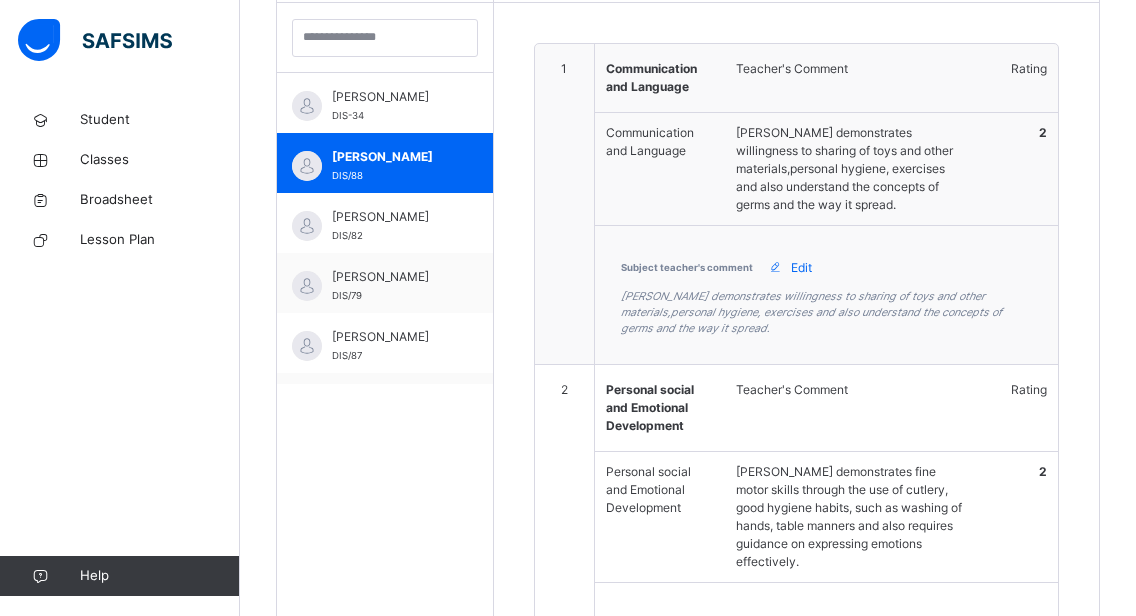 scroll, scrollTop: 451, scrollLeft: 0, axis: vertical 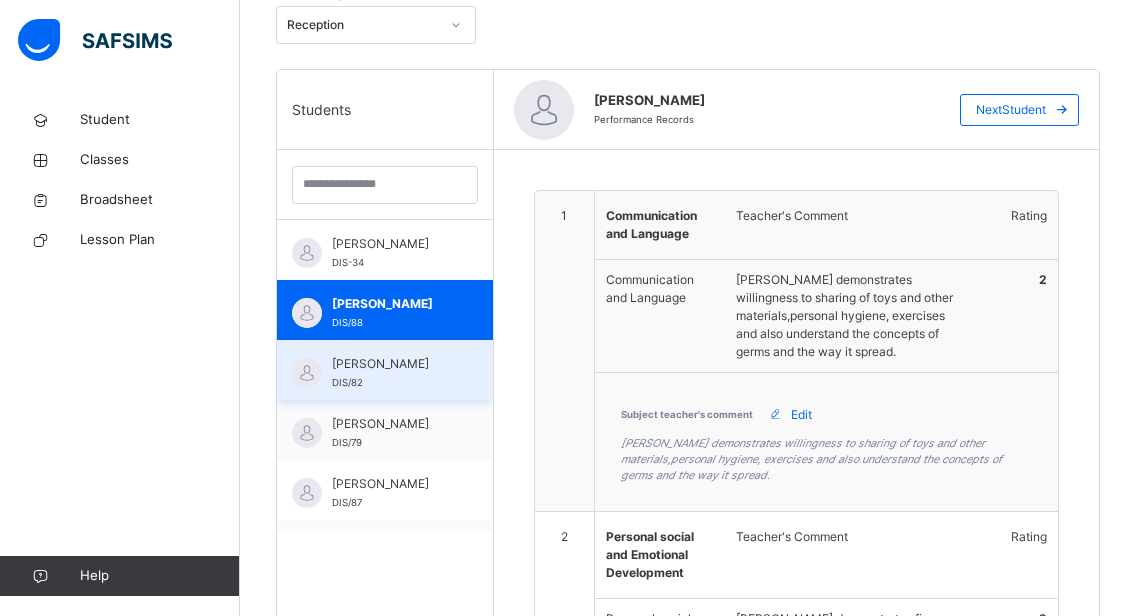 click on "[PERSON_NAME] DIS/82" at bounding box center (385, 370) 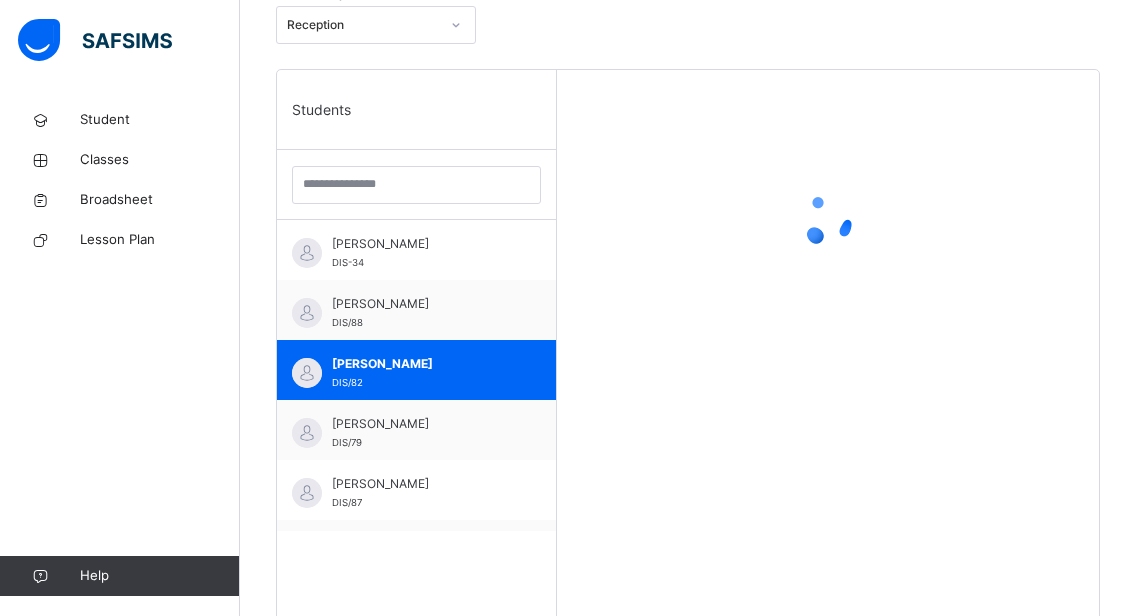 scroll, scrollTop: 640, scrollLeft: 0, axis: vertical 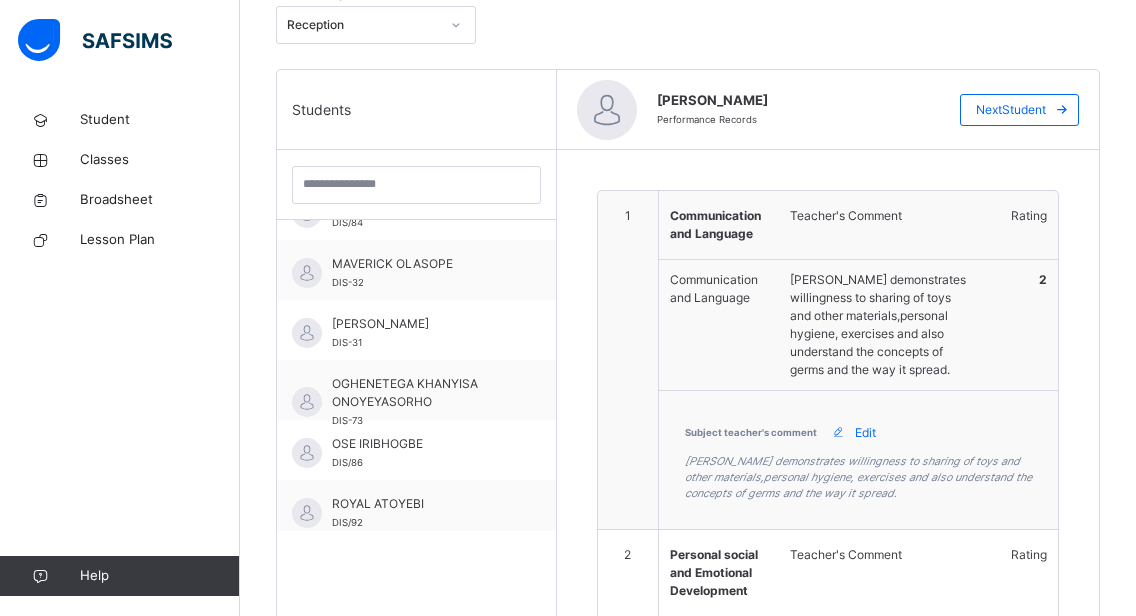 type on "**********" 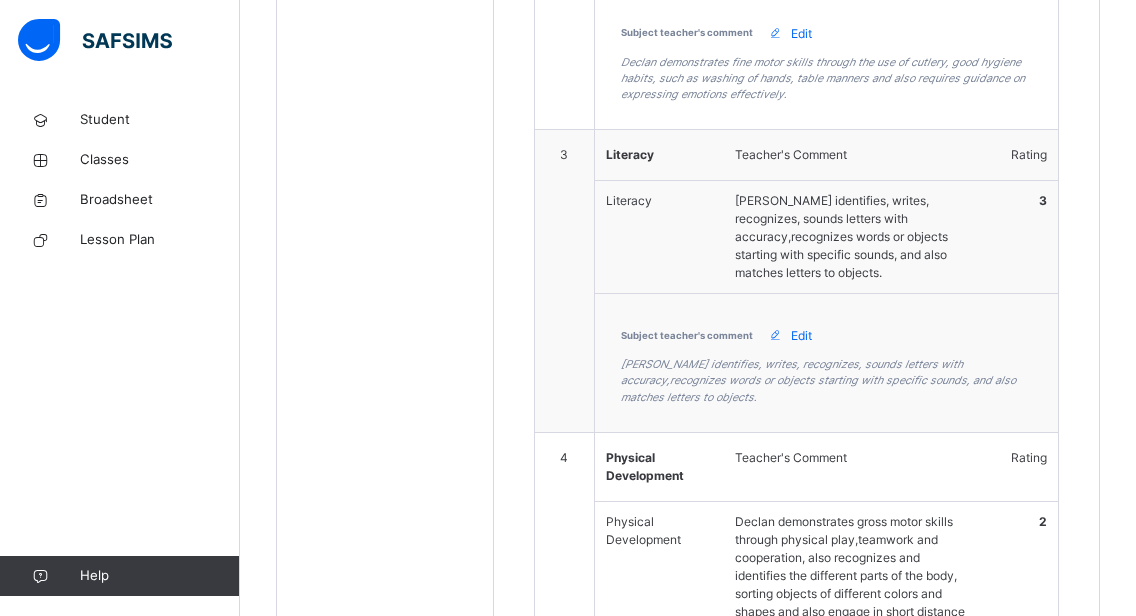 scroll, scrollTop: 1185, scrollLeft: 0, axis: vertical 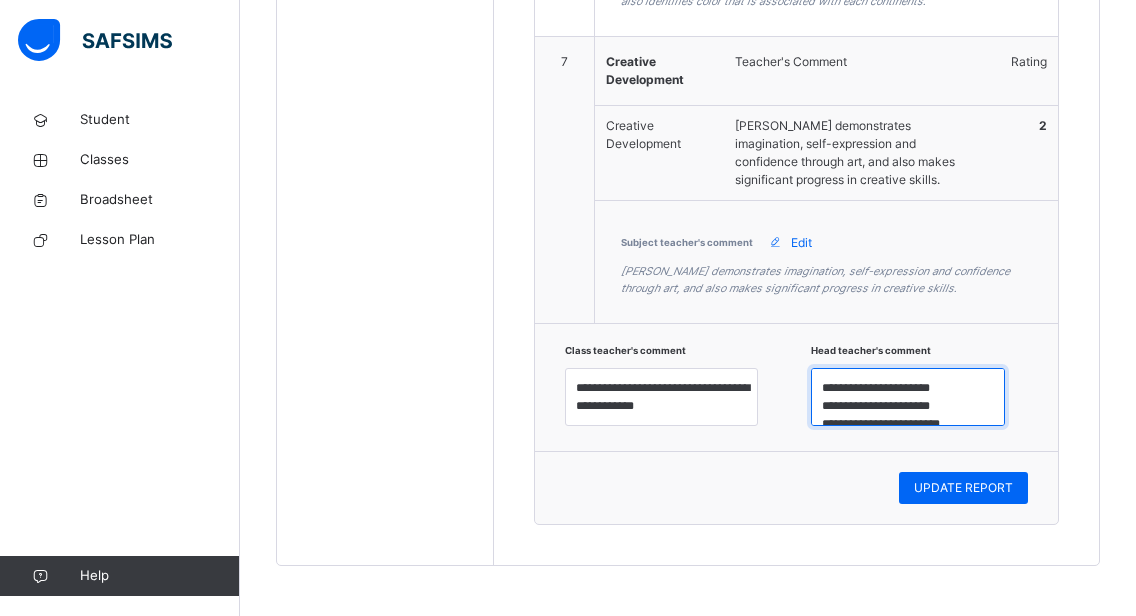 click on "**********" at bounding box center (908, 397) 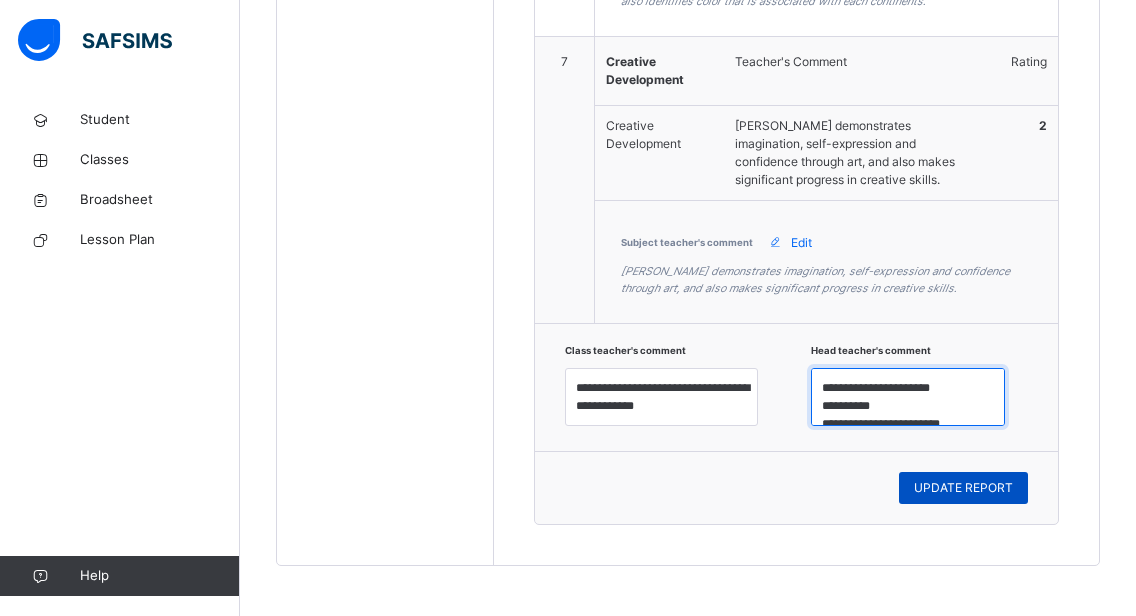 type on "**********" 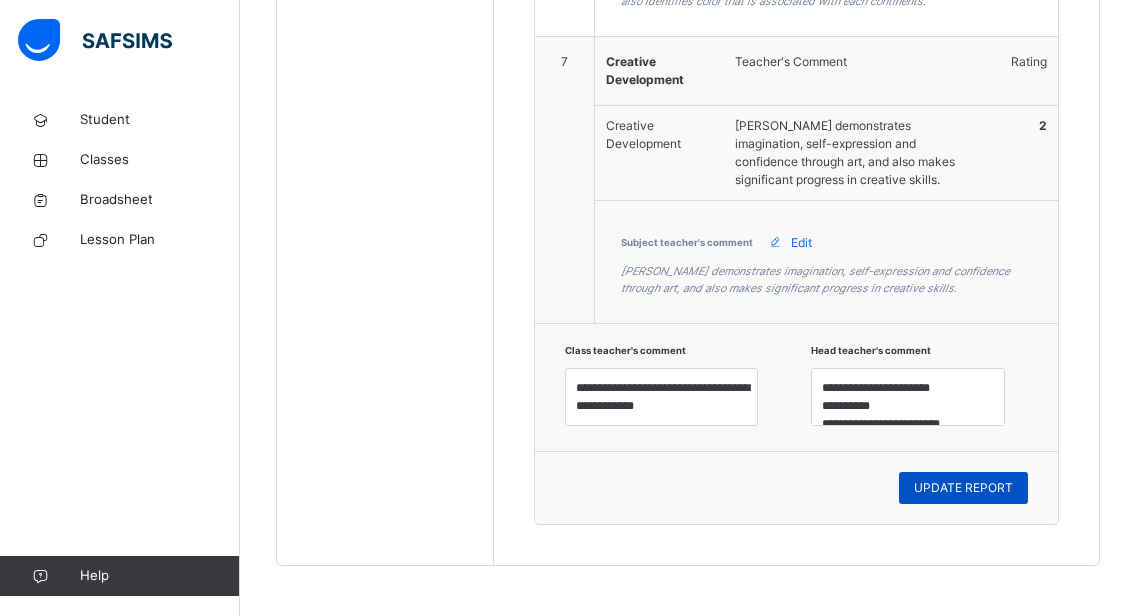 click on "UPDATE REPORT" at bounding box center (963, 488) 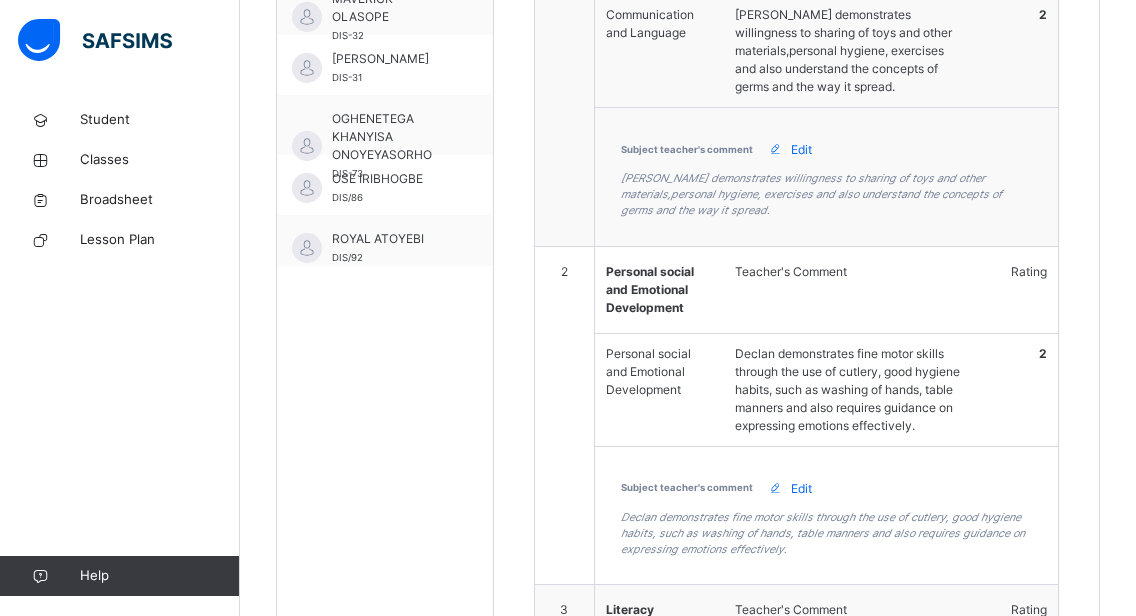 scroll, scrollTop: 623, scrollLeft: 0, axis: vertical 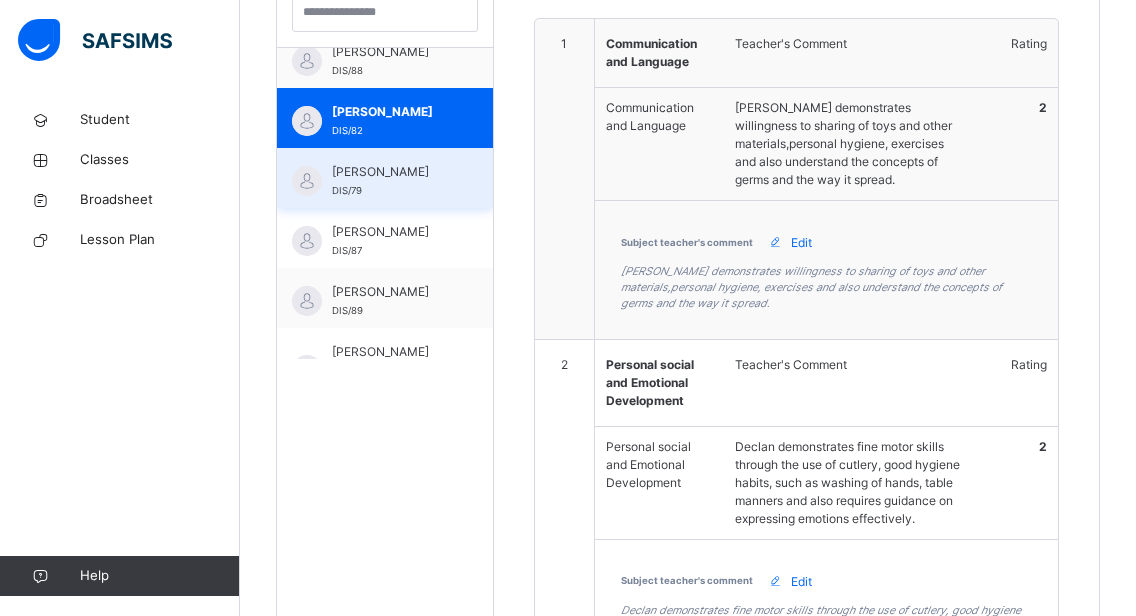 click on "[PERSON_NAME]" at bounding box center (390, 172) 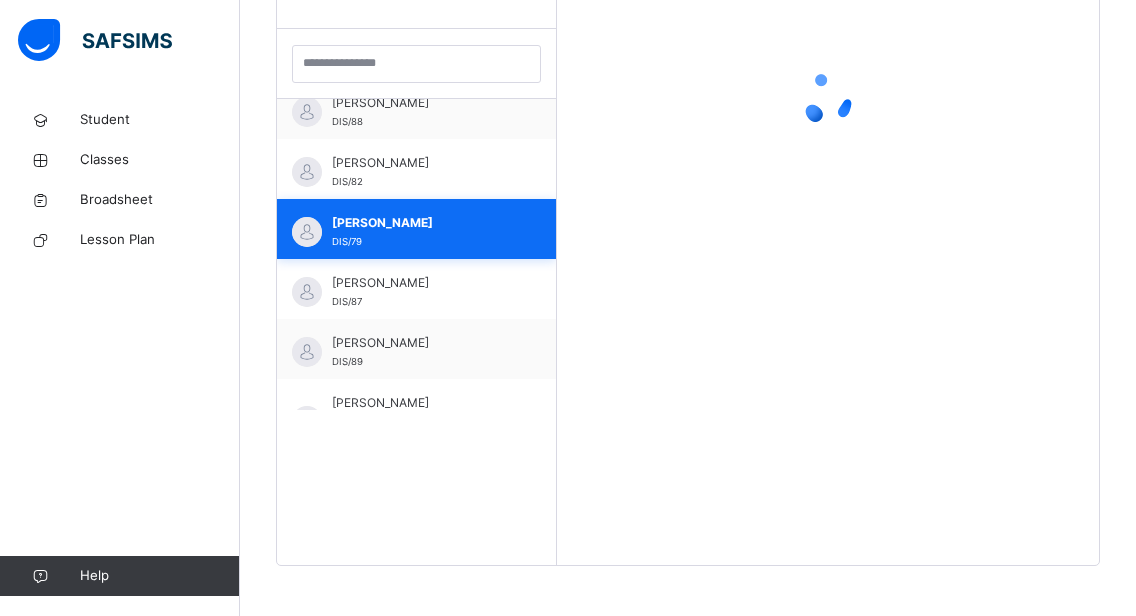 scroll, scrollTop: 572, scrollLeft: 0, axis: vertical 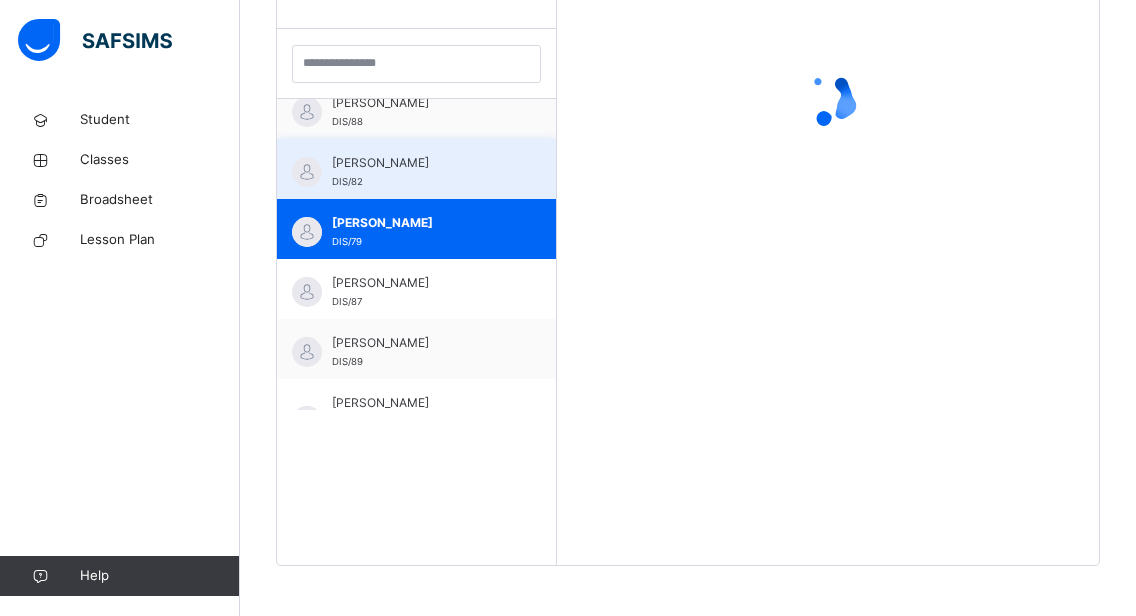 click on "[PERSON_NAME]" at bounding box center [421, 163] 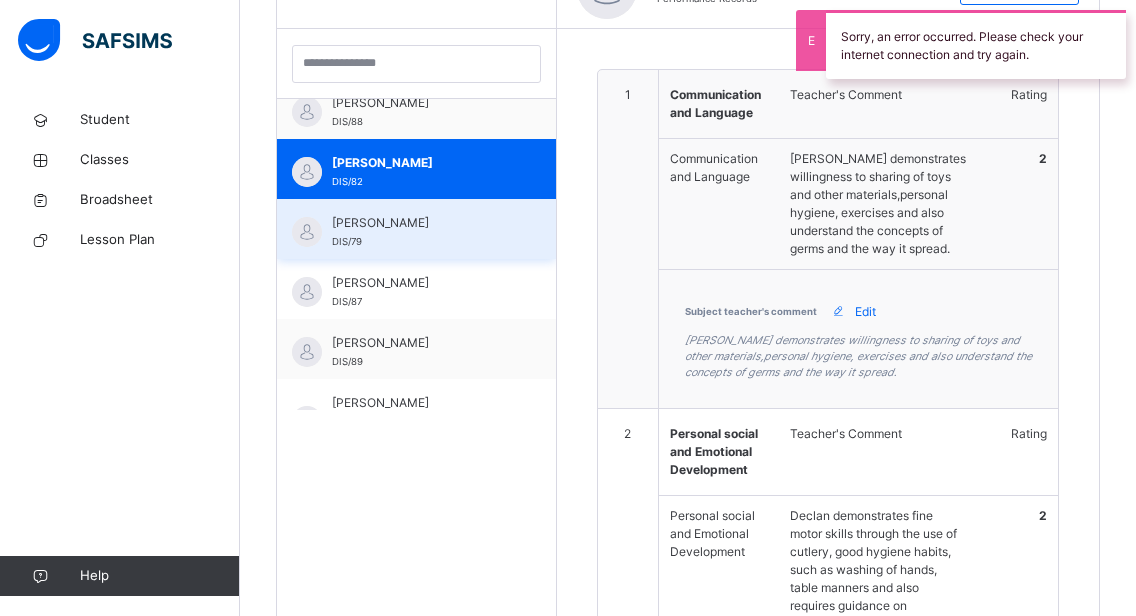 click on "[PERSON_NAME]" at bounding box center (421, 223) 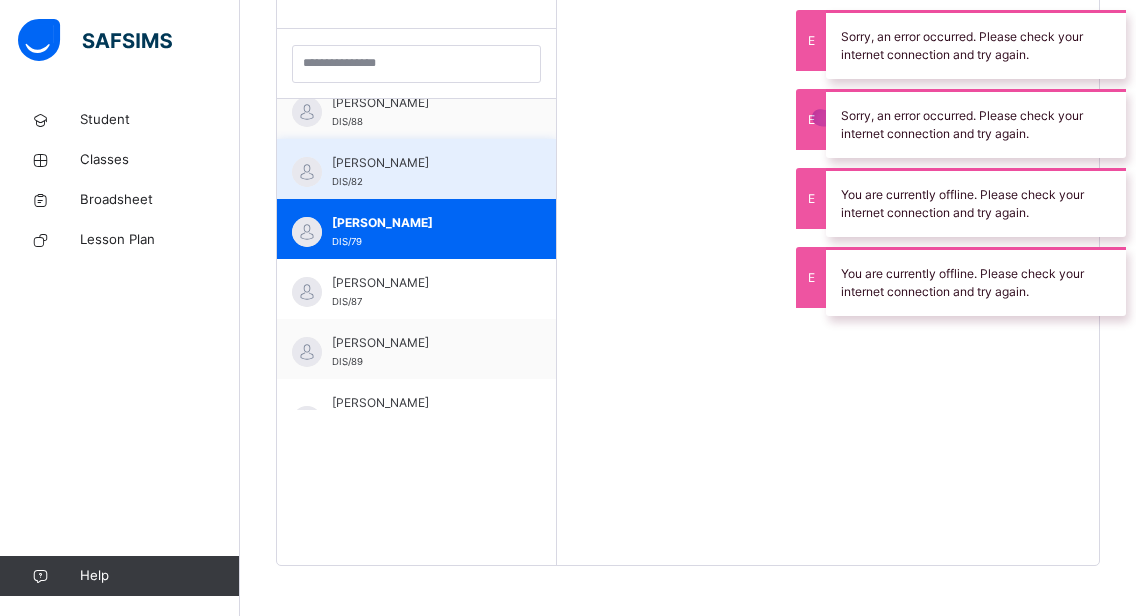 click on "[PERSON_NAME]" at bounding box center [421, 163] 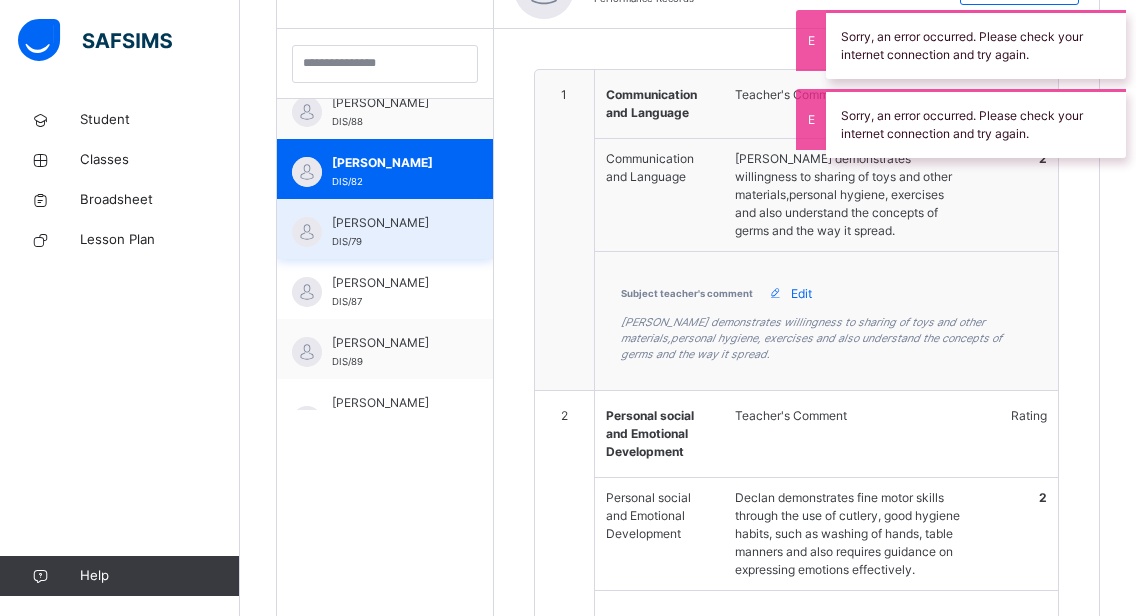 scroll, scrollTop: 623, scrollLeft: 0, axis: vertical 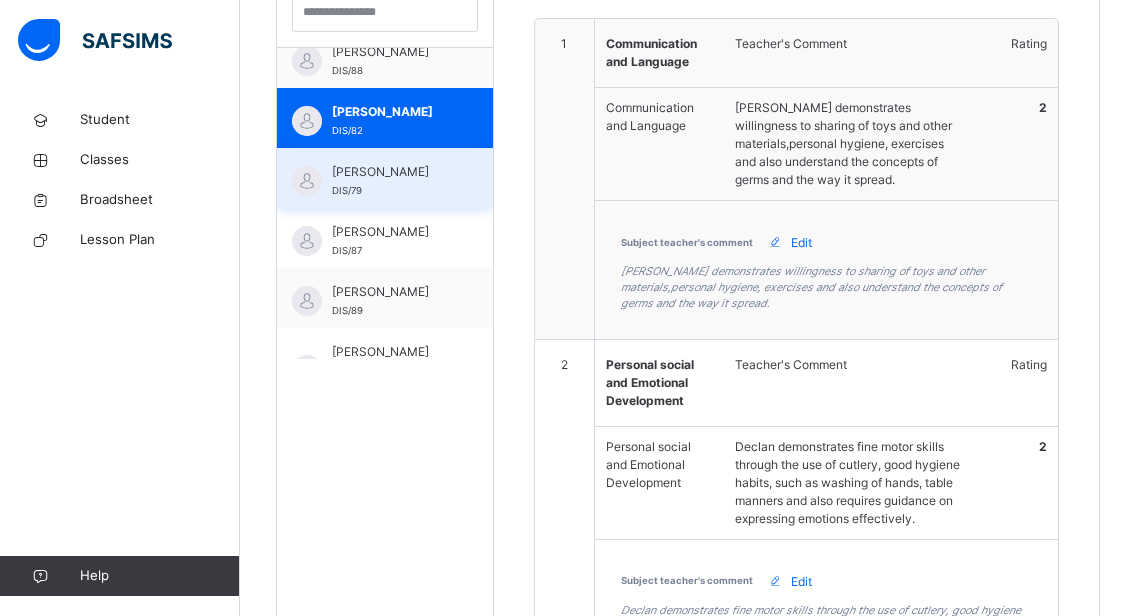 click on "[PERSON_NAME]" at bounding box center [390, 172] 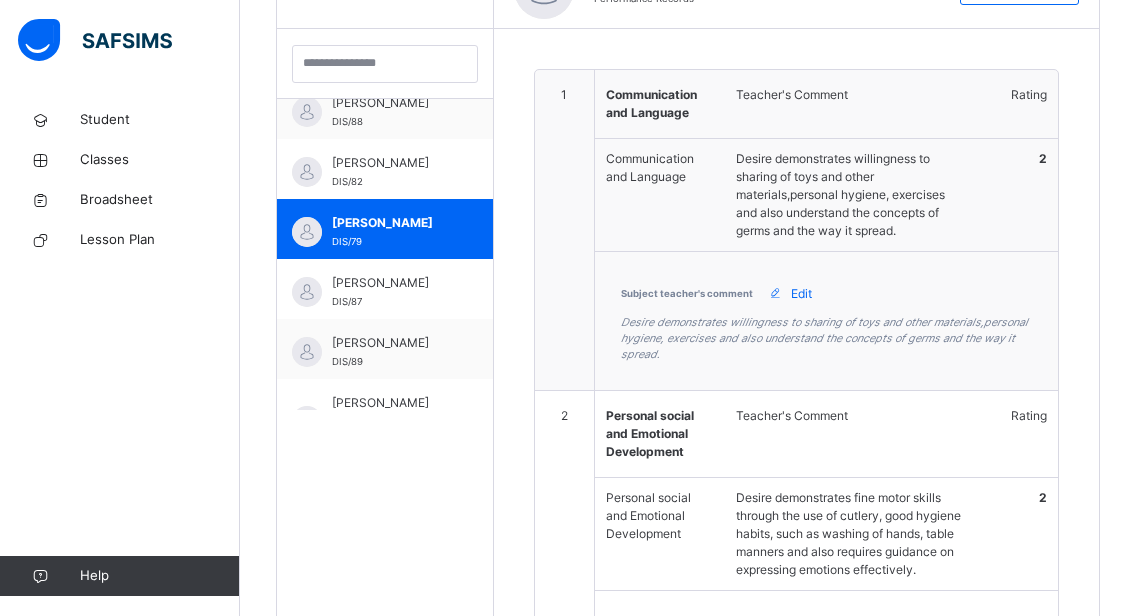 scroll, scrollTop: 623, scrollLeft: 0, axis: vertical 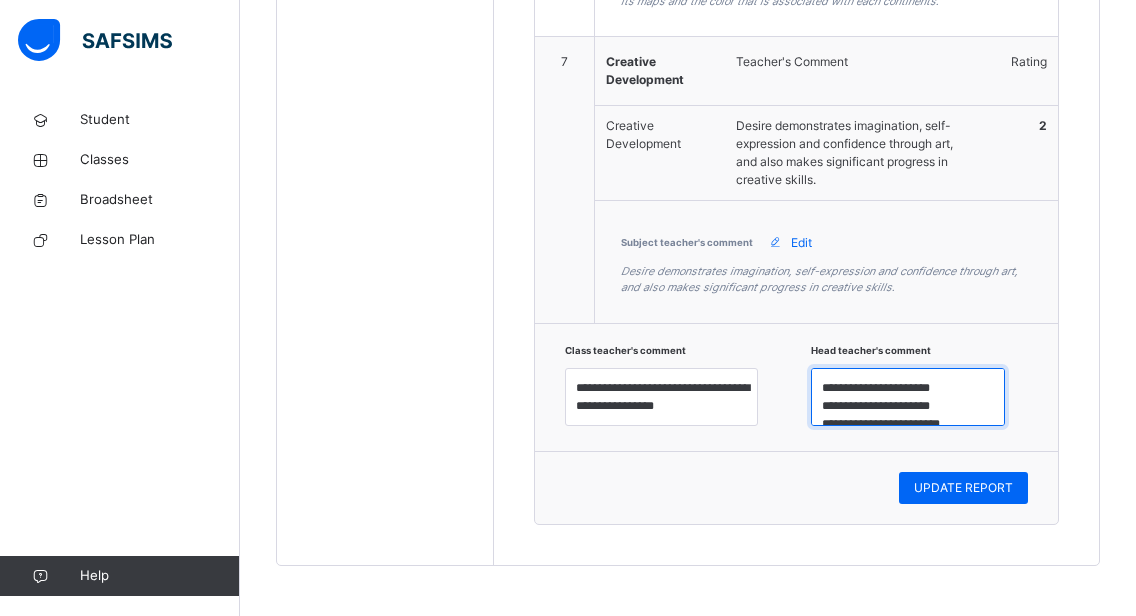 click on "**********" at bounding box center (908, 397) 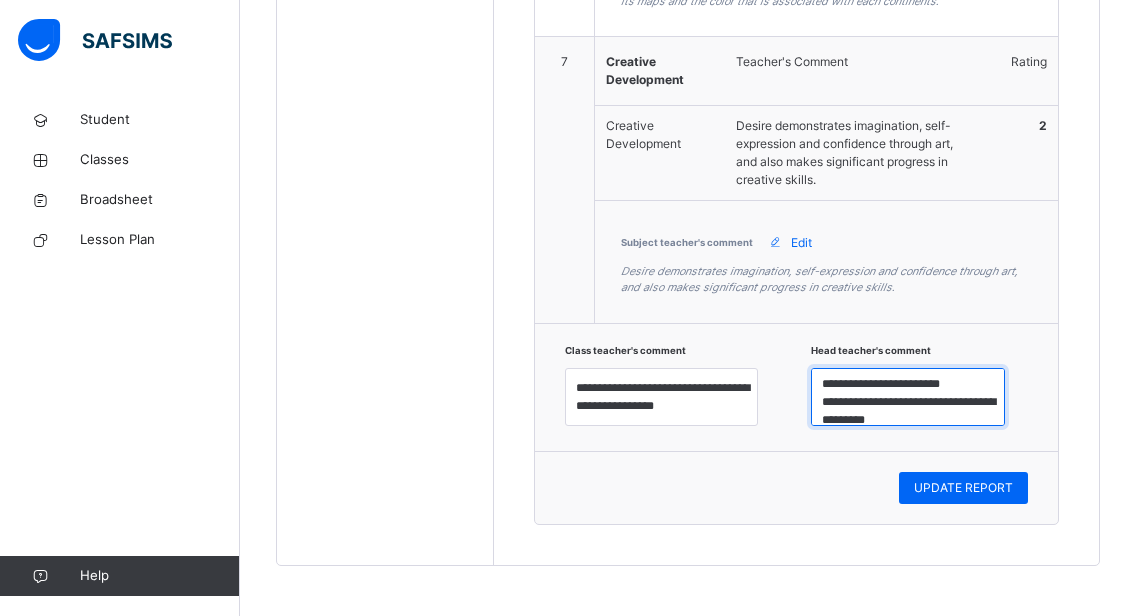 scroll, scrollTop: 0, scrollLeft: 0, axis: both 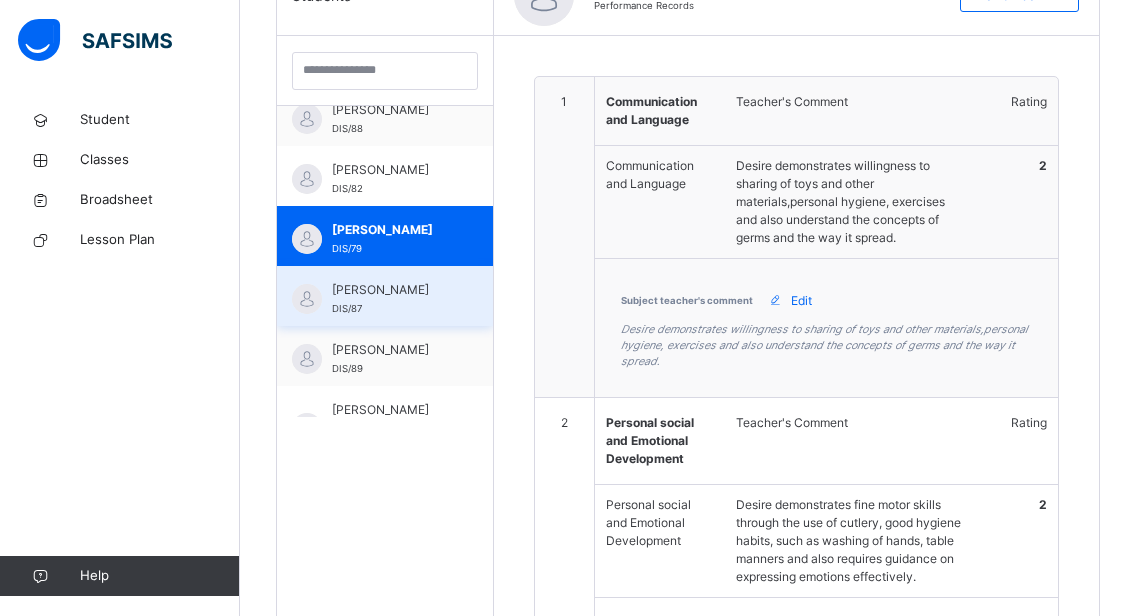 type on "**********" 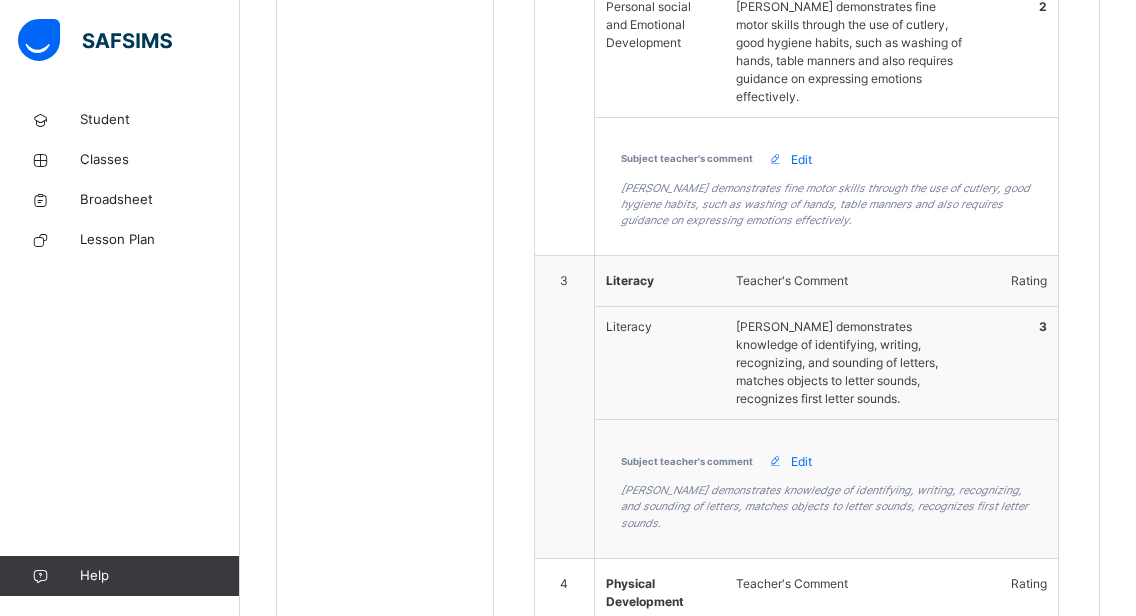 scroll, scrollTop: 1085, scrollLeft: 0, axis: vertical 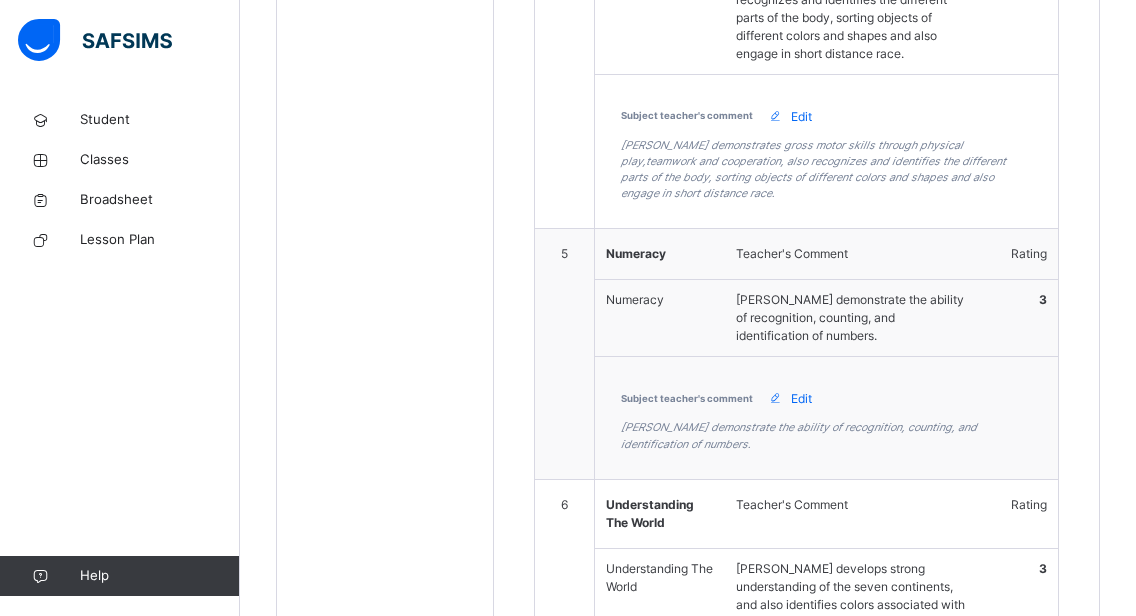 click on "Edit" at bounding box center (801, 399) 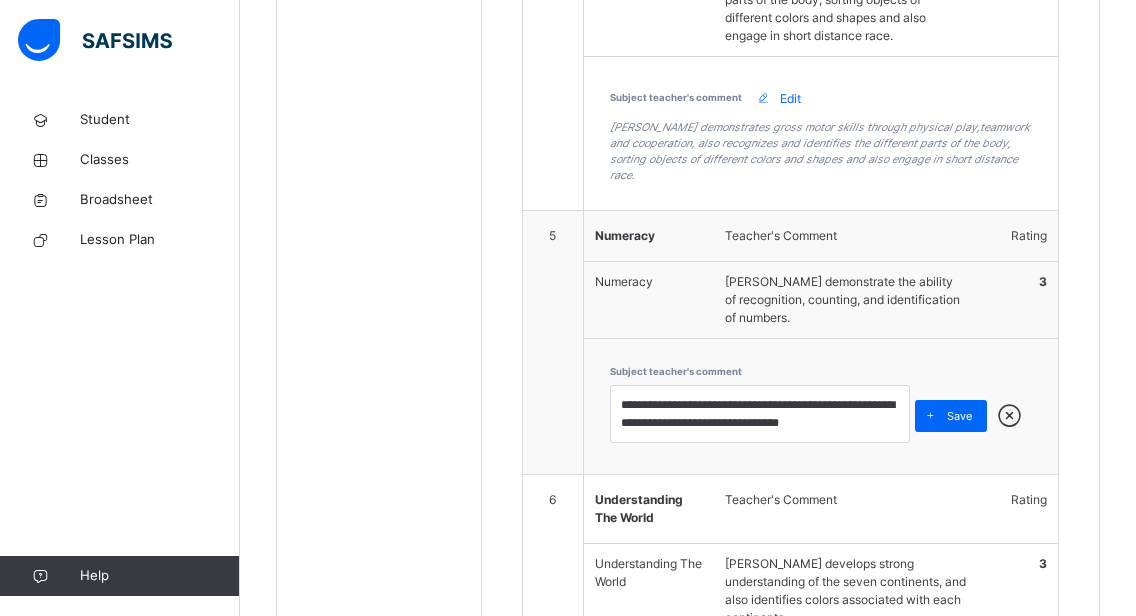 scroll, scrollTop: 569, scrollLeft: 0, axis: vertical 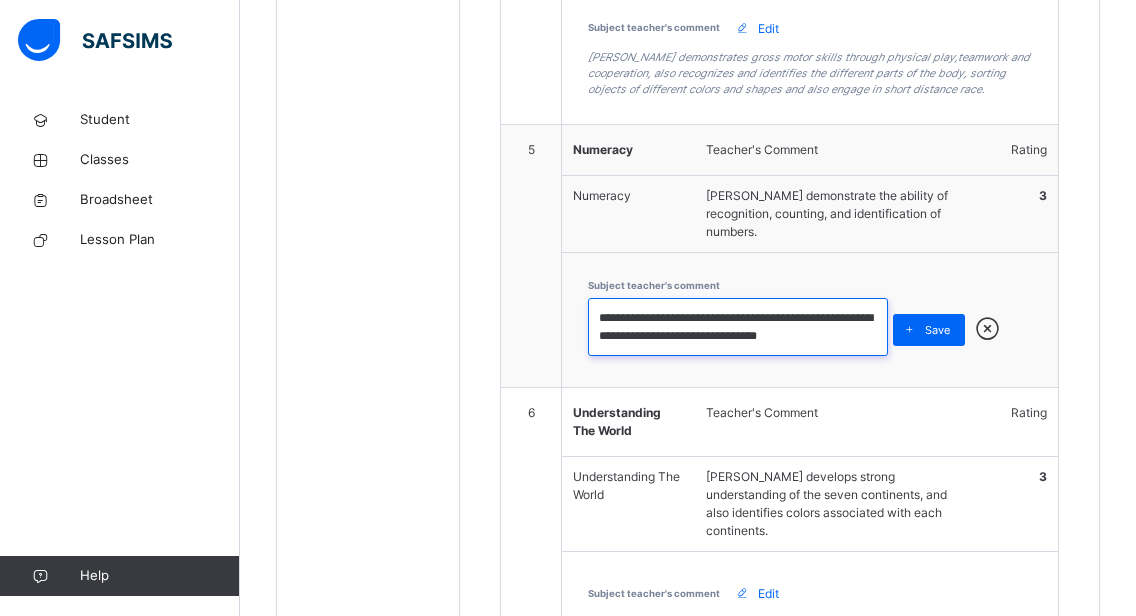 click on "**********" at bounding box center (738, 327) 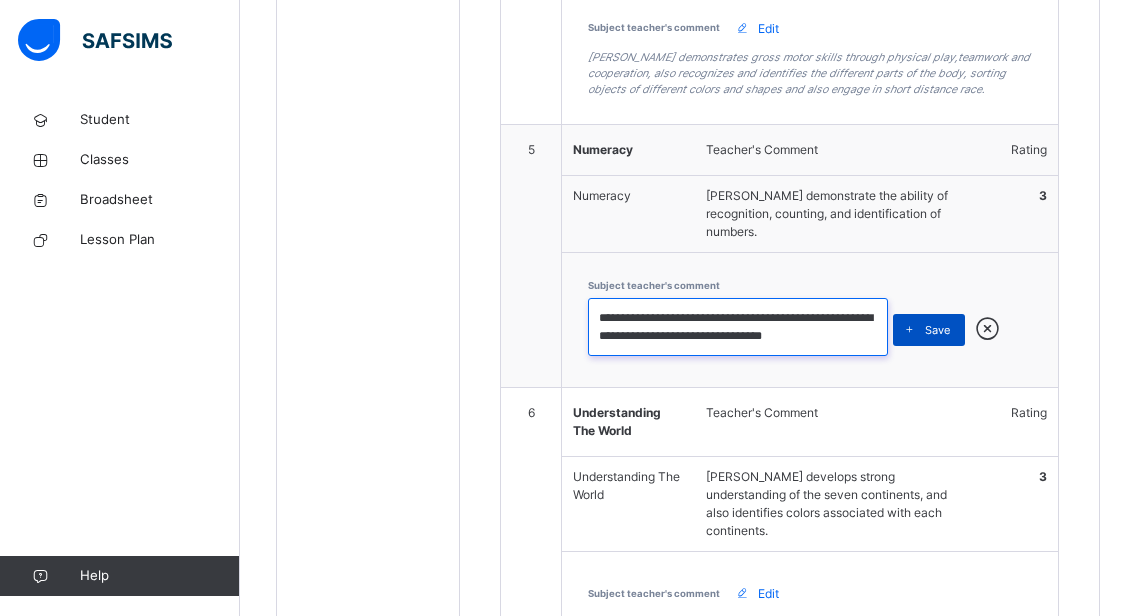 type on "**********" 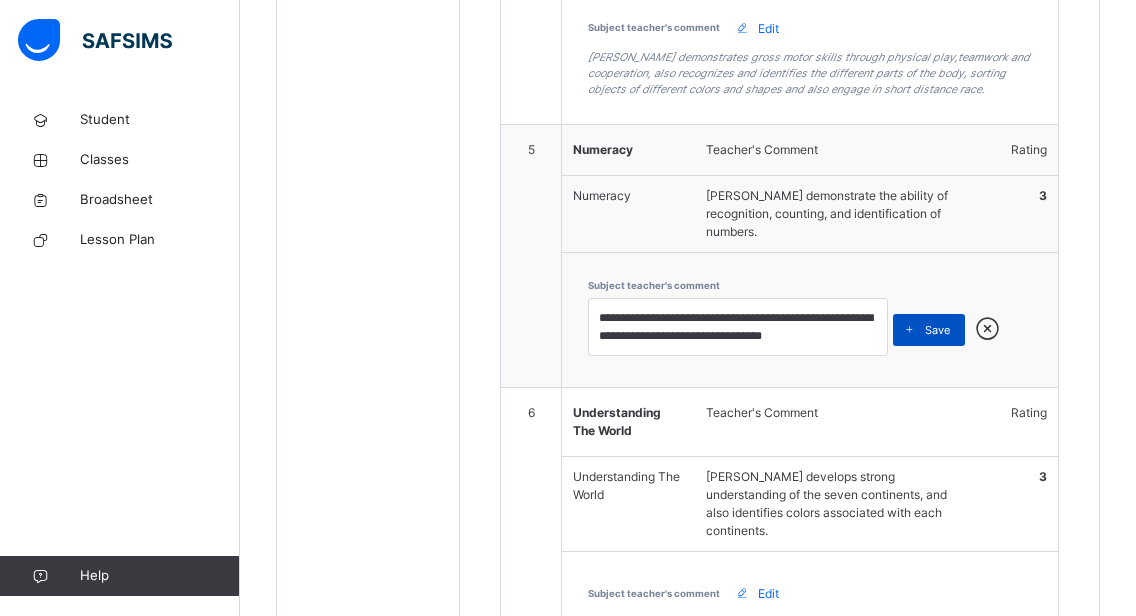 click on "Save" at bounding box center [937, 330] 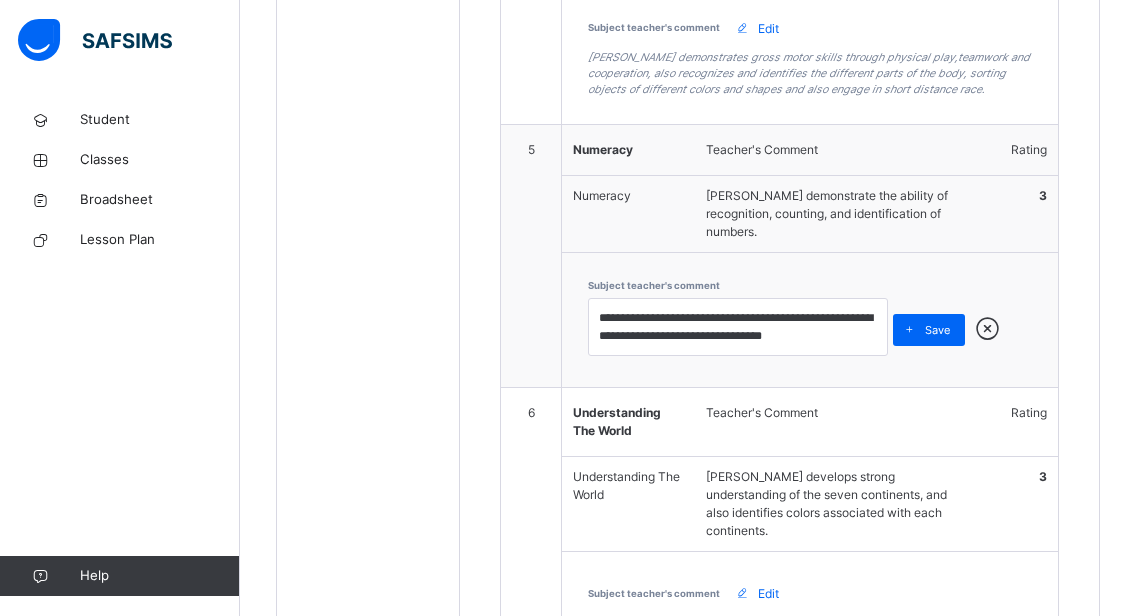 click on "Save" at bounding box center (937, 330) 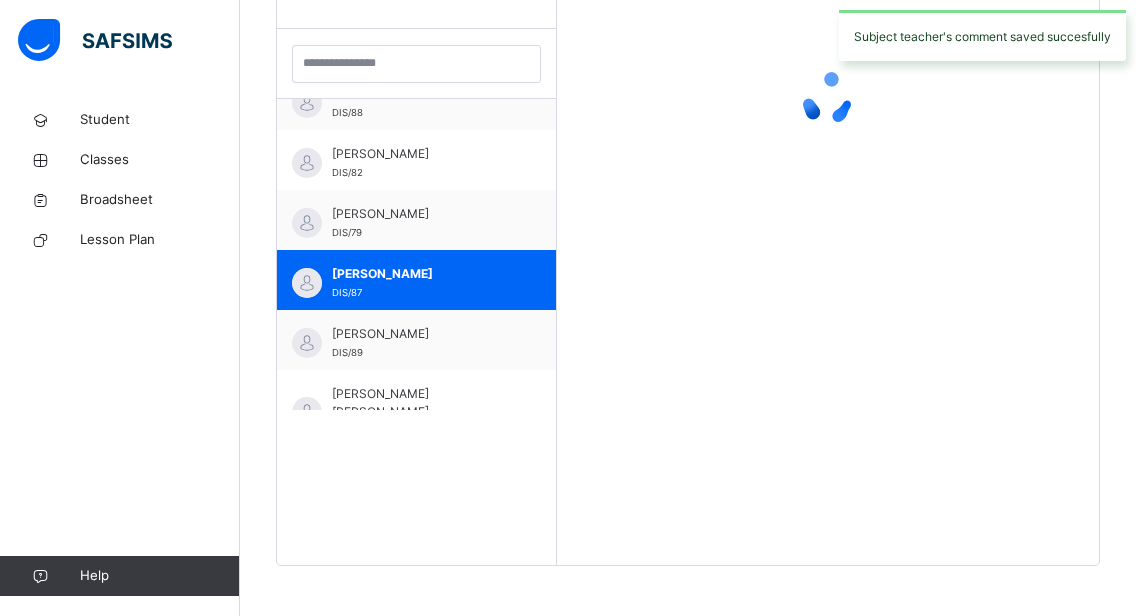 scroll, scrollTop: 572, scrollLeft: 0, axis: vertical 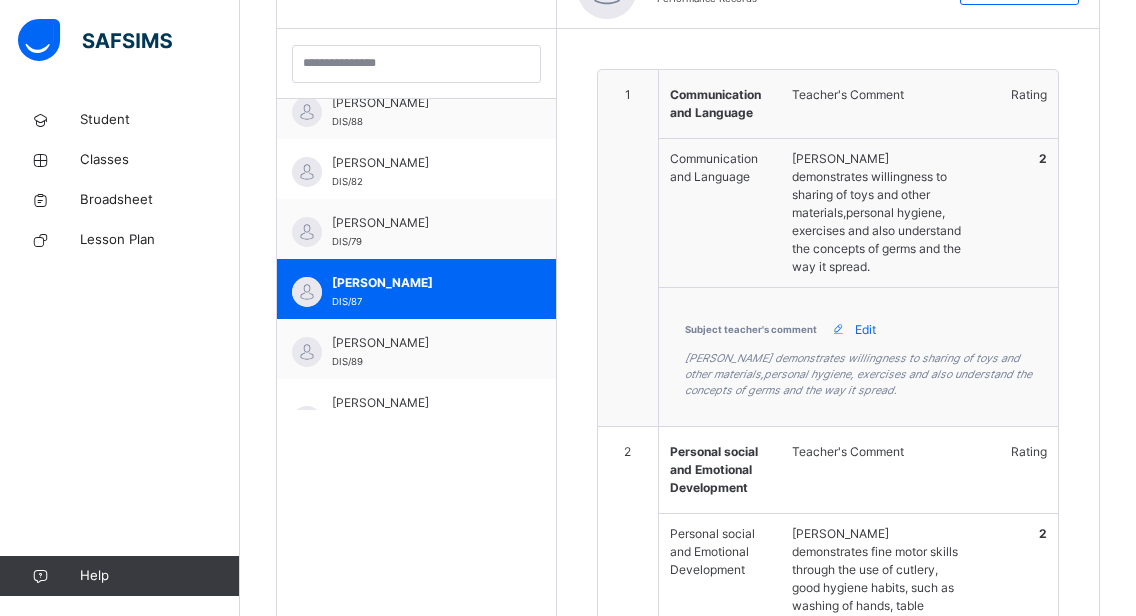 type on "**********" 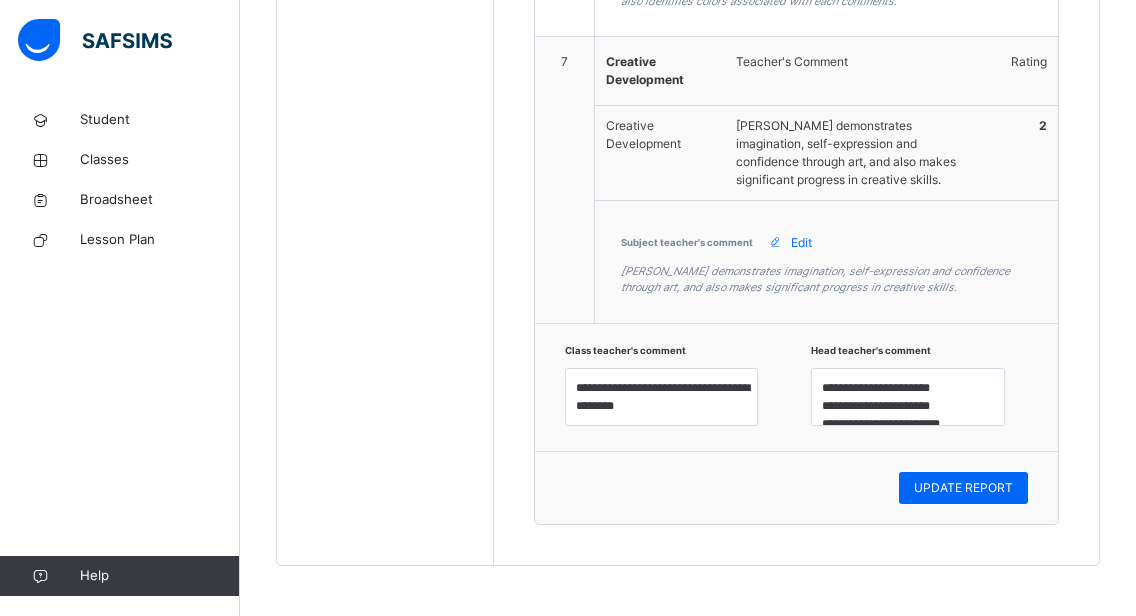 scroll, scrollTop: 2566, scrollLeft: 0, axis: vertical 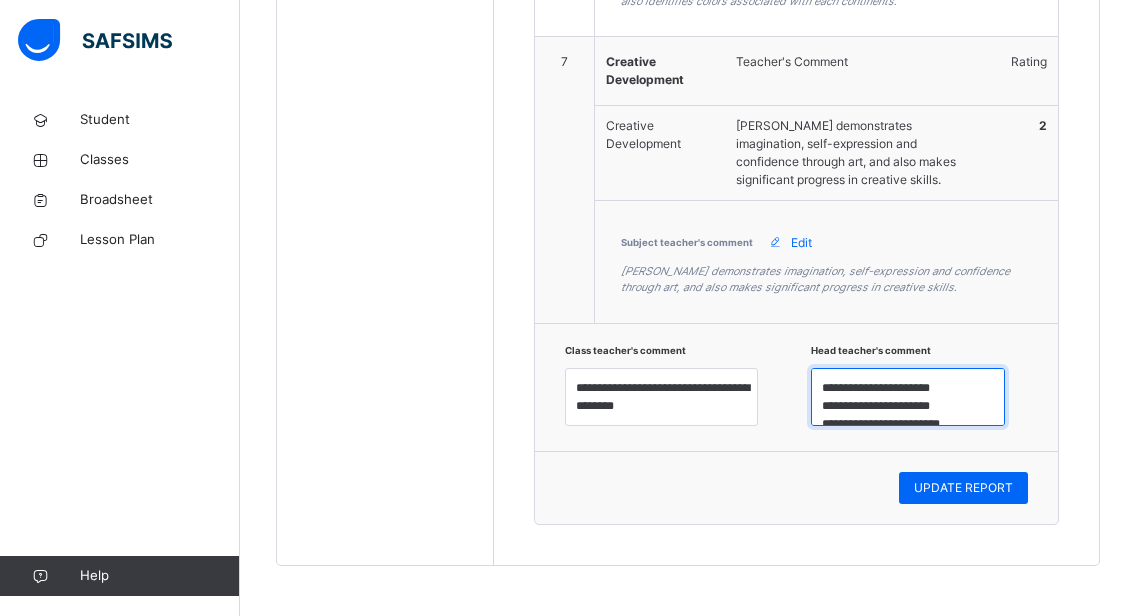 click on "**********" at bounding box center [908, 397] 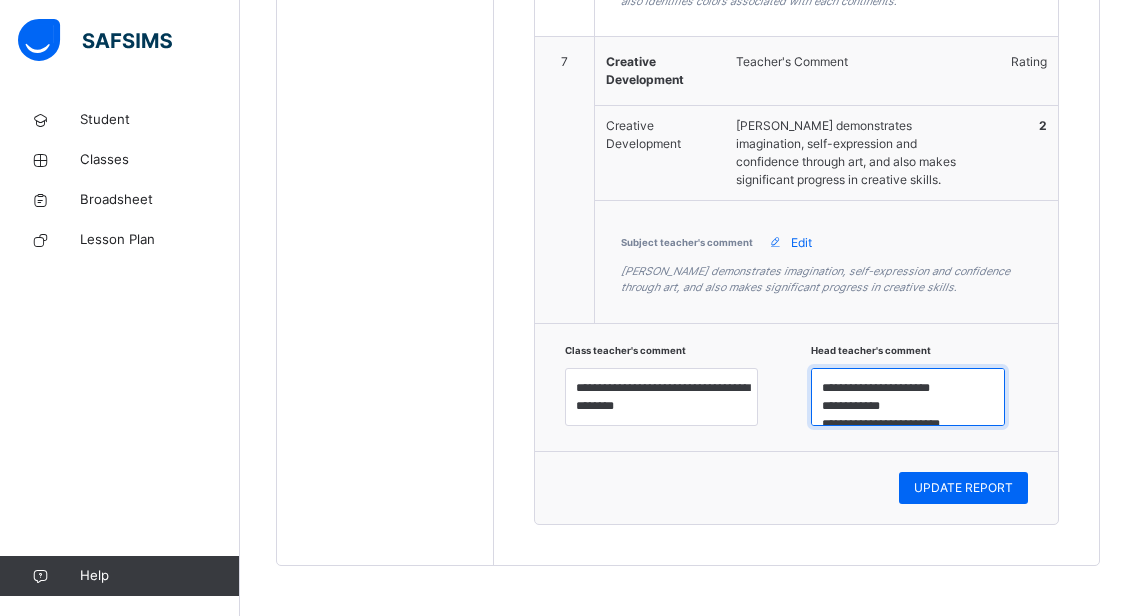 click on "**********" at bounding box center [908, 397] 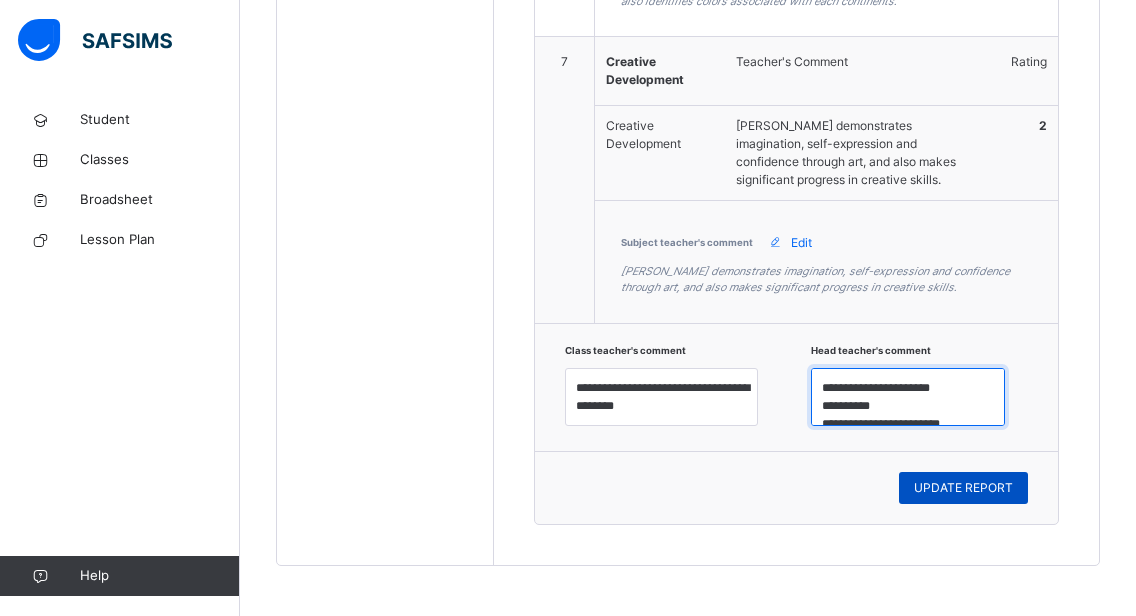type on "**********" 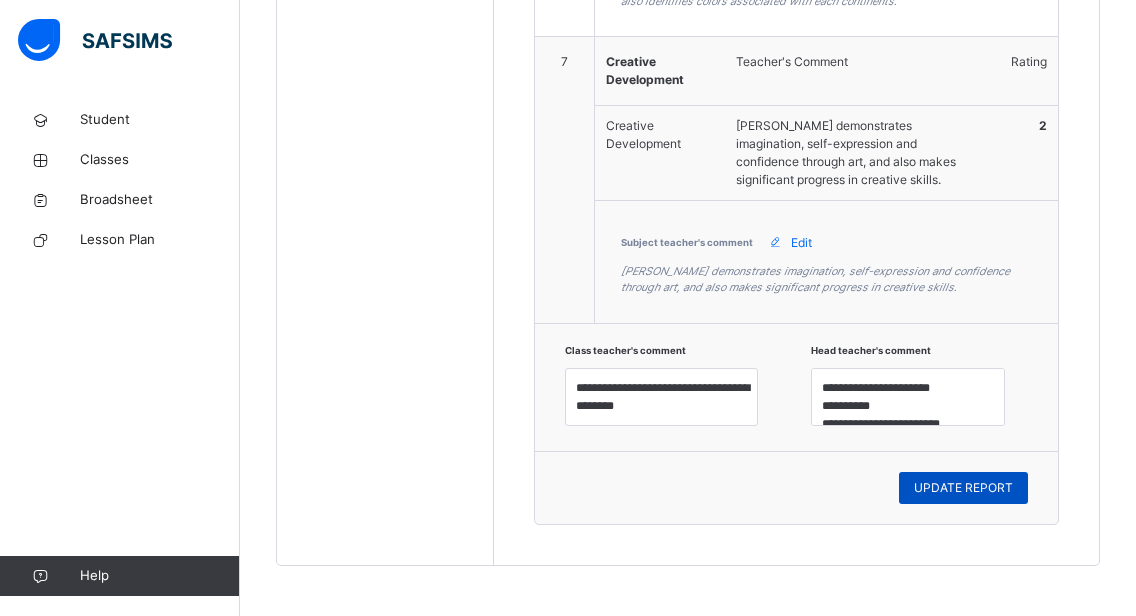 click on "UPDATE REPORT" at bounding box center [963, 488] 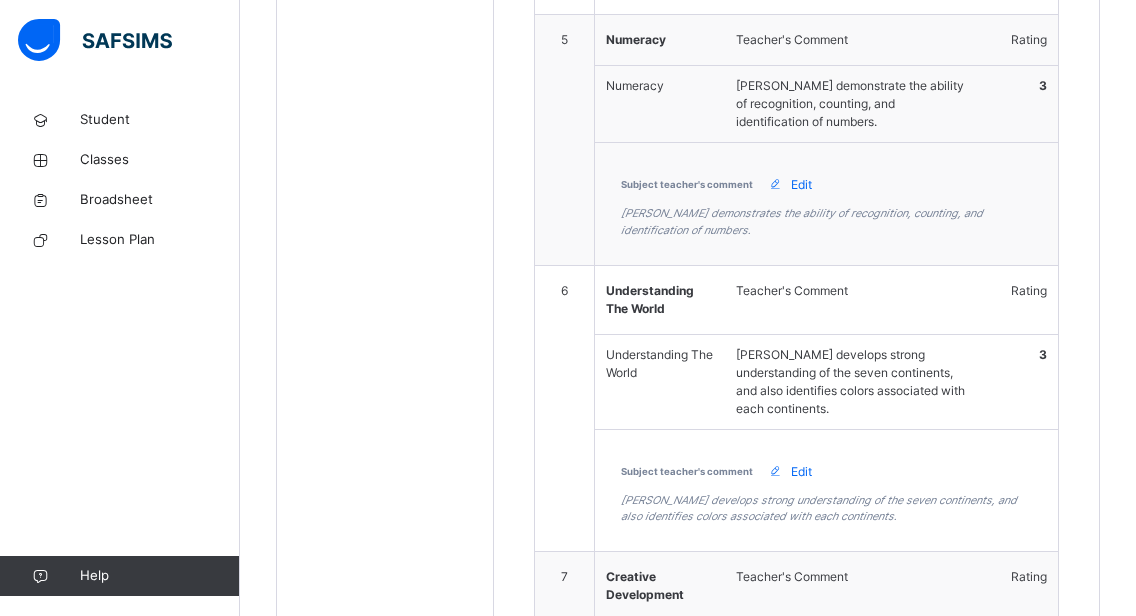 scroll, scrollTop: 646, scrollLeft: 0, axis: vertical 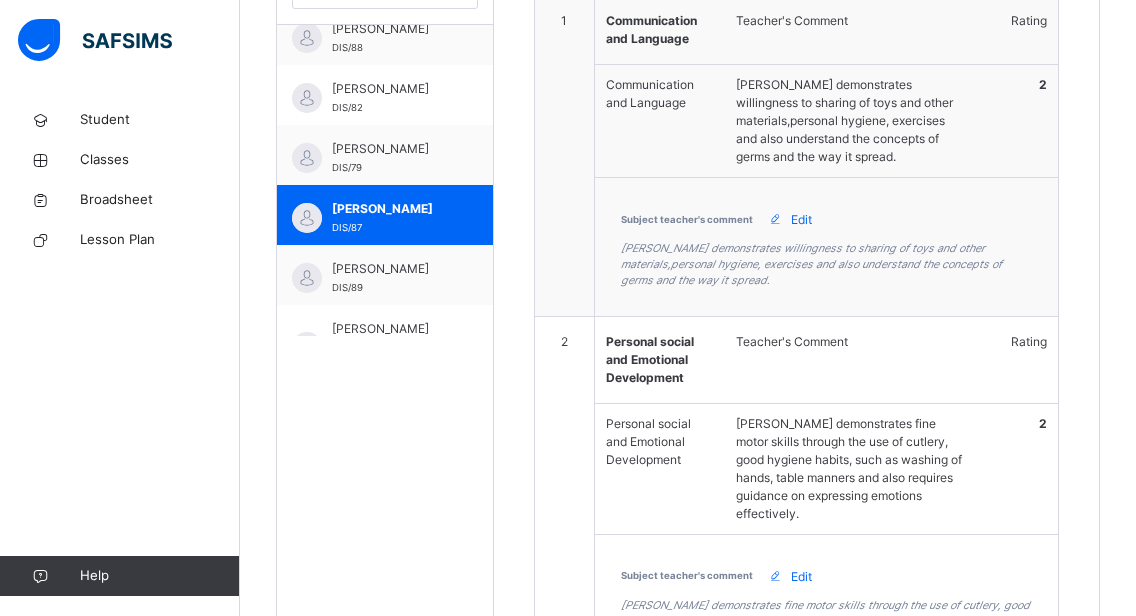 click on "[PERSON_NAME] DIS/89" at bounding box center [390, 278] 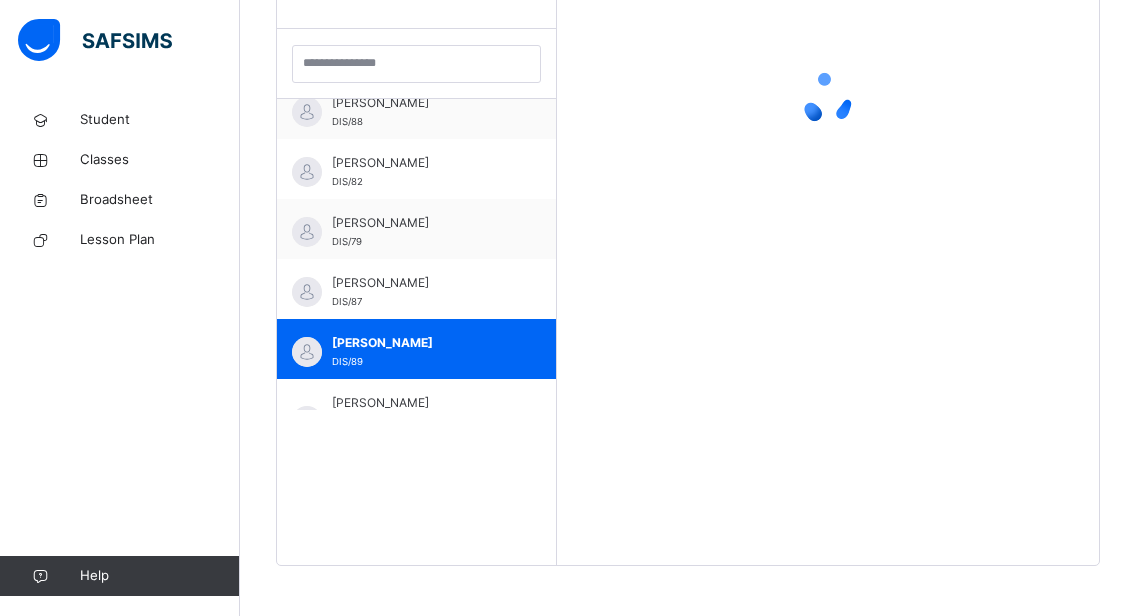 scroll, scrollTop: 572, scrollLeft: 0, axis: vertical 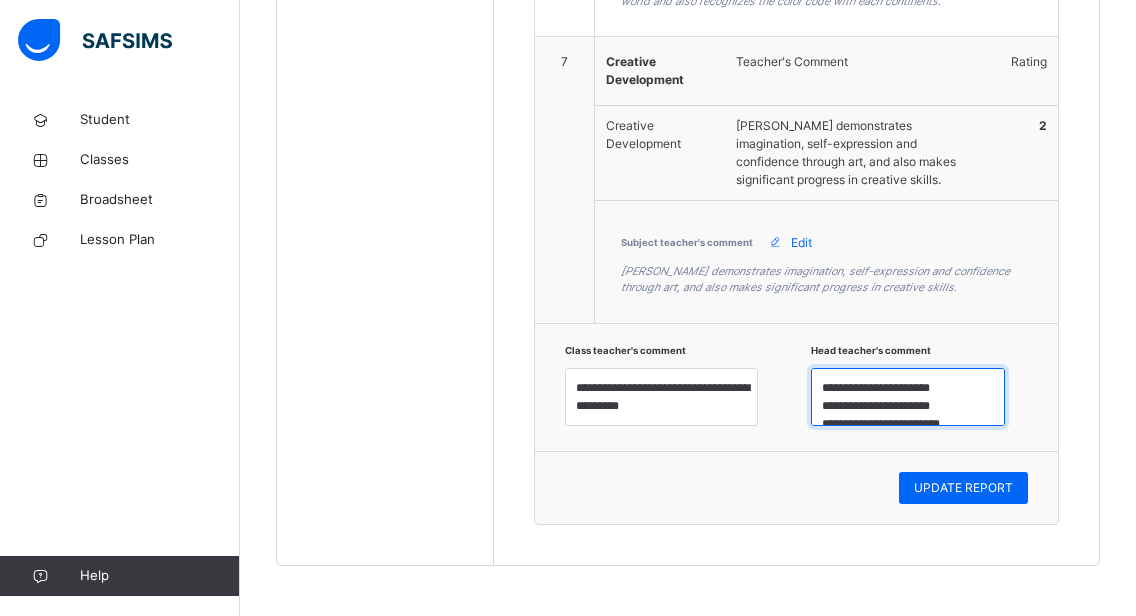 click on "**********" at bounding box center (908, 397) 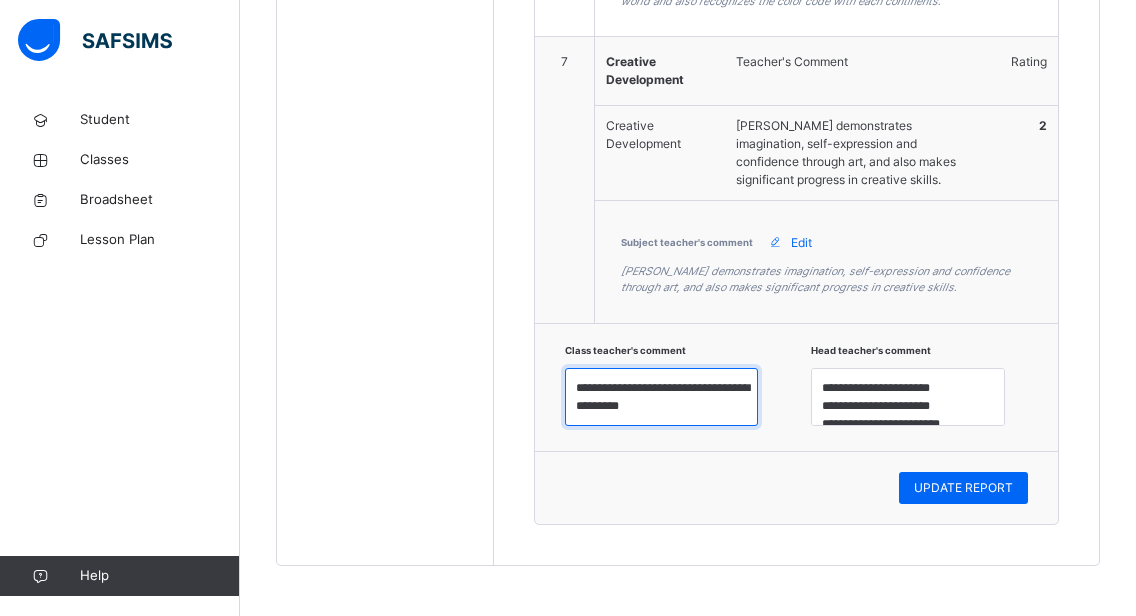 click on "**********" at bounding box center (662, 397) 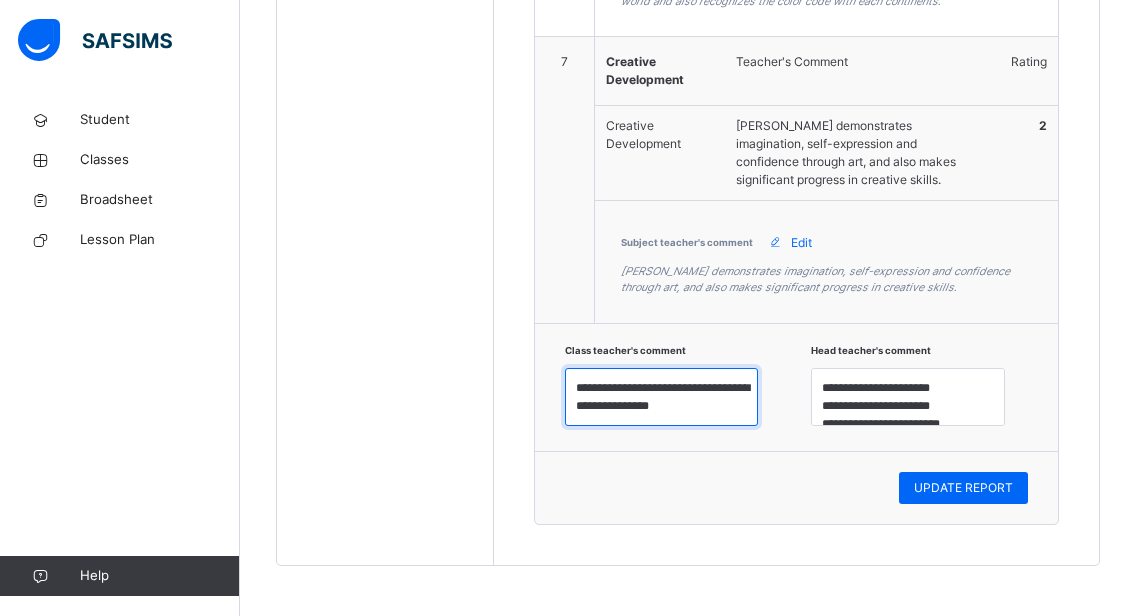 click on "**********" at bounding box center (662, 397) 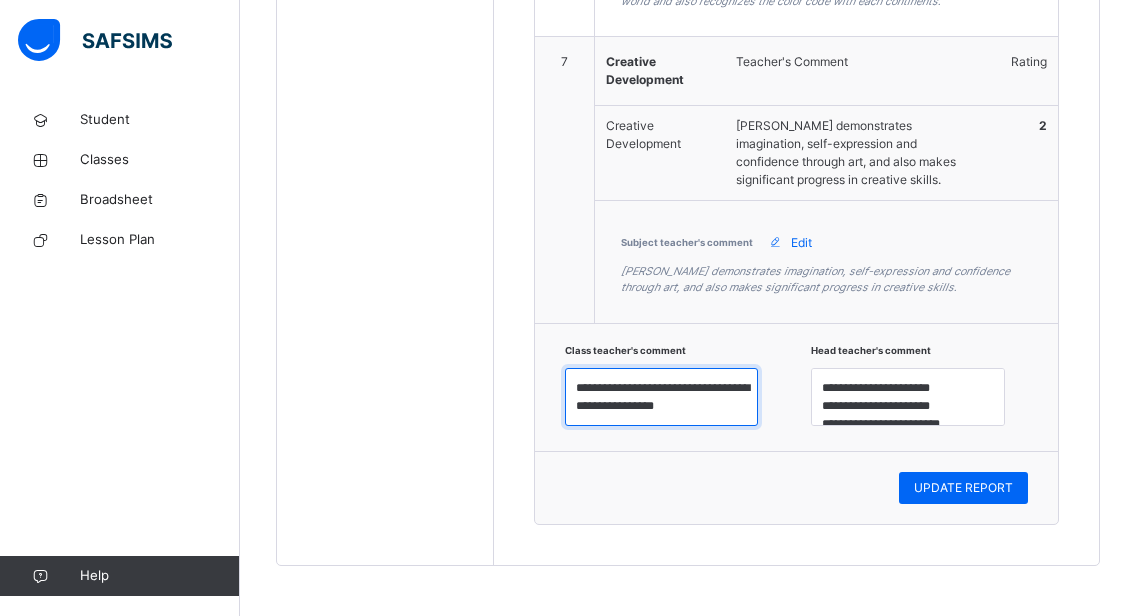 type on "**********" 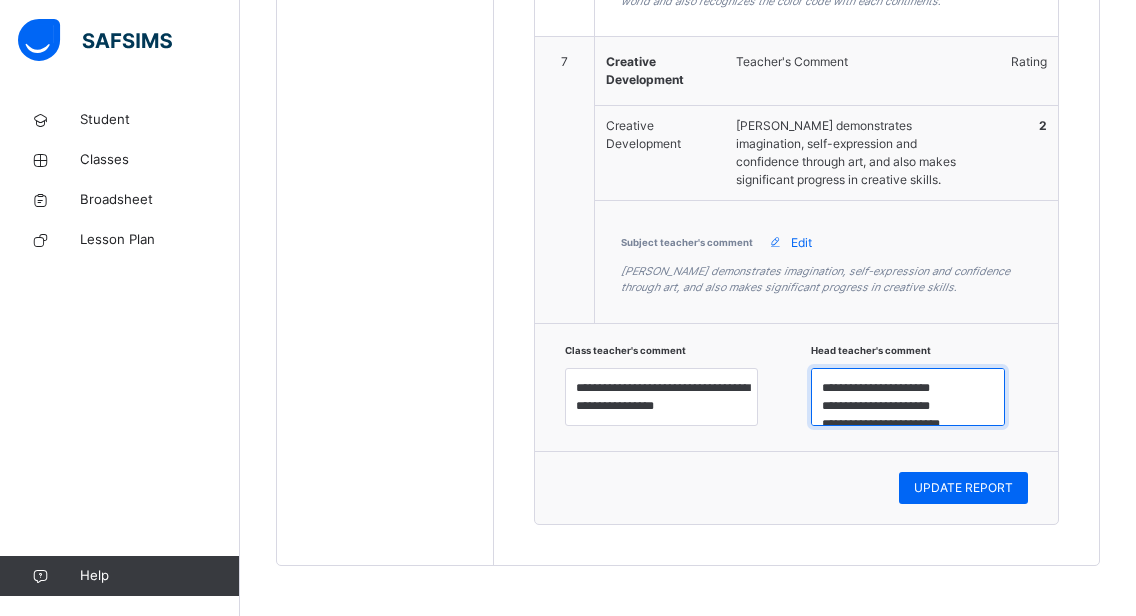 click on "**********" at bounding box center [908, 397] 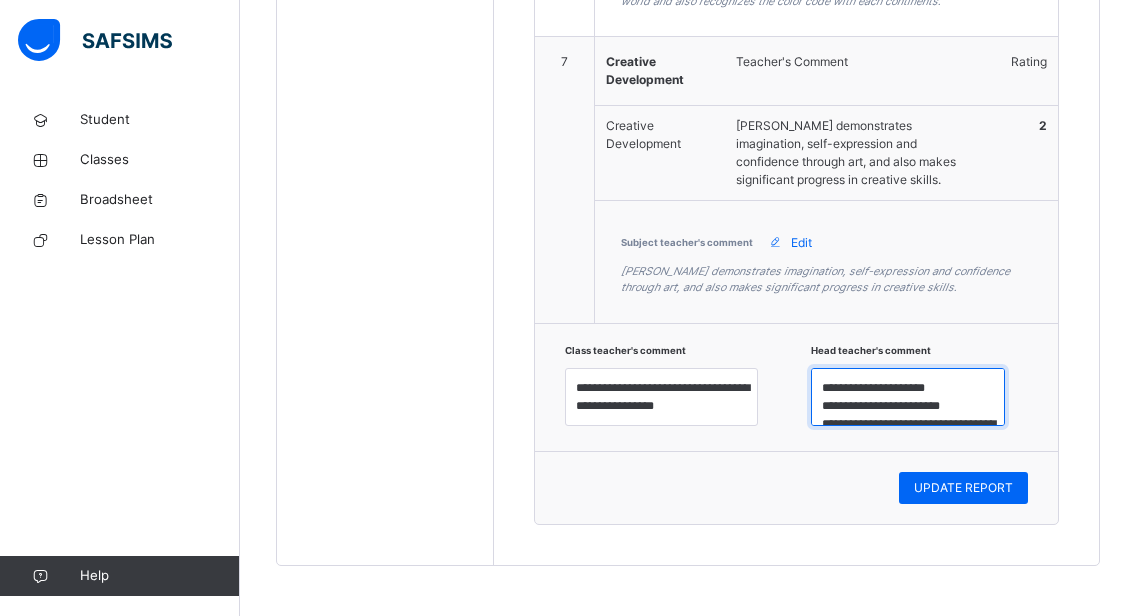 click on "**********" at bounding box center [908, 397] 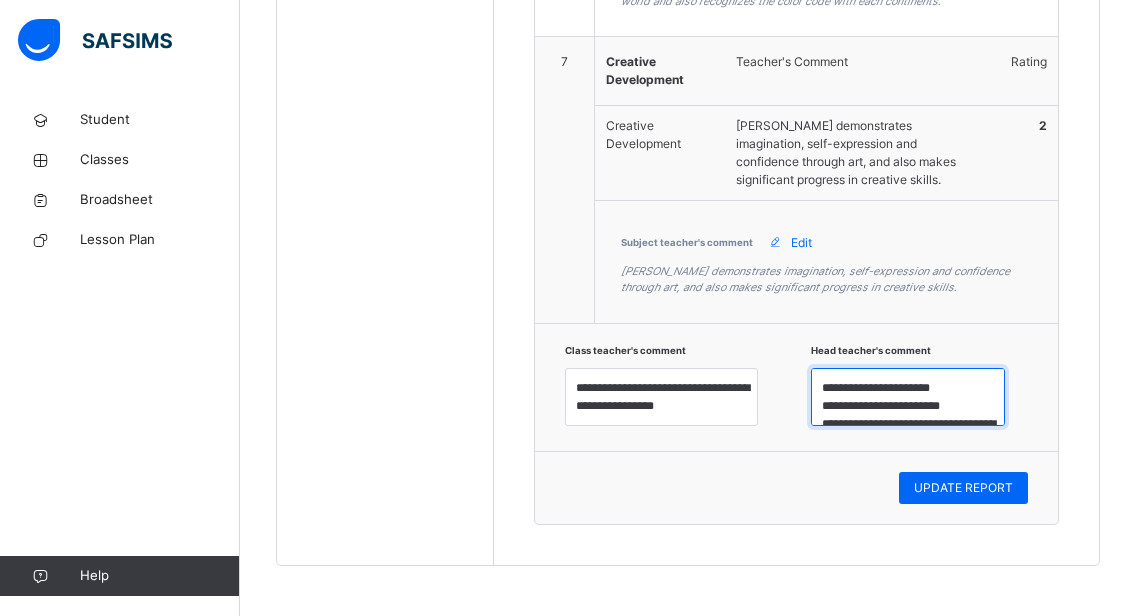 click on "**********" at bounding box center (908, 397) 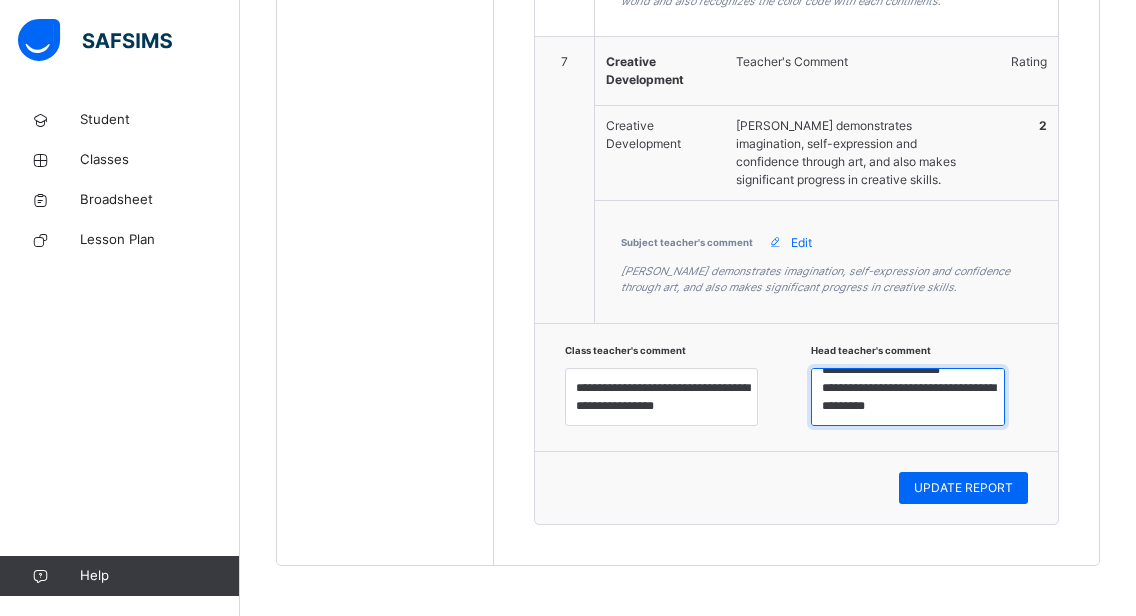 scroll, scrollTop: 72, scrollLeft: 0, axis: vertical 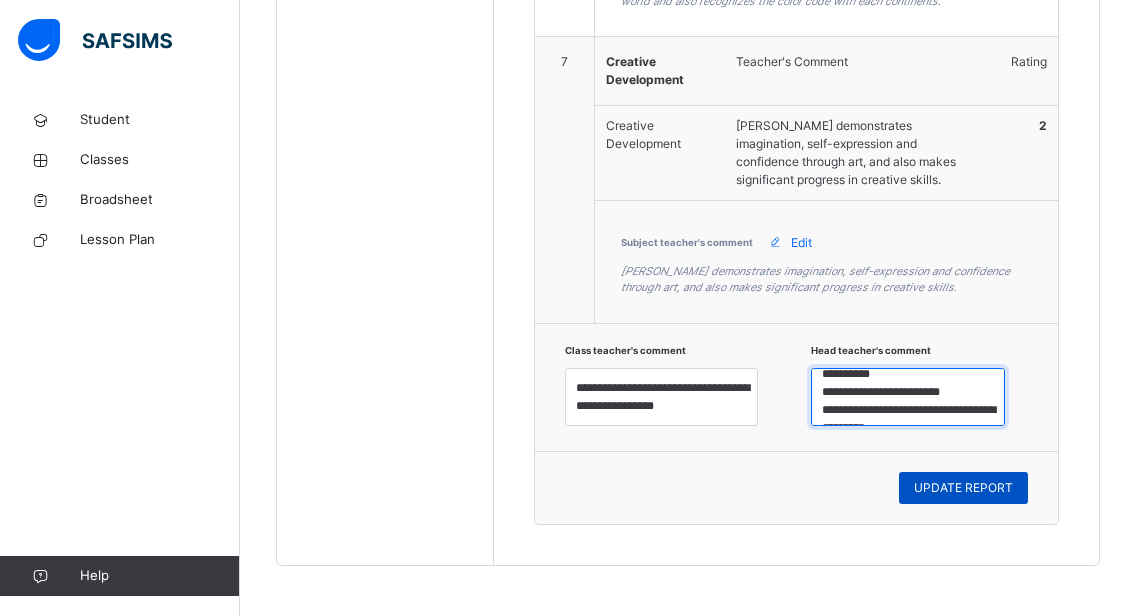 type on "**********" 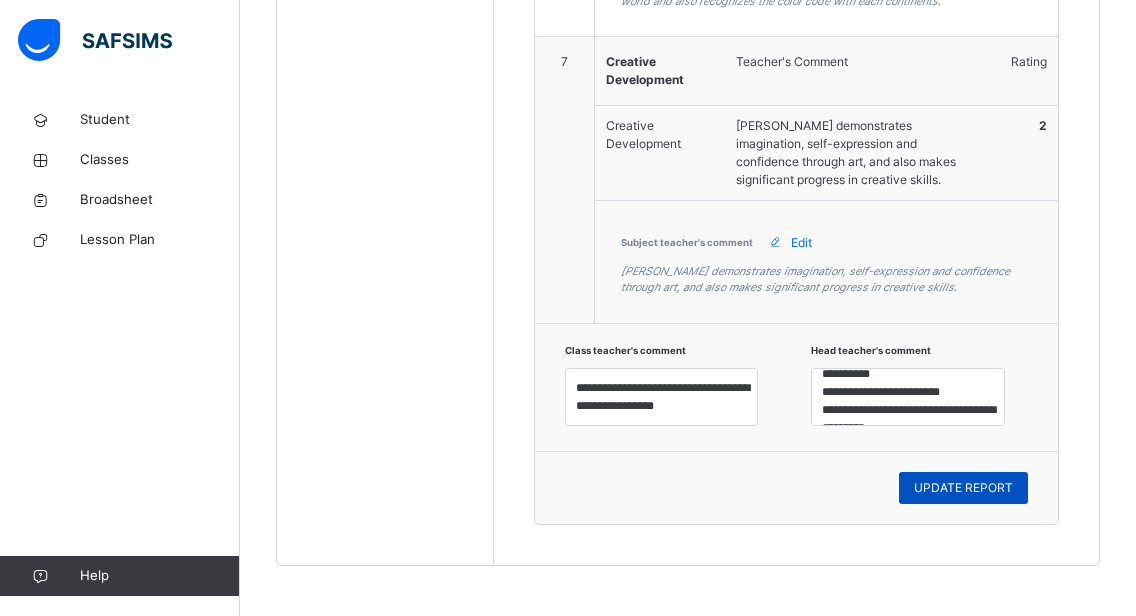 click on "UPDATE REPORT" at bounding box center (963, 488) 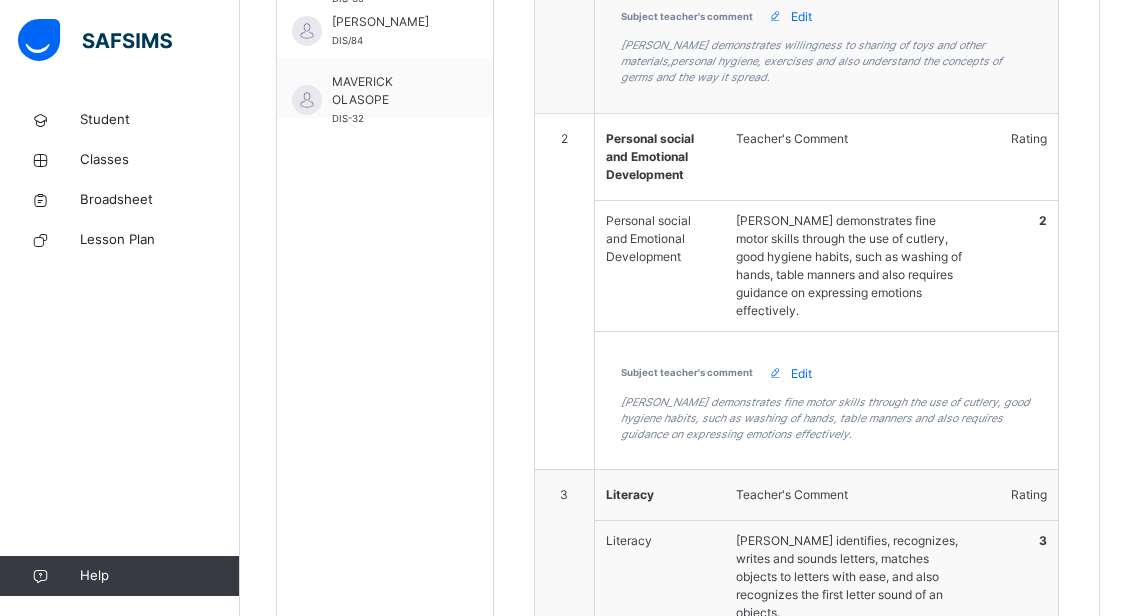 scroll, scrollTop: 743, scrollLeft: 0, axis: vertical 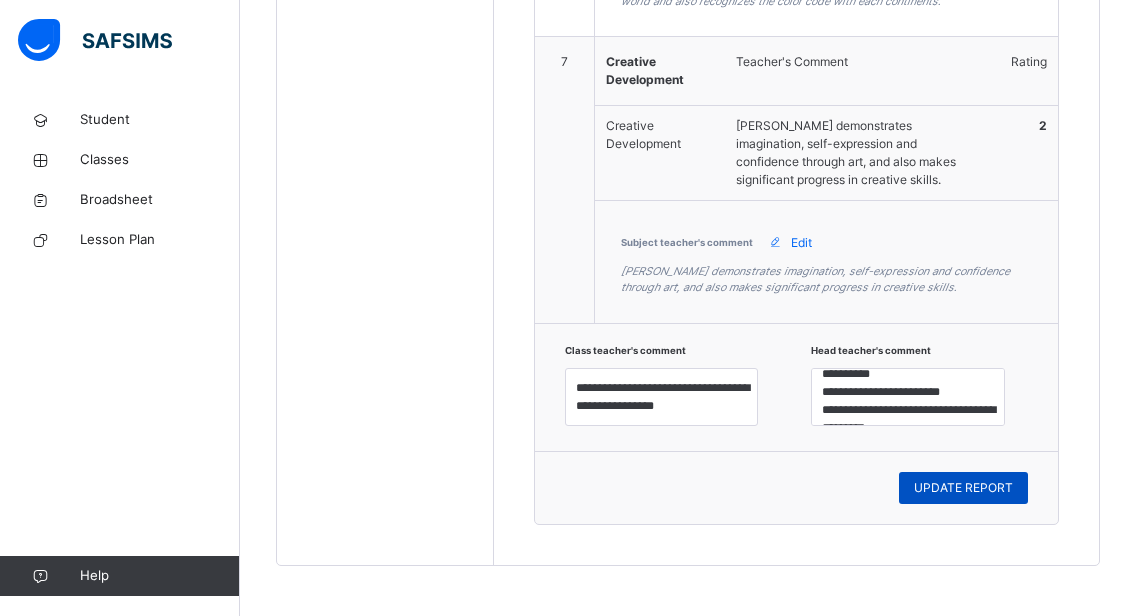 click on "UPDATE REPORT" at bounding box center [963, 488] 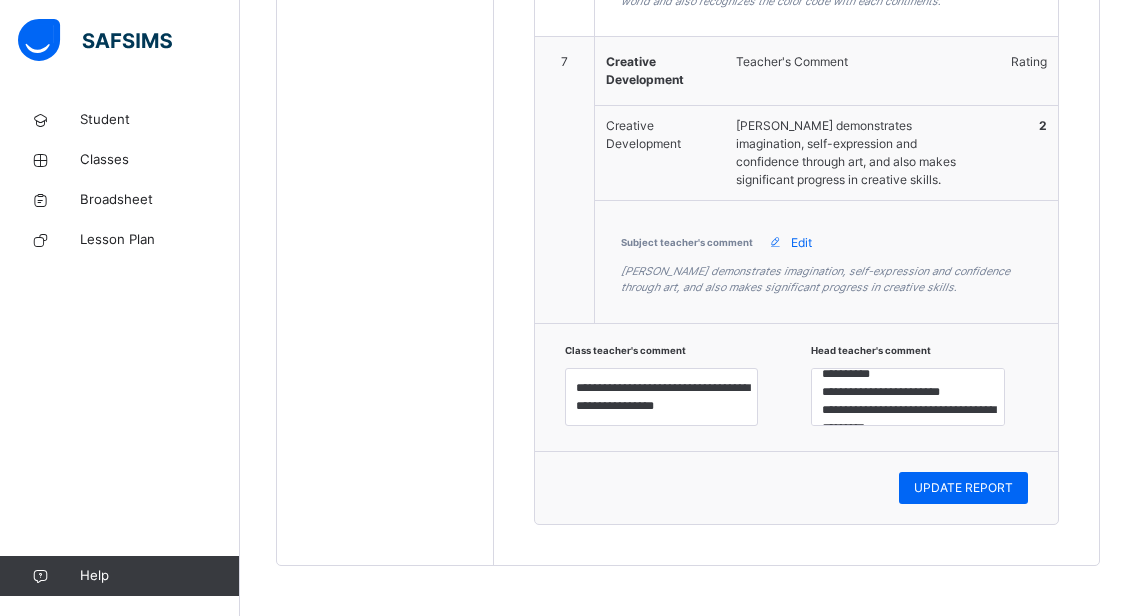 scroll, scrollTop: 343, scrollLeft: 0, axis: vertical 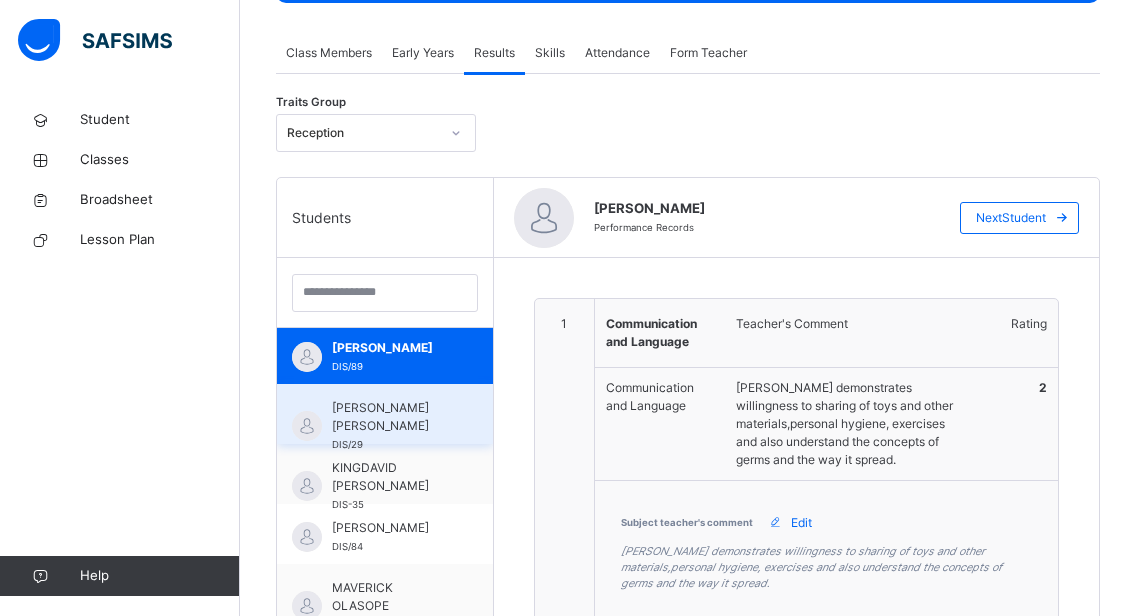 click on "[PERSON_NAME] [PERSON_NAME]" at bounding box center (390, 417) 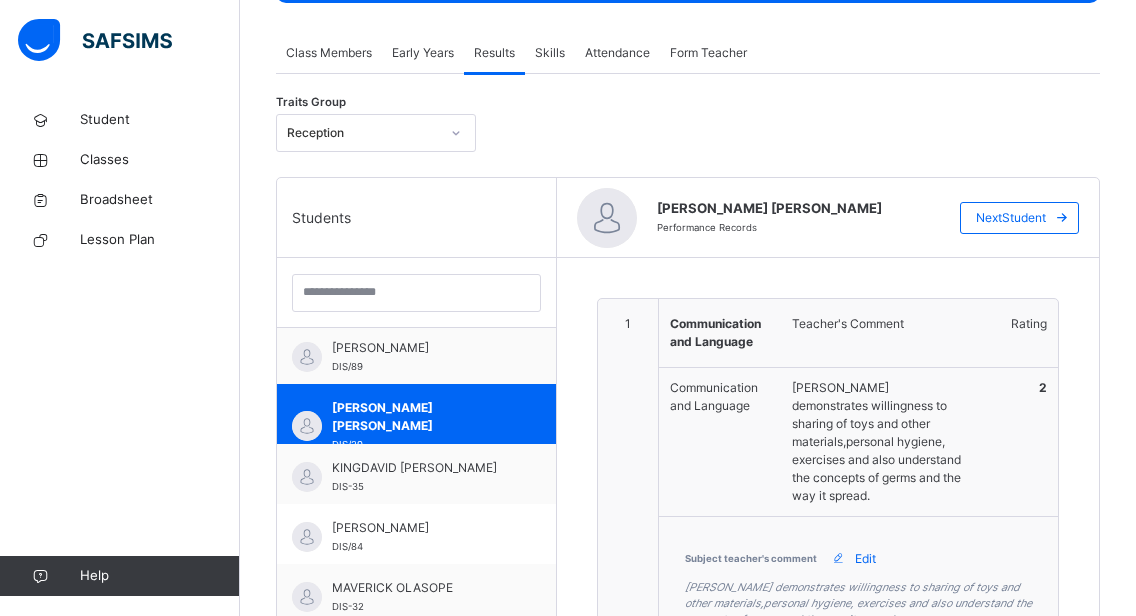 type on "**********" 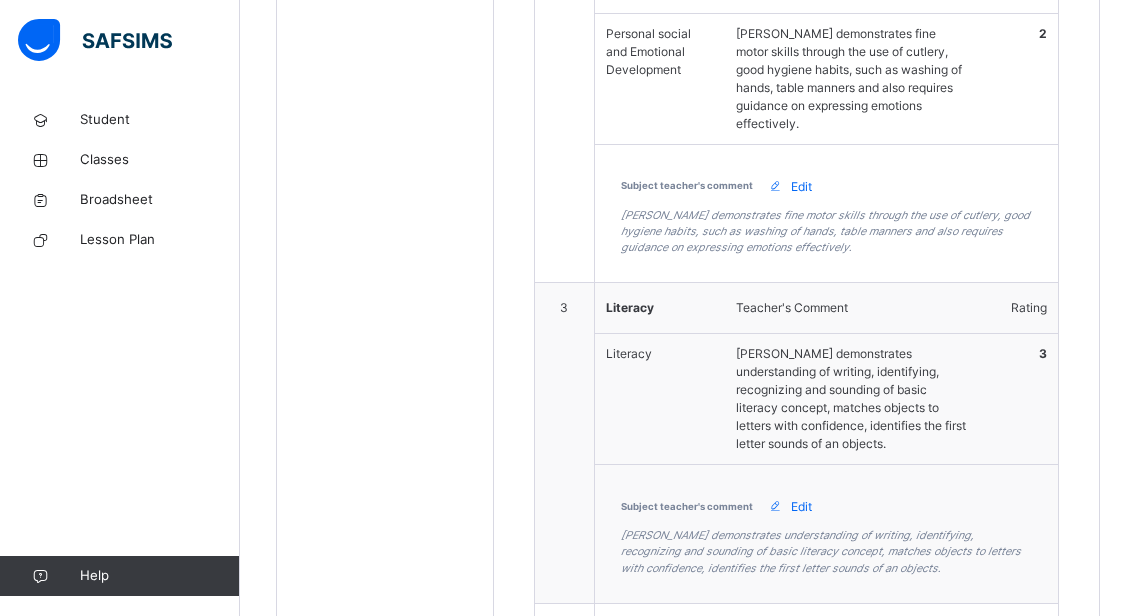 scroll, scrollTop: 1129, scrollLeft: 0, axis: vertical 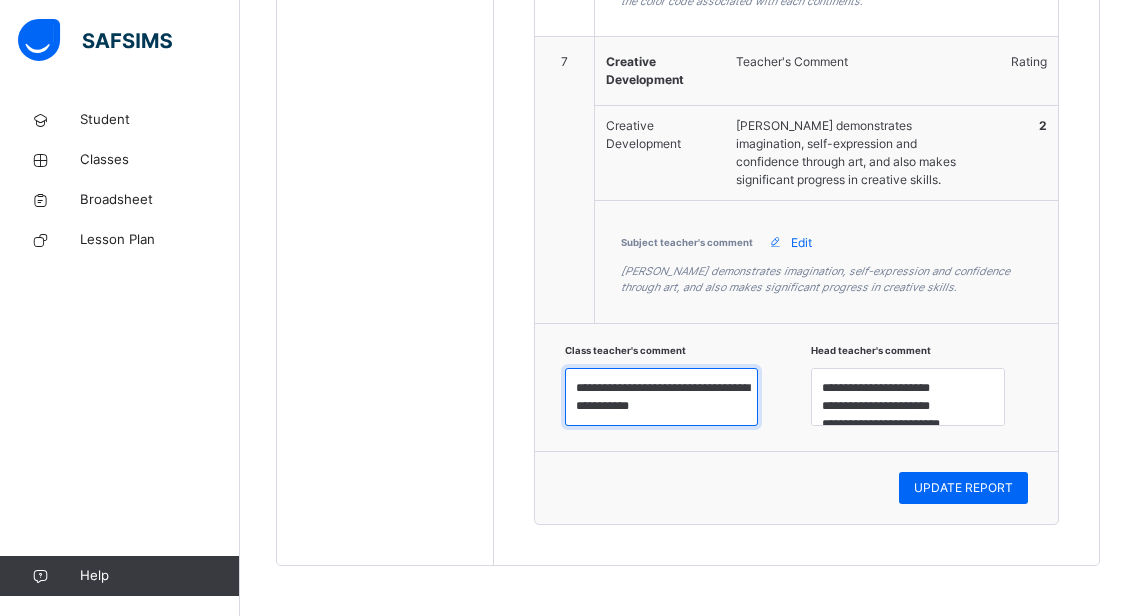click on "**********" at bounding box center [662, 397] 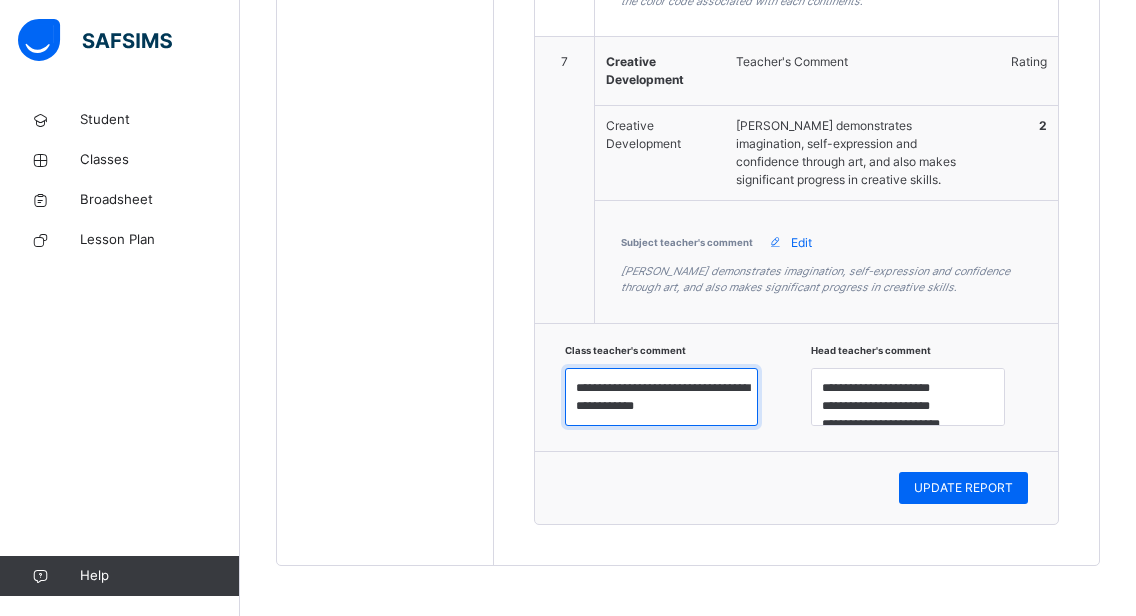 click on "**********" at bounding box center (662, 397) 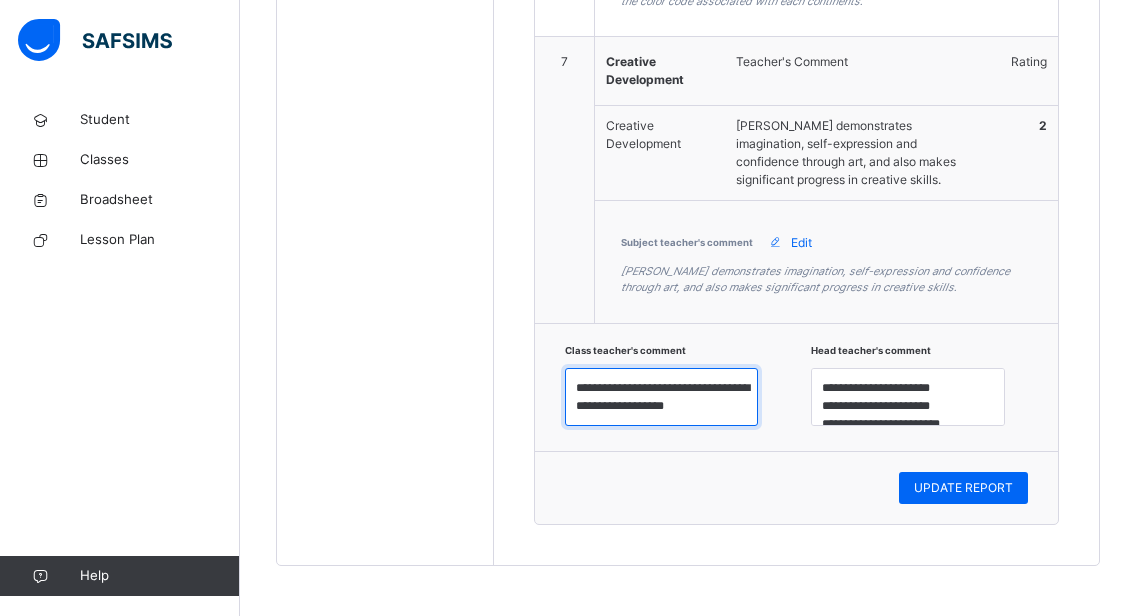 type on "**********" 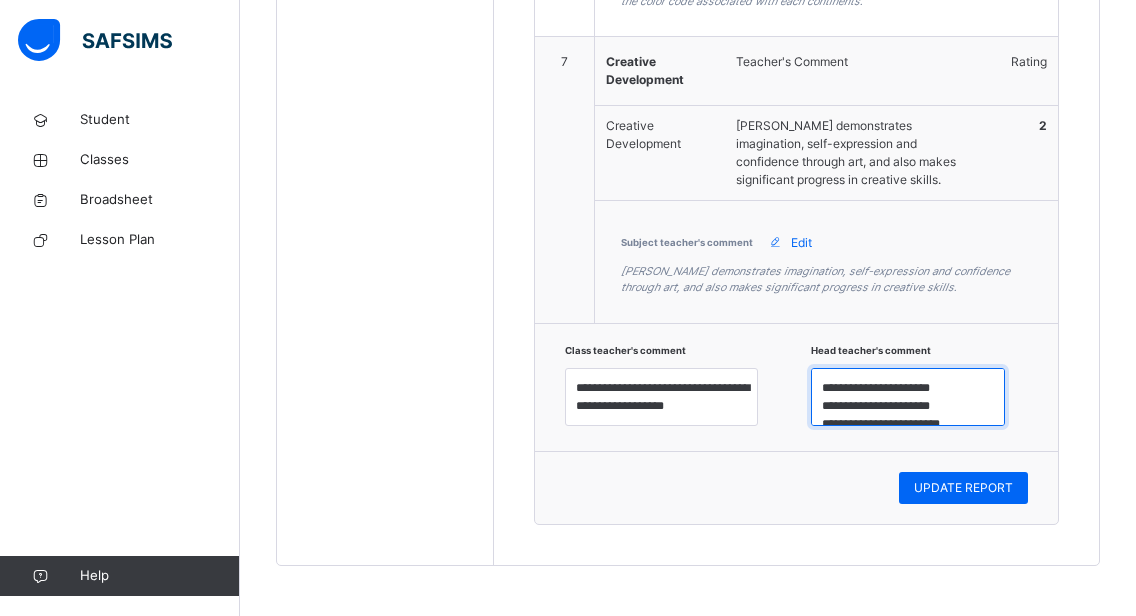 click on "**********" at bounding box center (908, 397) 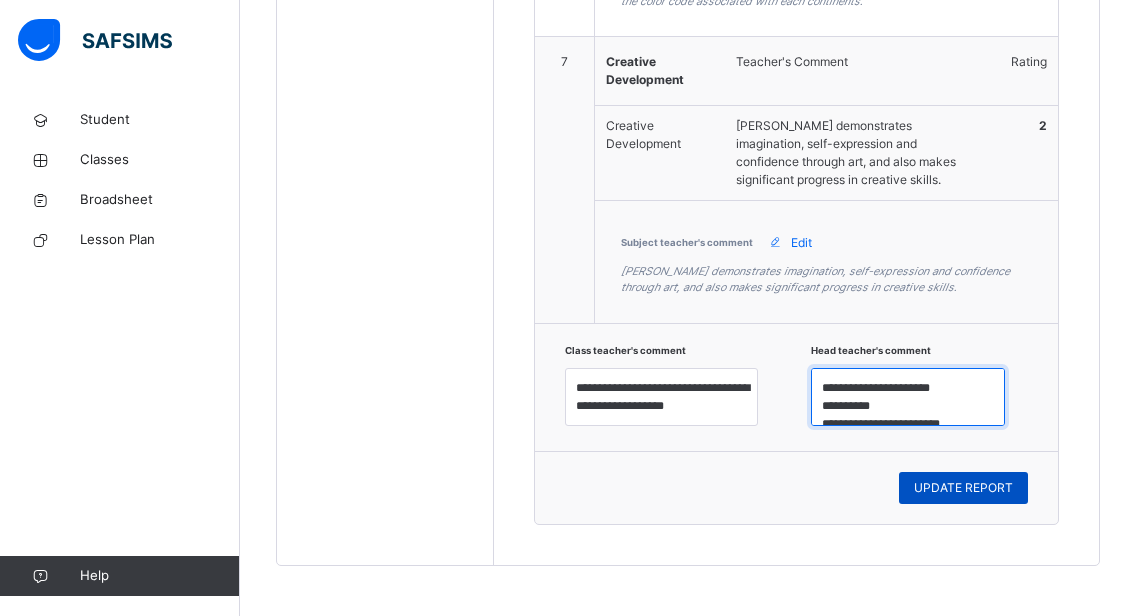 type on "**********" 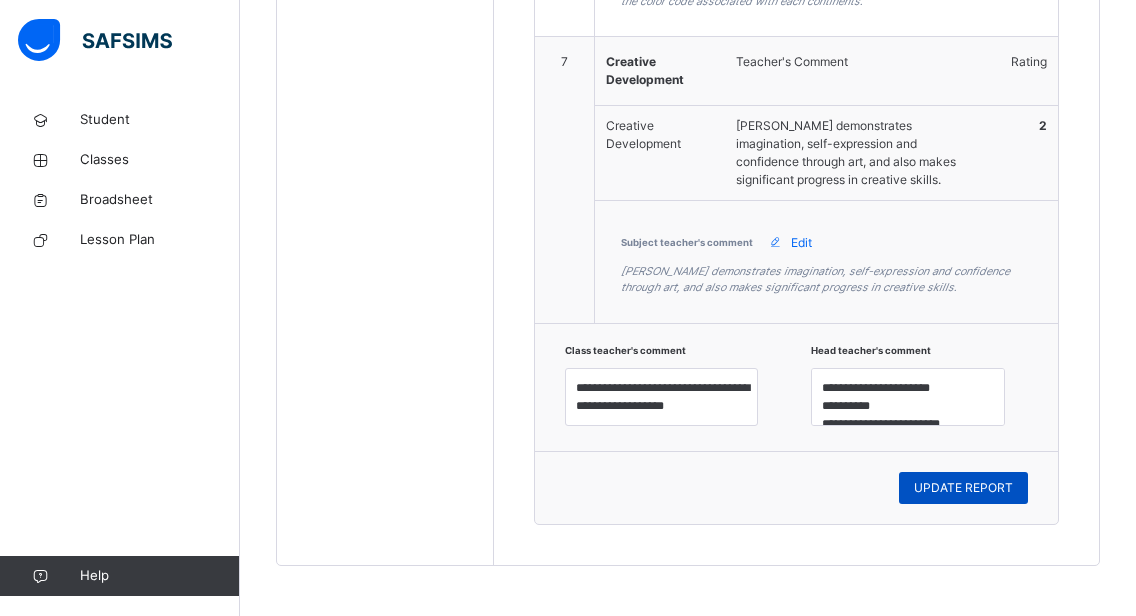 click on "UPDATE REPORT" at bounding box center [963, 488] 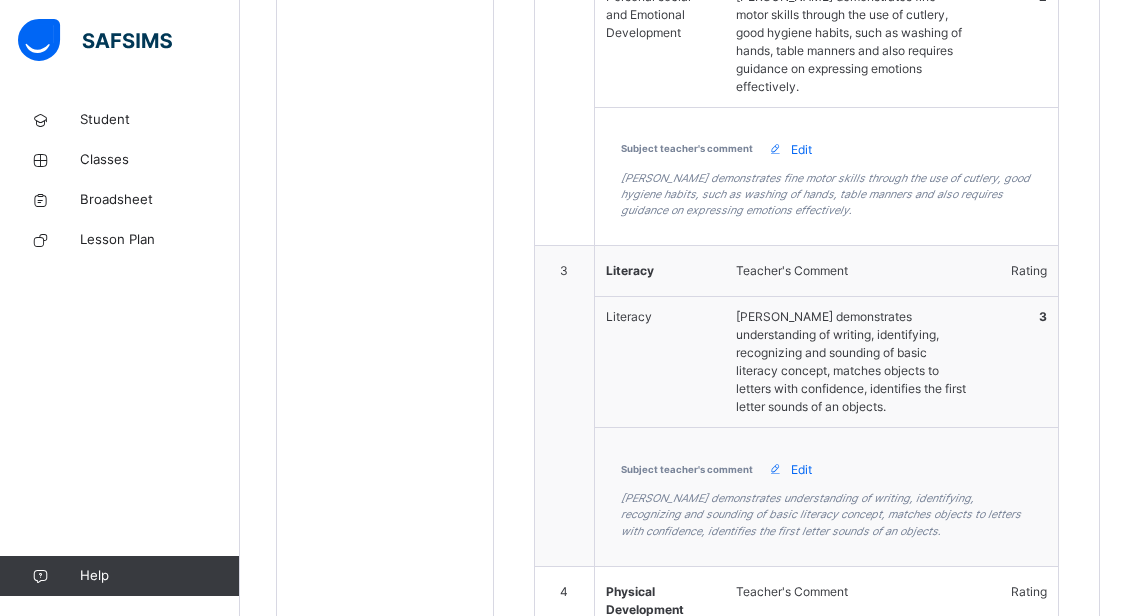 scroll, scrollTop: 678, scrollLeft: 0, axis: vertical 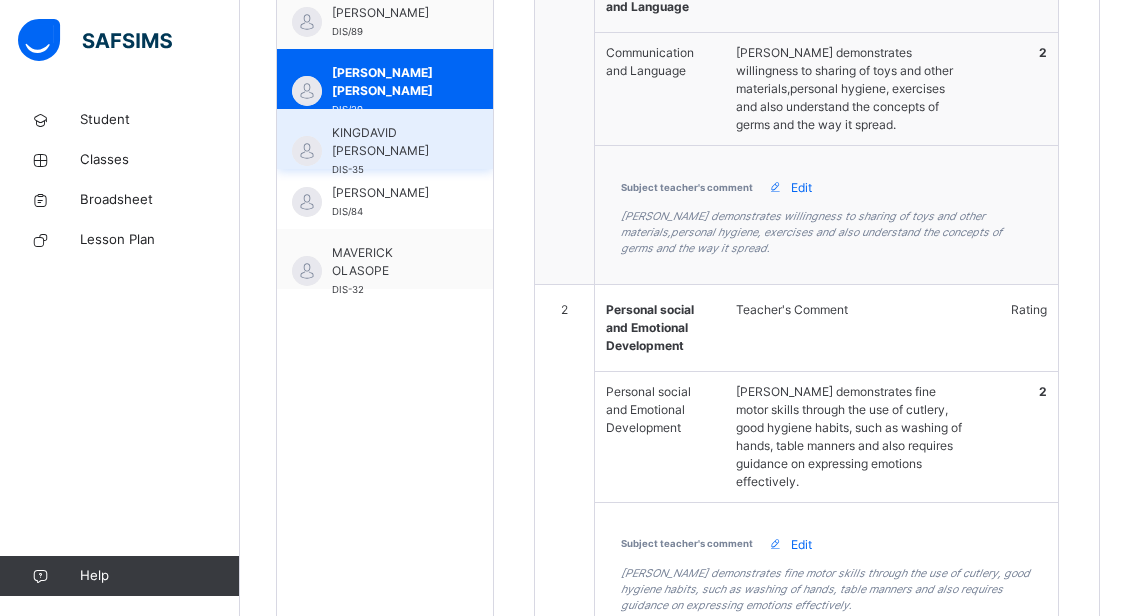click on "KINGDAVID  [PERSON_NAME]" at bounding box center (390, 142) 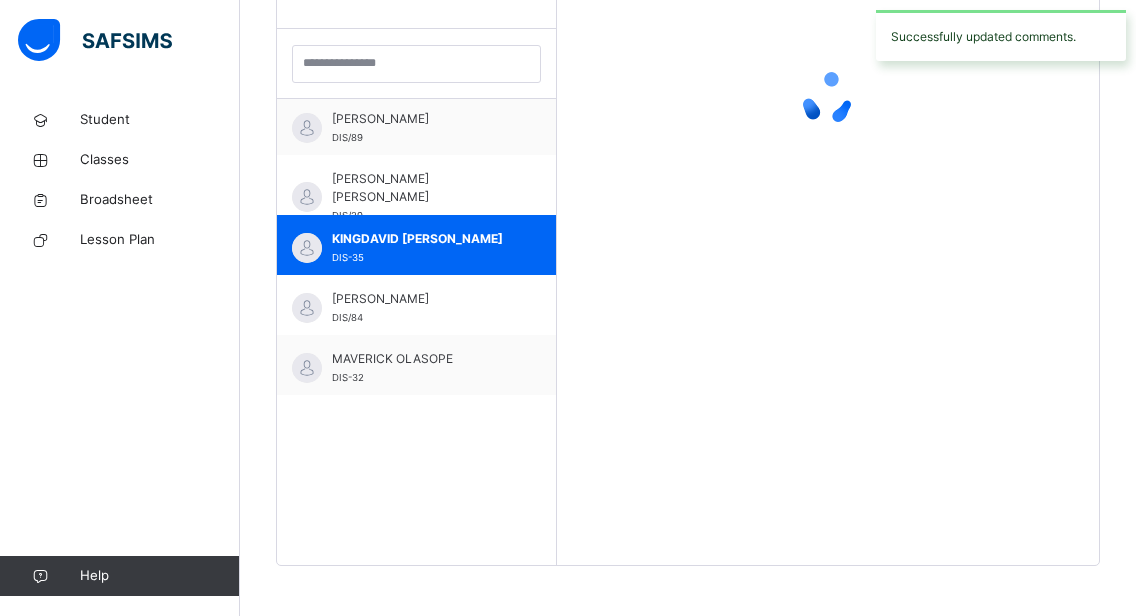 scroll, scrollTop: 572, scrollLeft: 0, axis: vertical 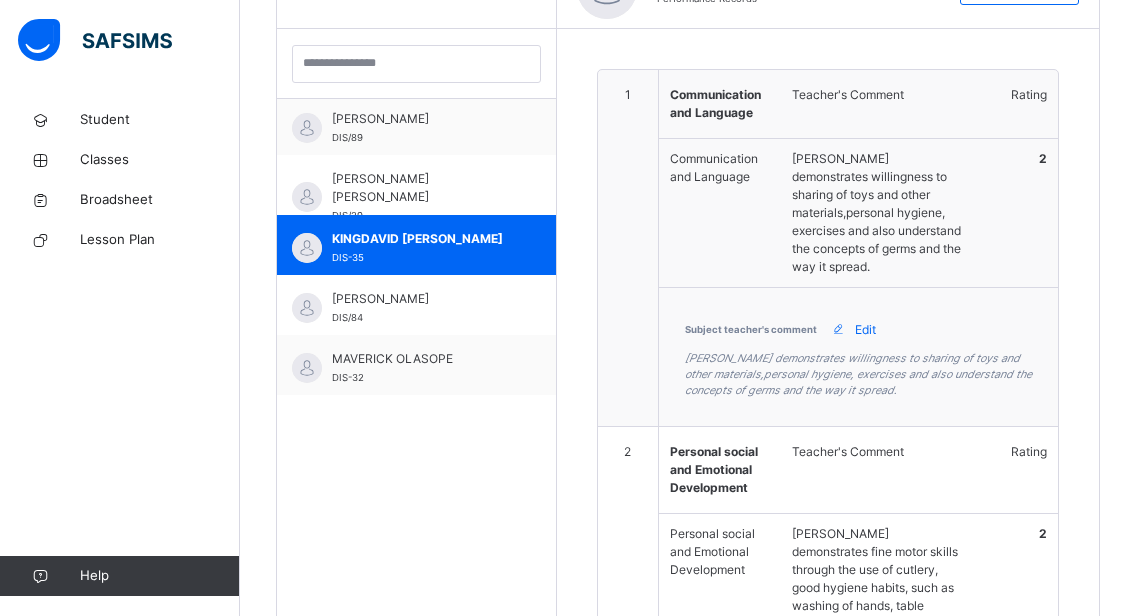 type on "**********" 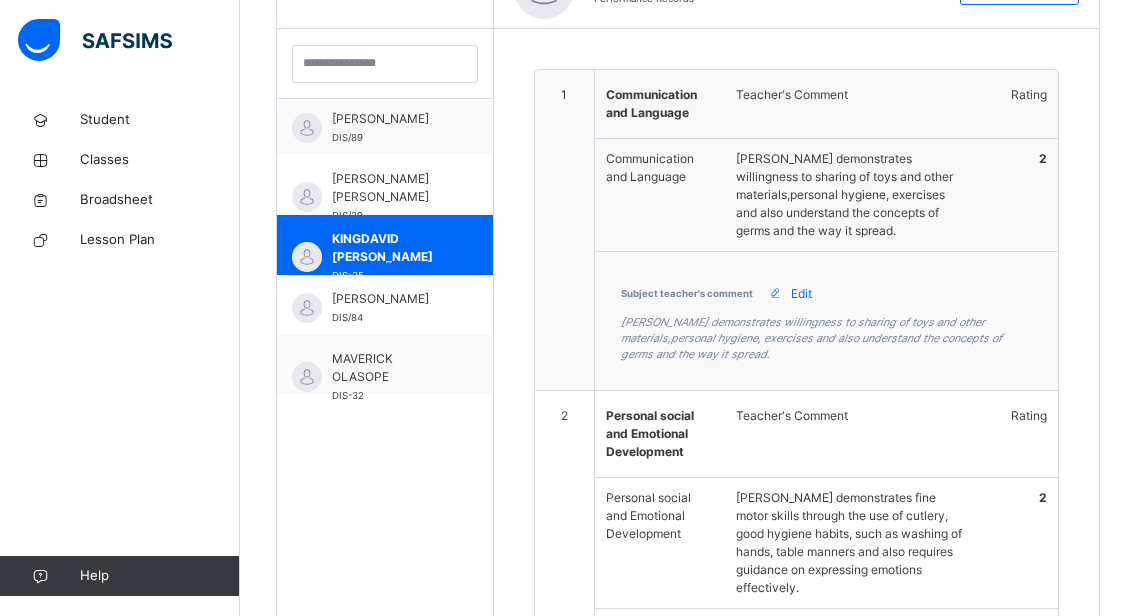 type on "**********" 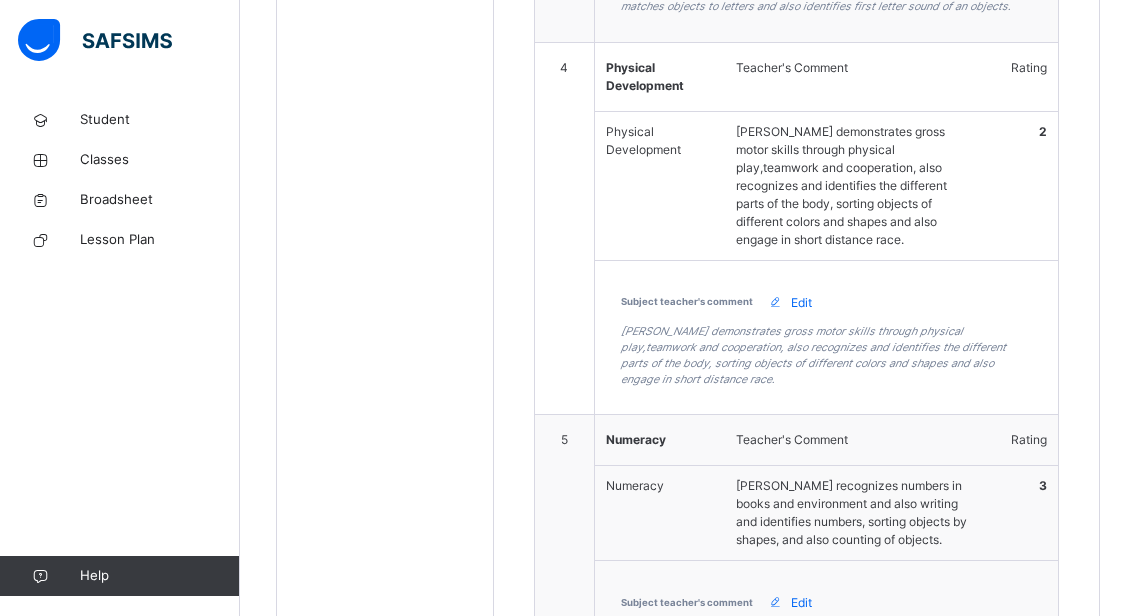 scroll, scrollTop: 1398, scrollLeft: 0, axis: vertical 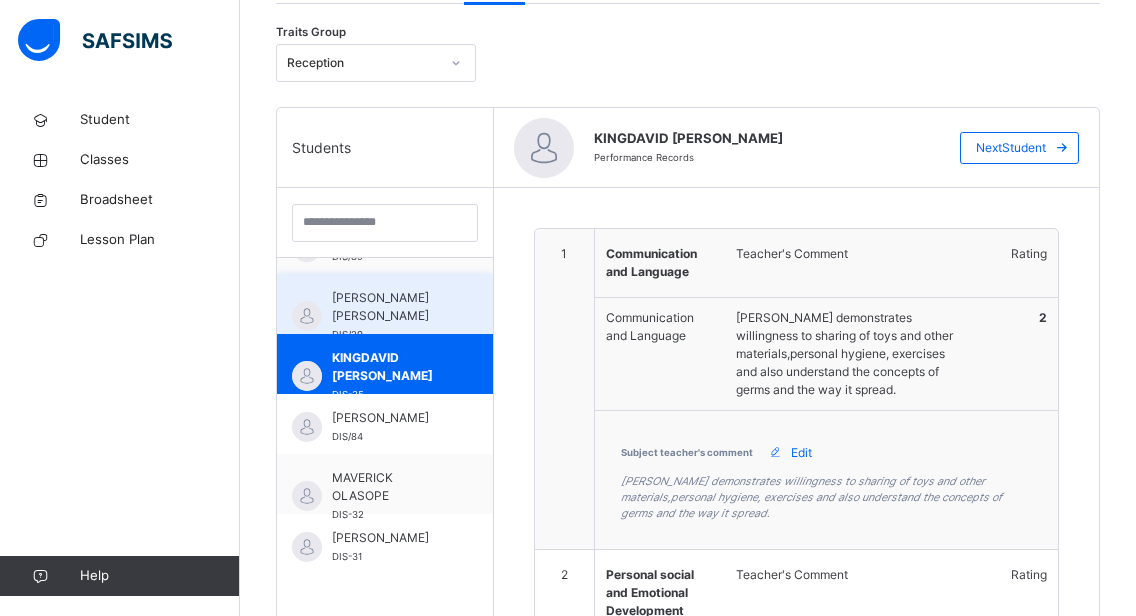 click on "[PERSON_NAME] [PERSON_NAME]" at bounding box center (390, 307) 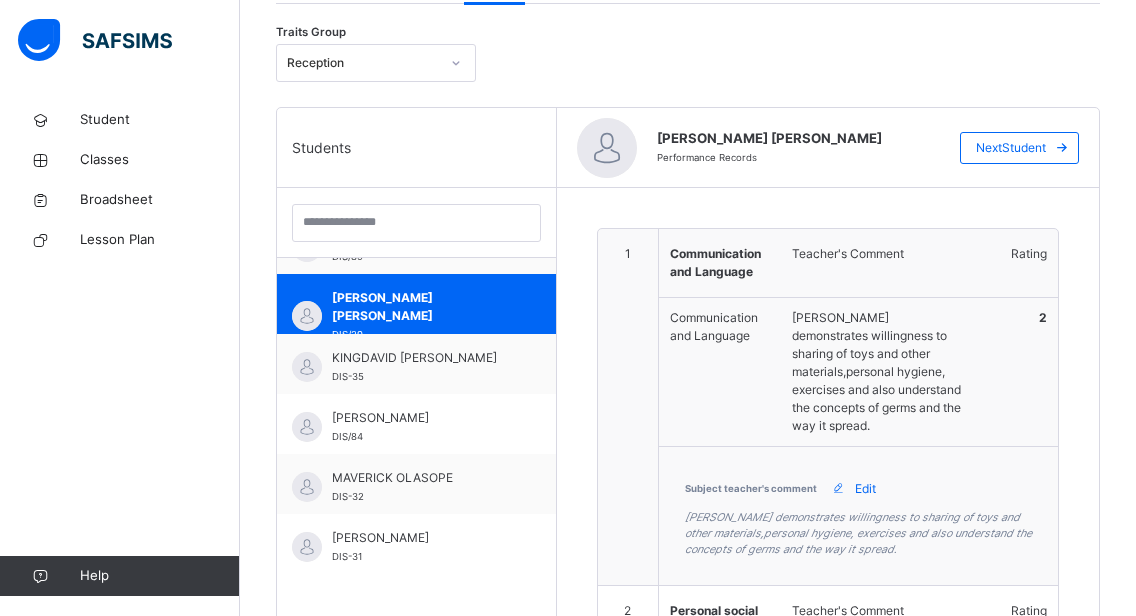 type on "**********" 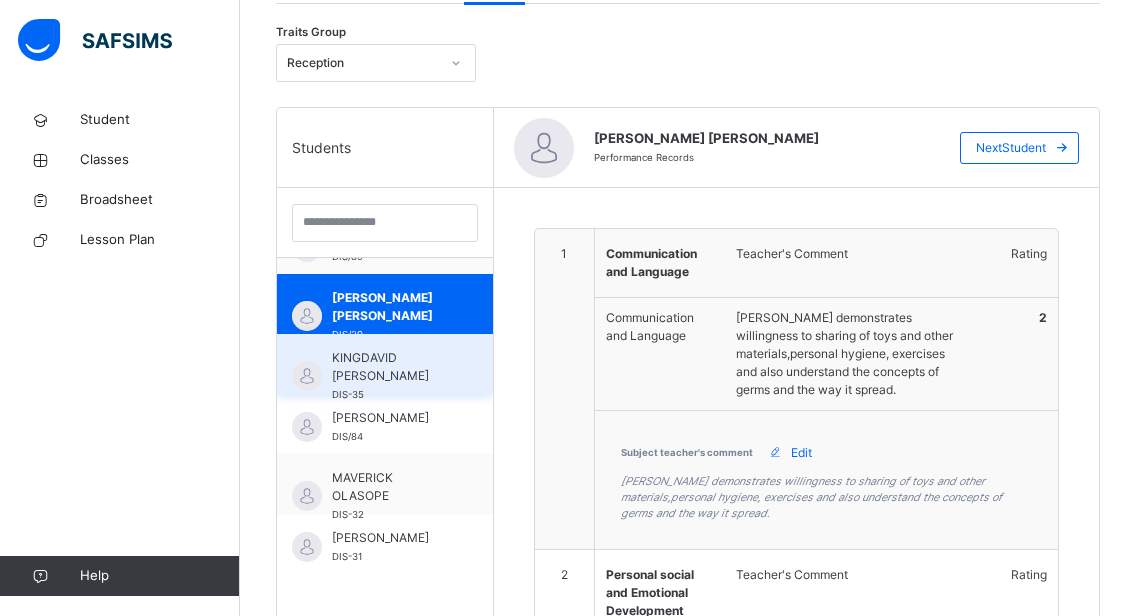 click on "KINGDAVID  [PERSON_NAME]" at bounding box center (390, 367) 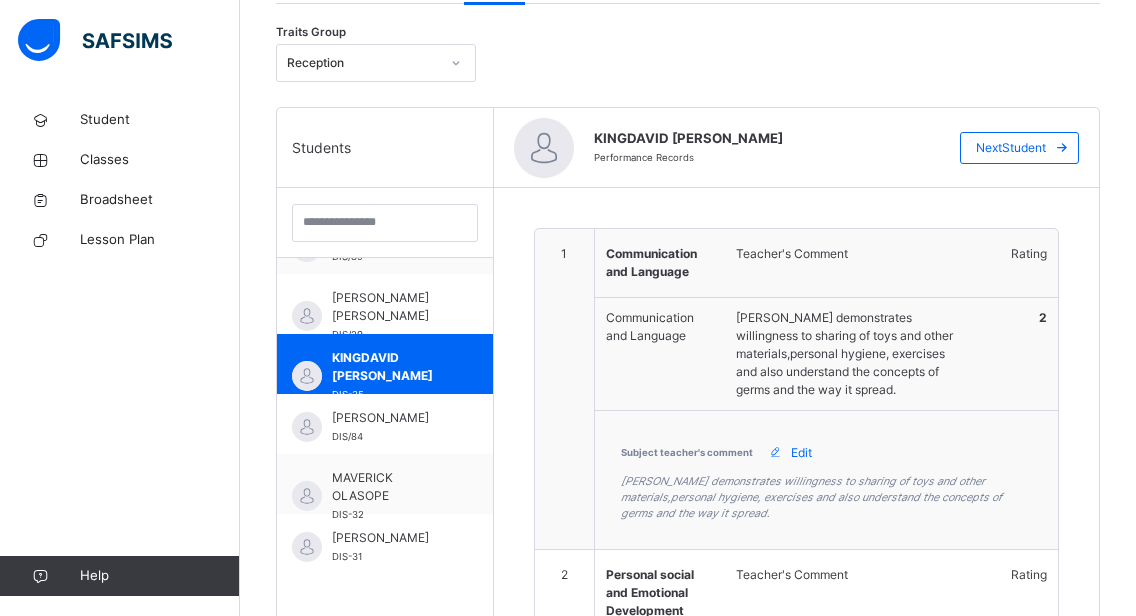 type on "**********" 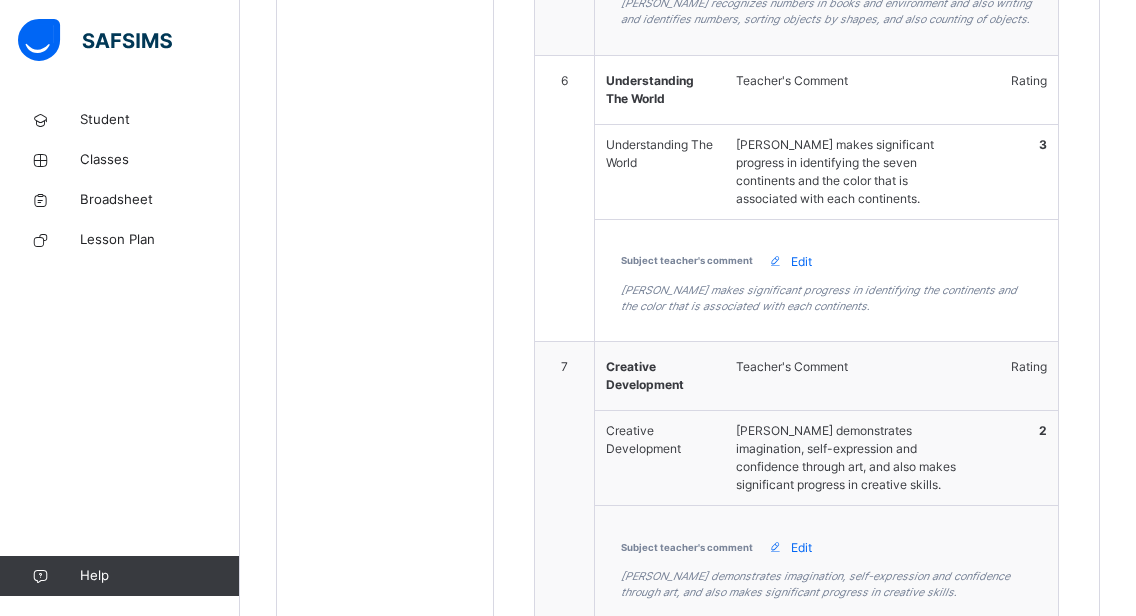 scroll, scrollTop: 2227, scrollLeft: 0, axis: vertical 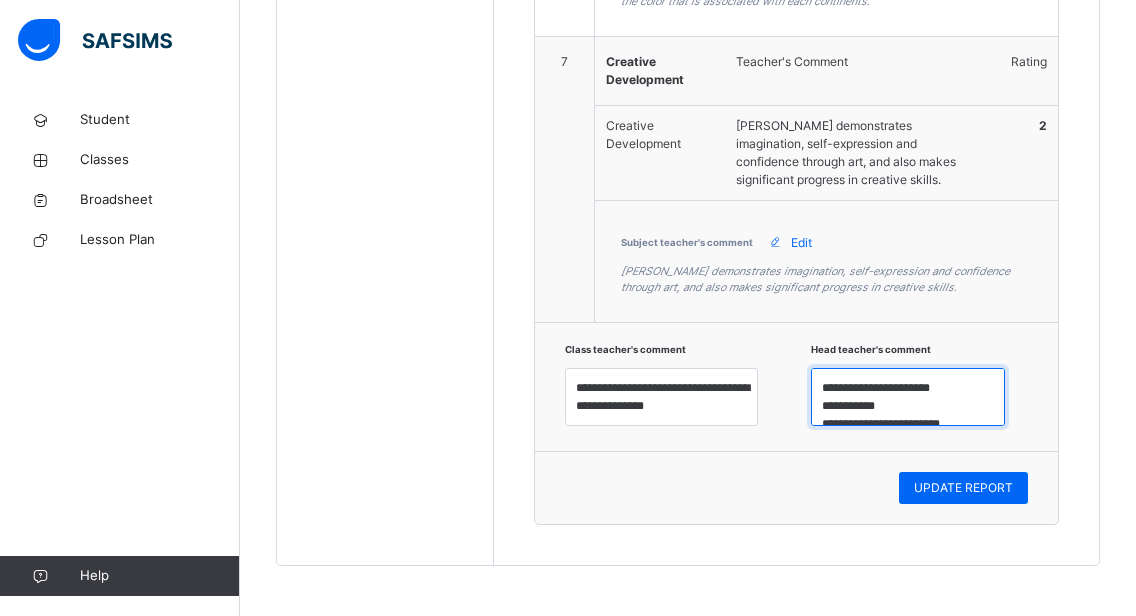 click on "**********" at bounding box center [908, 397] 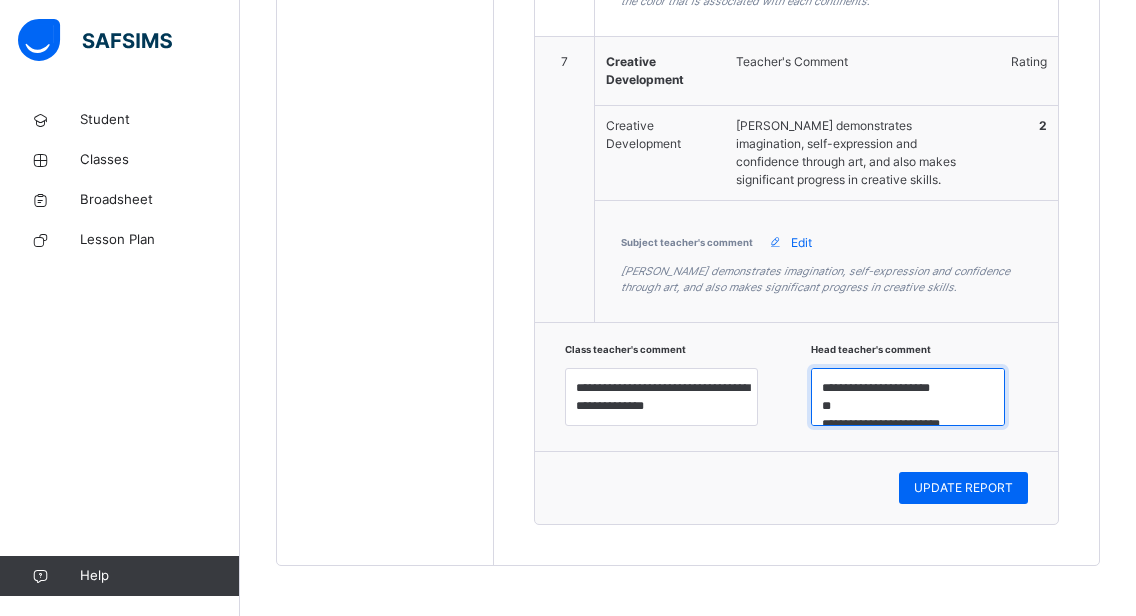 type on "**********" 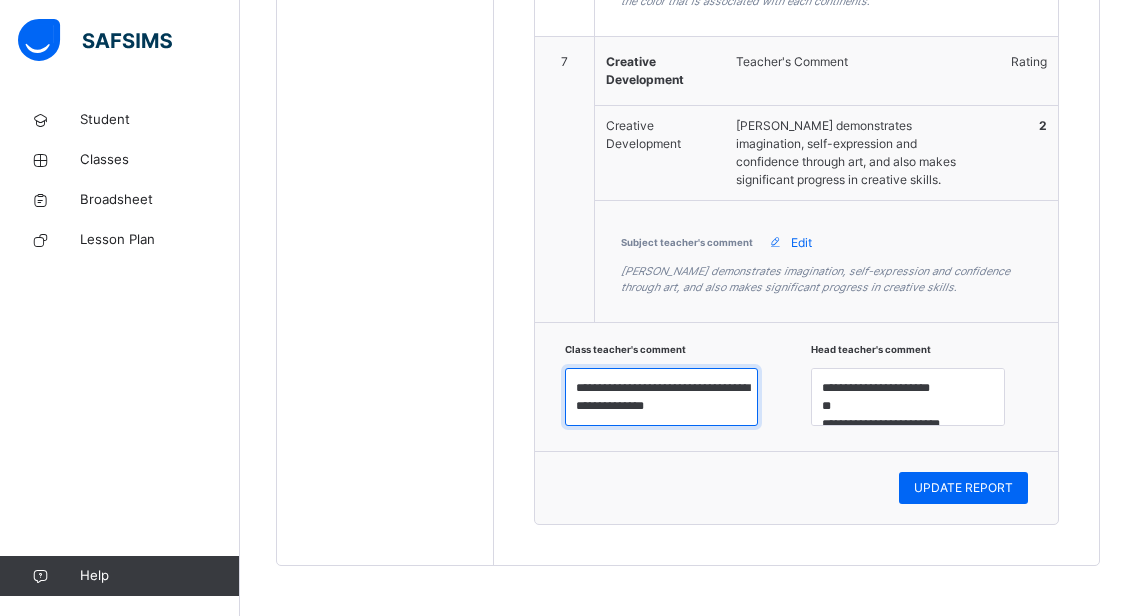 click on "**********" at bounding box center (662, 397) 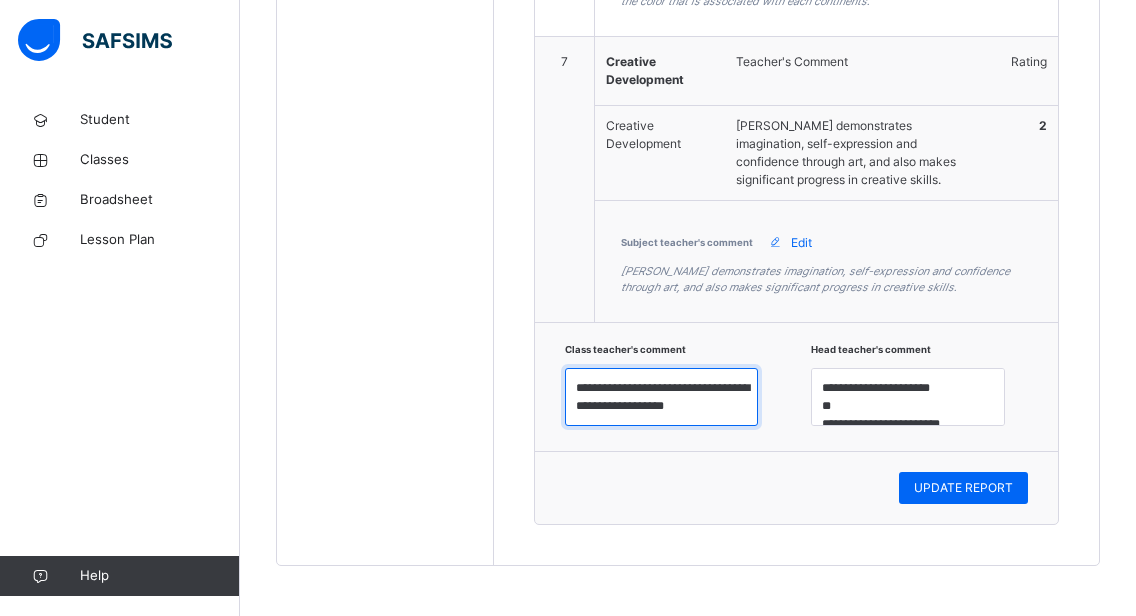 type on "**********" 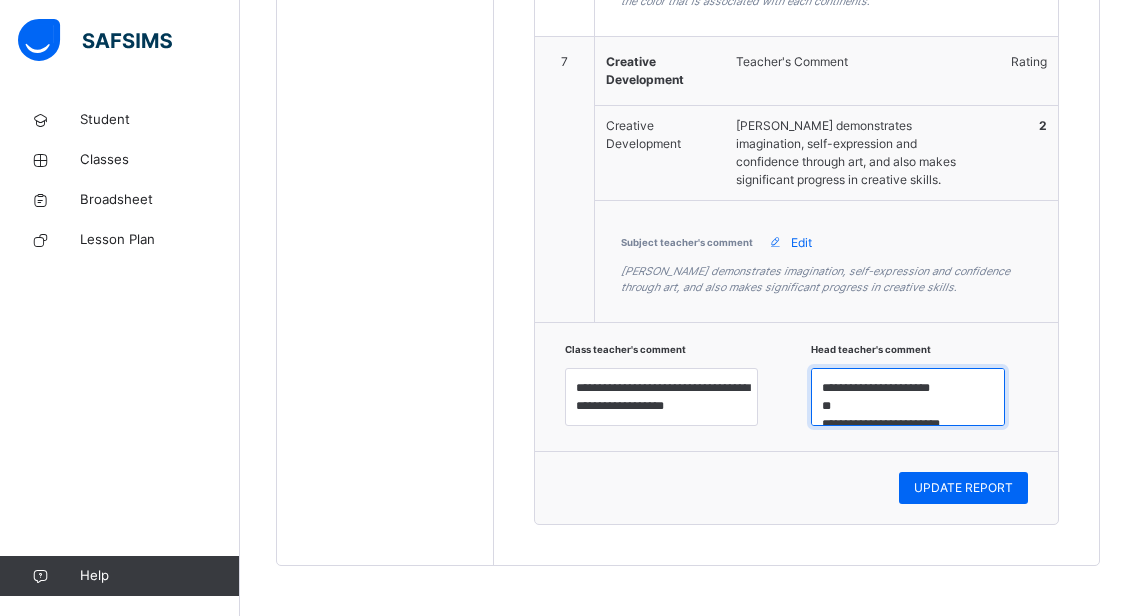 click on "**********" at bounding box center (908, 397) 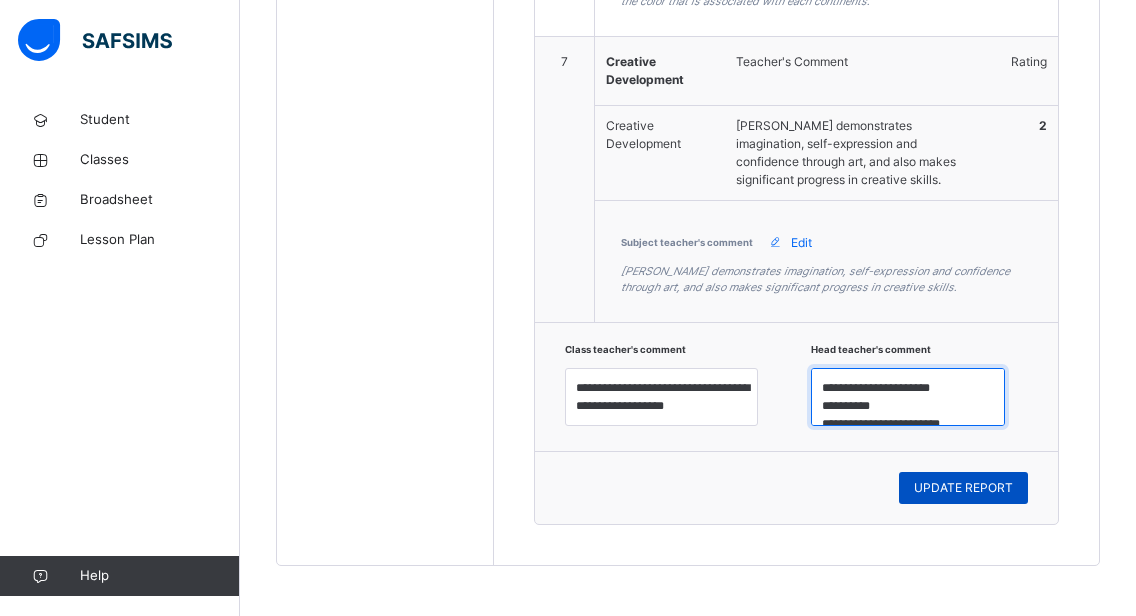 type on "**********" 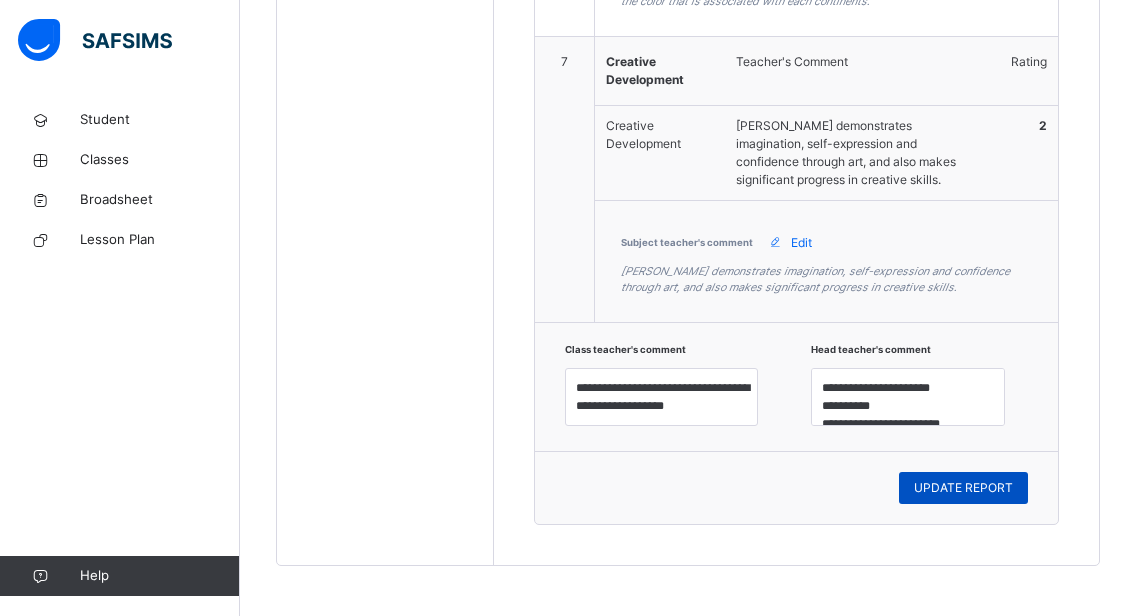click on "UPDATE REPORT" at bounding box center [963, 488] 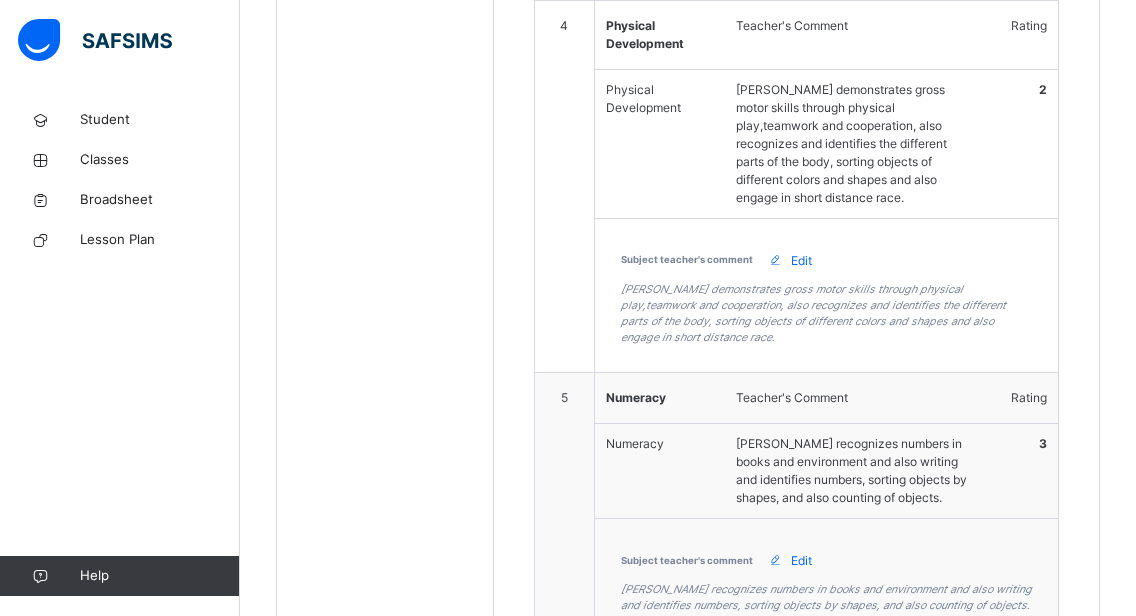 scroll, scrollTop: 1507, scrollLeft: 0, axis: vertical 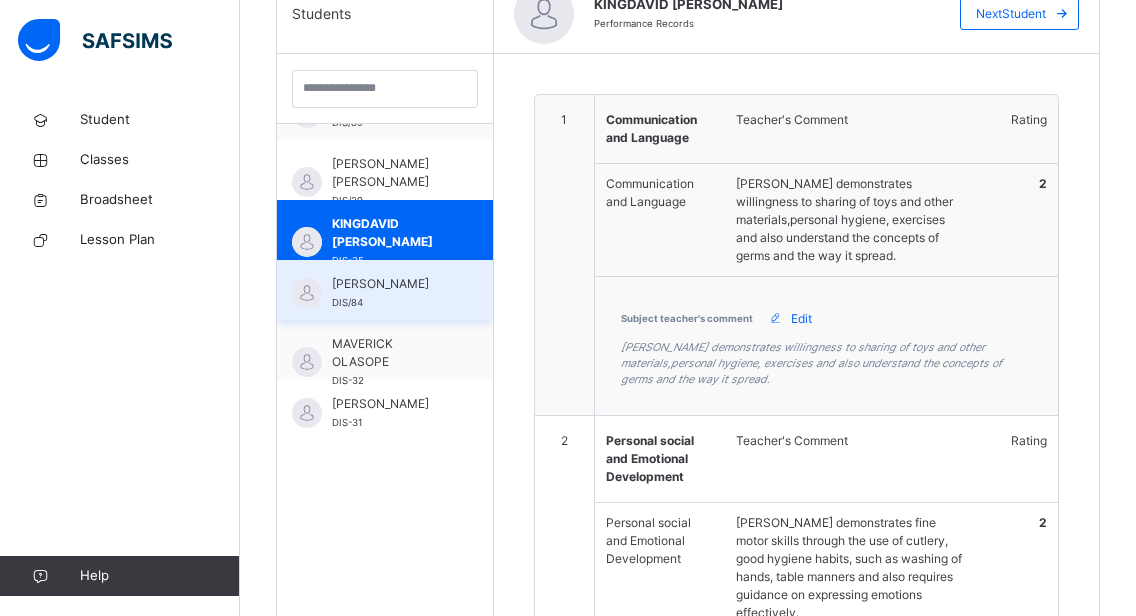 click on "[PERSON_NAME]" at bounding box center (390, 284) 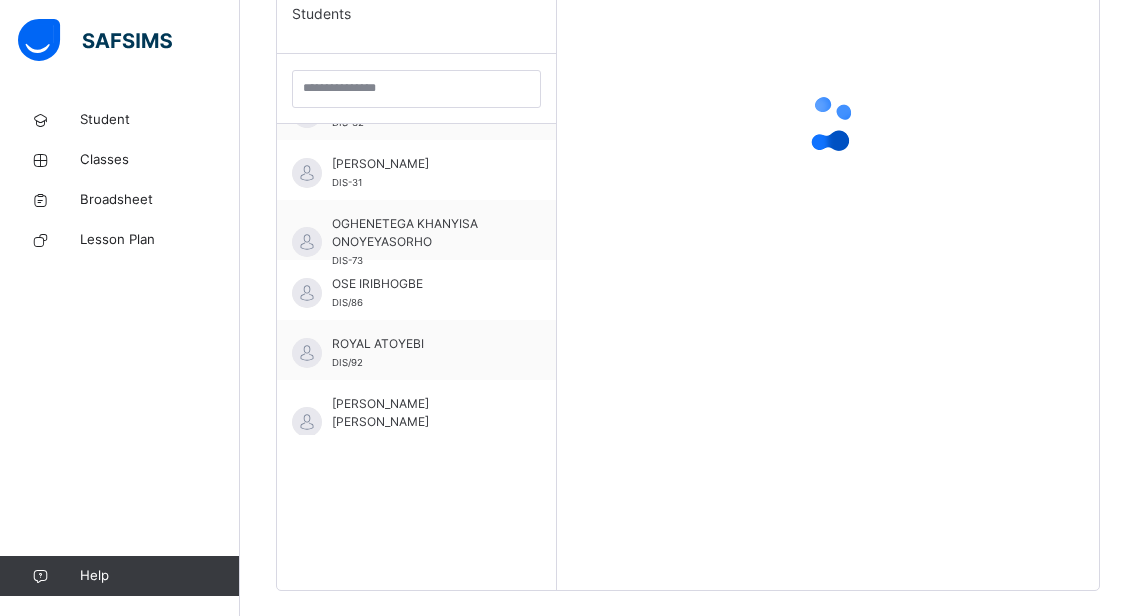 scroll, scrollTop: 1104, scrollLeft: 0, axis: vertical 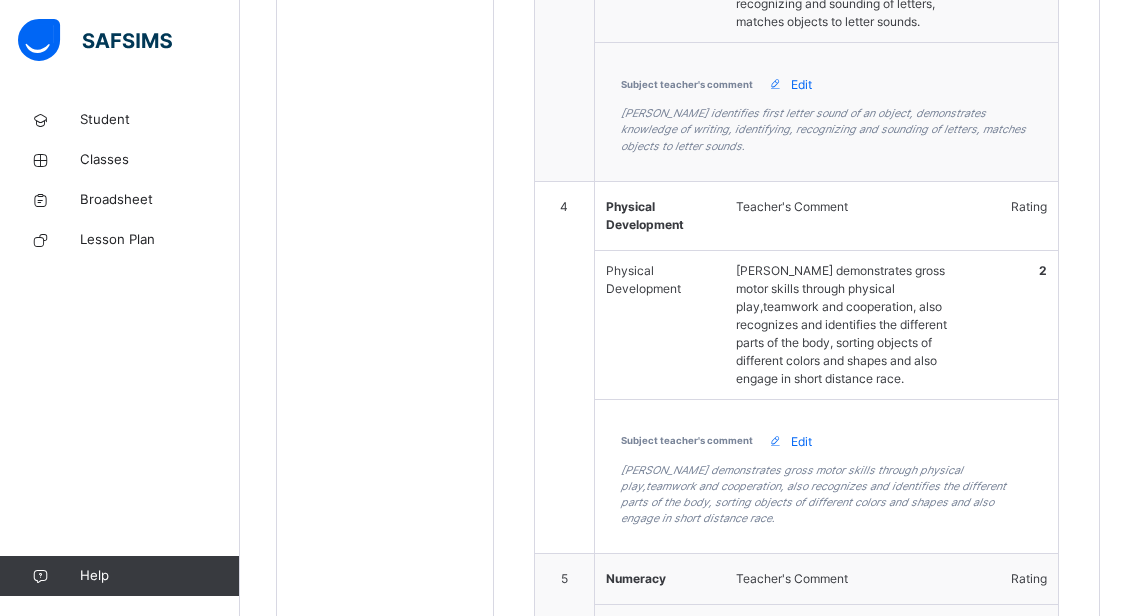 type on "**********" 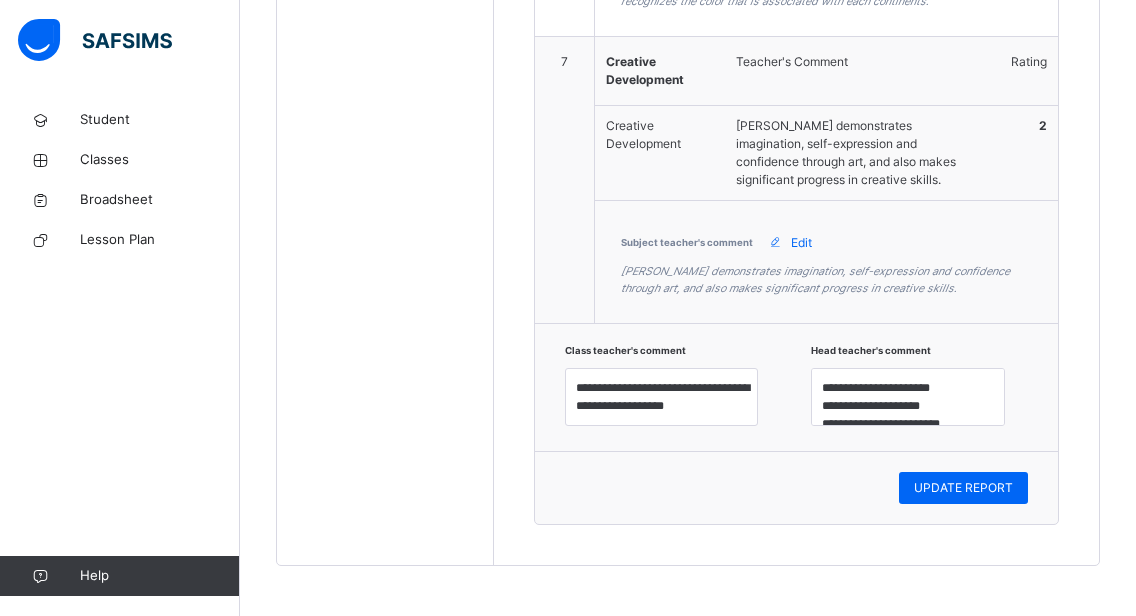 scroll, scrollTop: 2636, scrollLeft: 0, axis: vertical 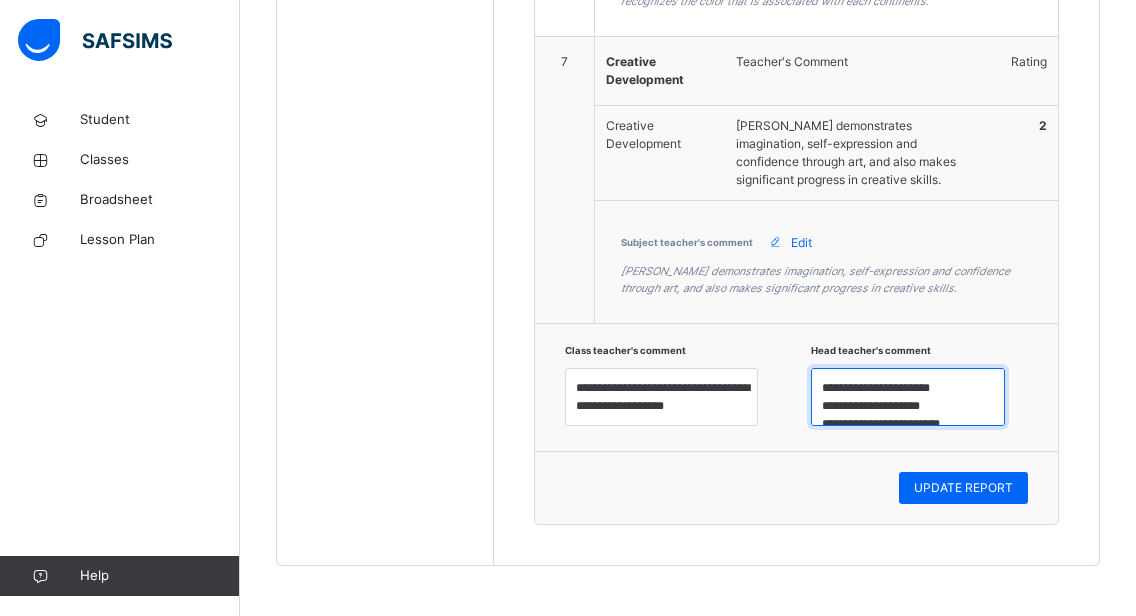 click on "**********" at bounding box center [908, 397] 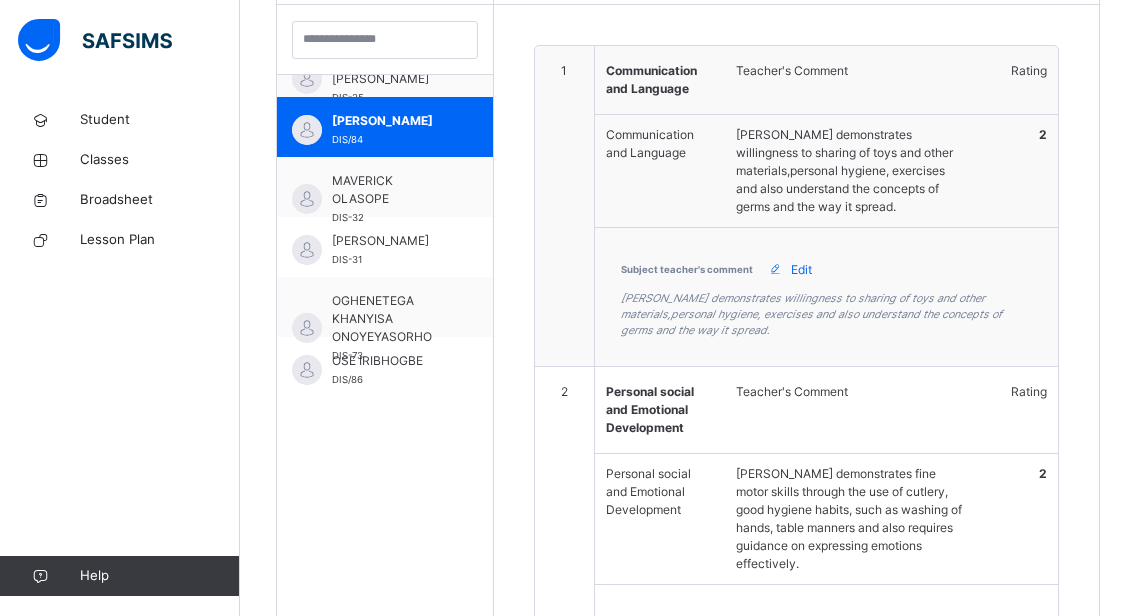 scroll, scrollTop: 543, scrollLeft: 0, axis: vertical 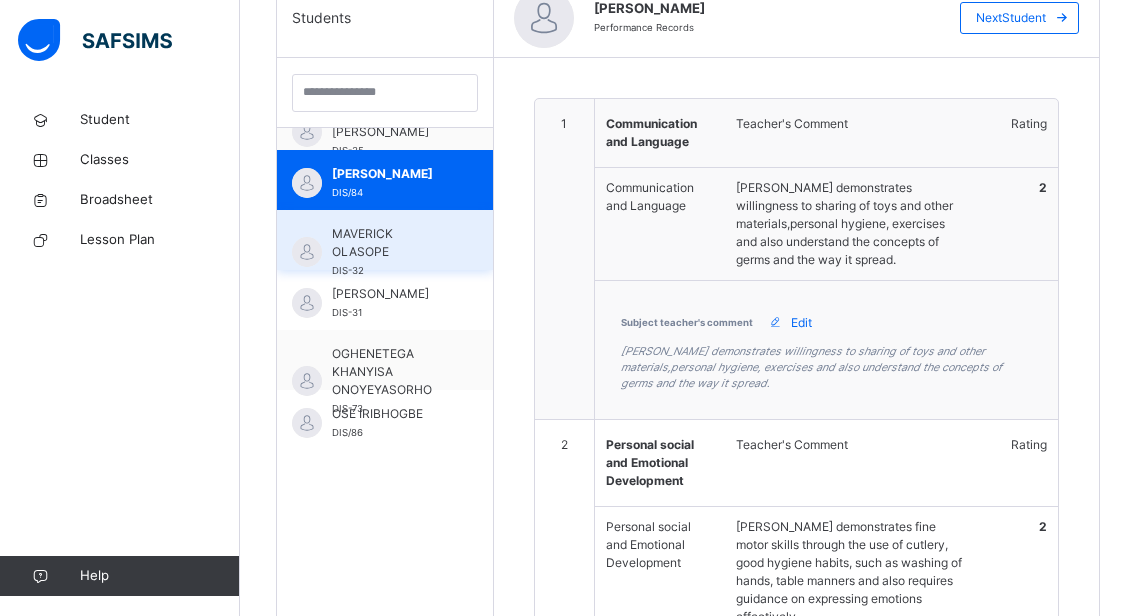 click on "MAVERICK  OLASOPE" at bounding box center (390, 243) 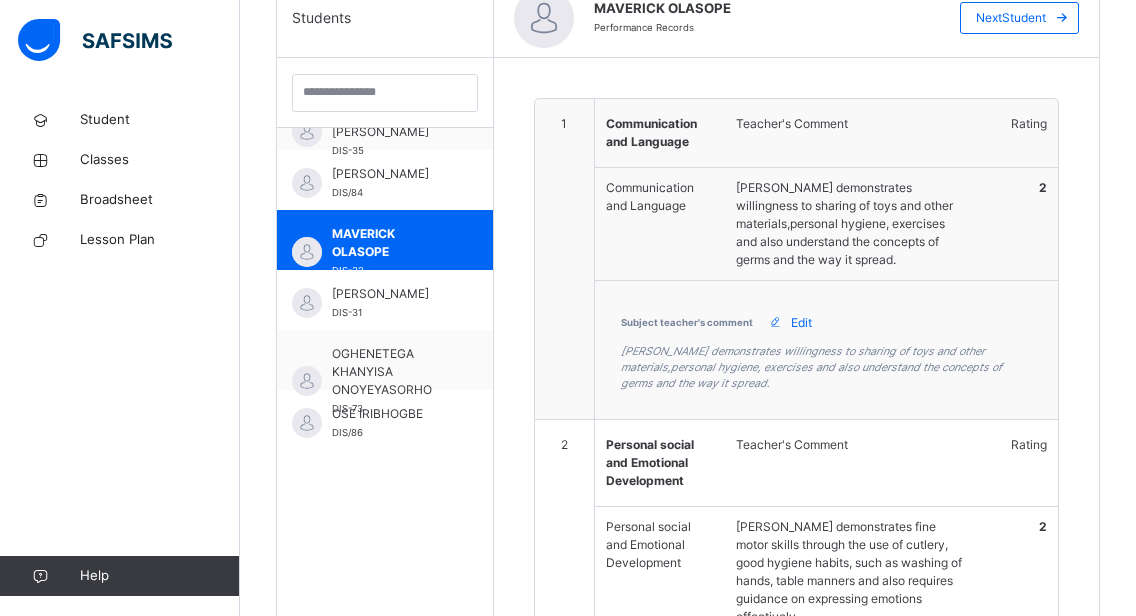 scroll, scrollTop: 1082, scrollLeft: 0, axis: vertical 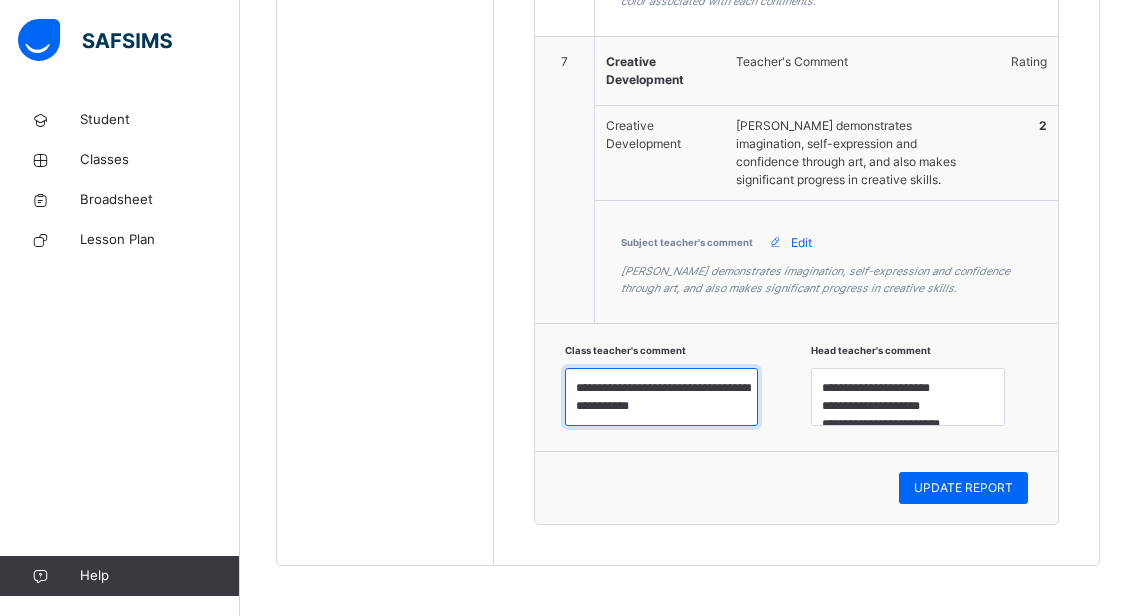 click on "**********" at bounding box center [662, 397] 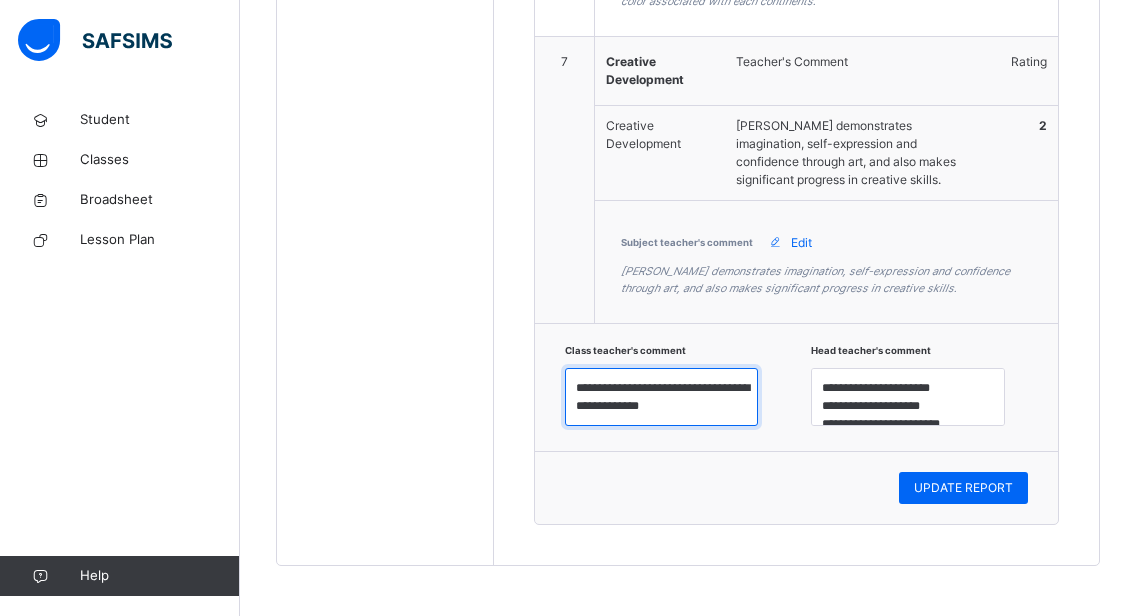 click on "**********" at bounding box center (662, 397) 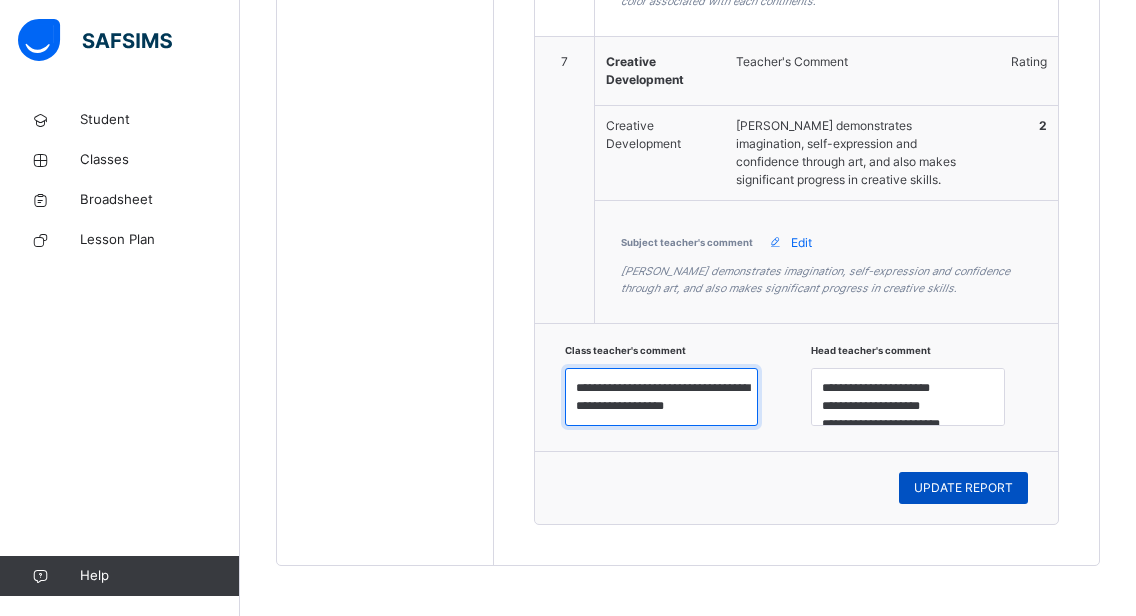 type on "**********" 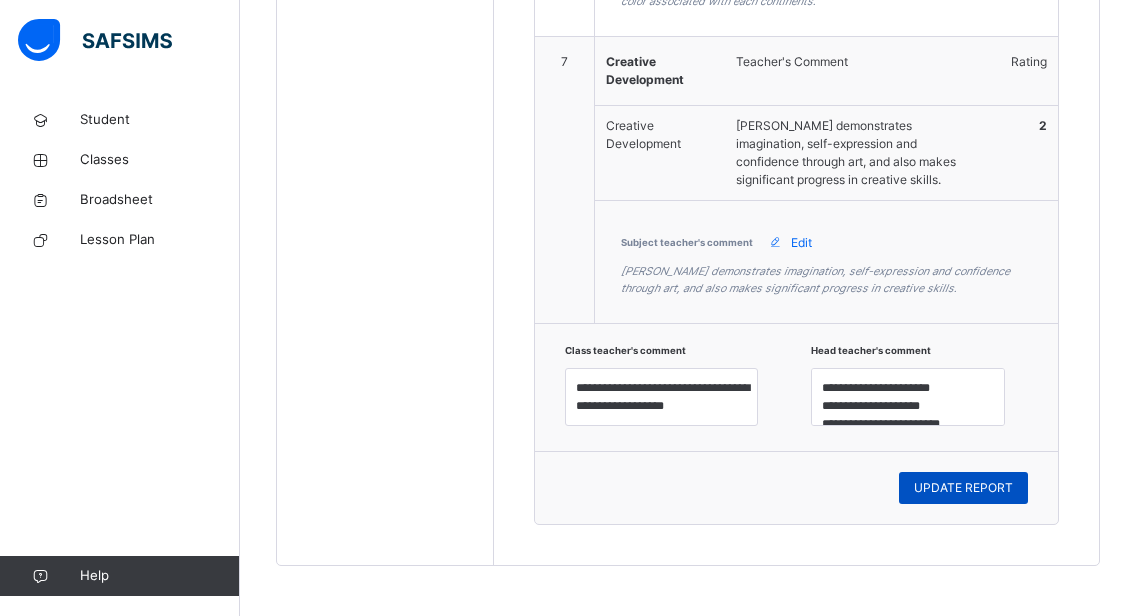 click on "UPDATE REPORT" at bounding box center [963, 488] 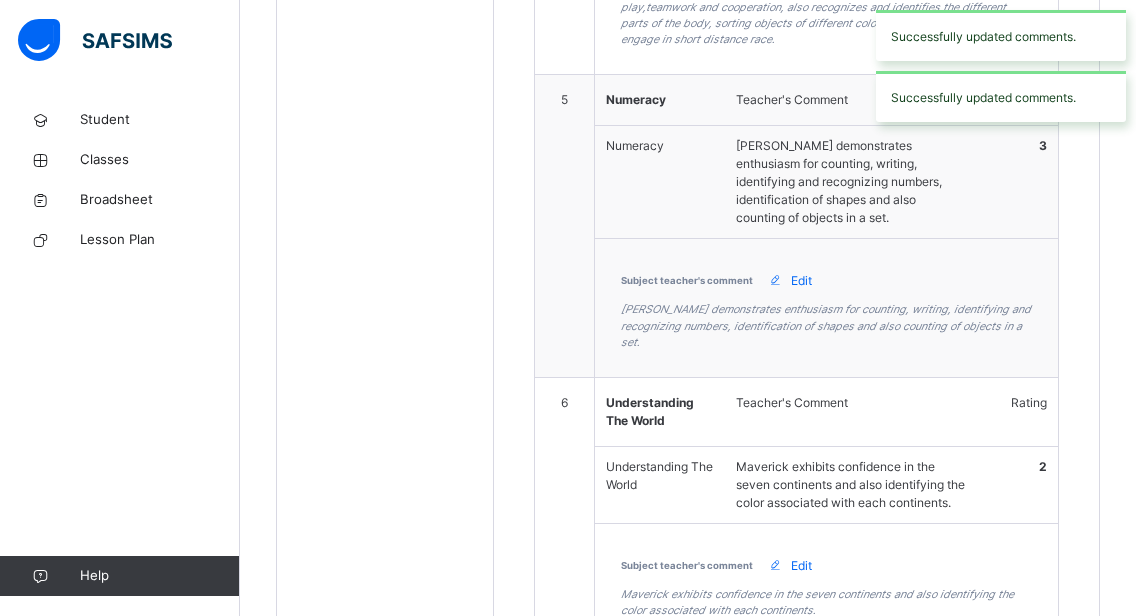 scroll, scrollTop: 1870, scrollLeft: 0, axis: vertical 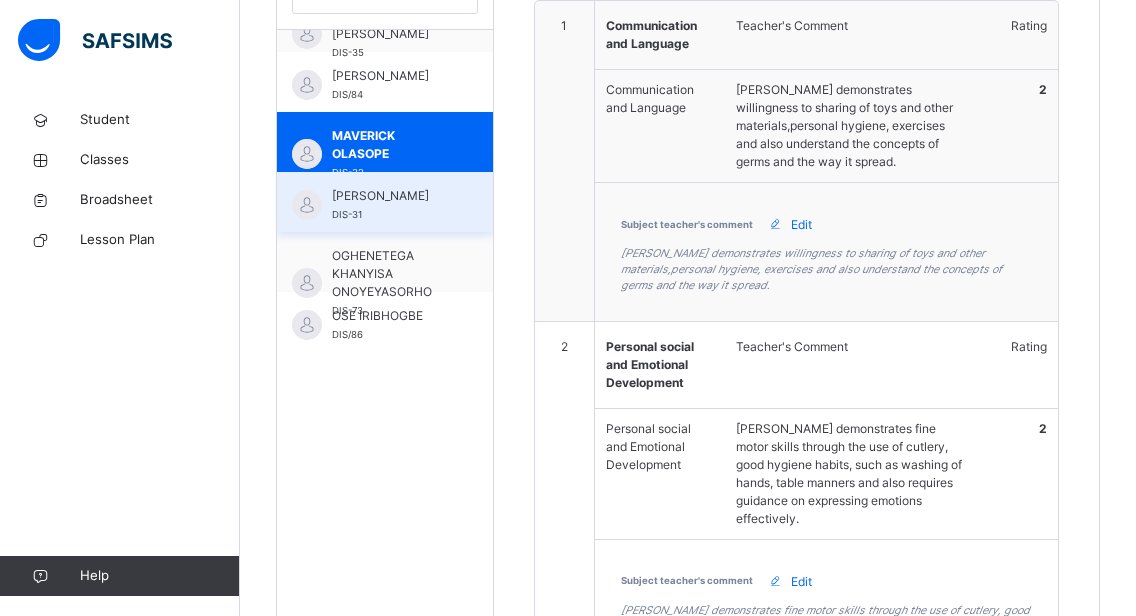 click on "[PERSON_NAME]" at bounding box center (390, 196) 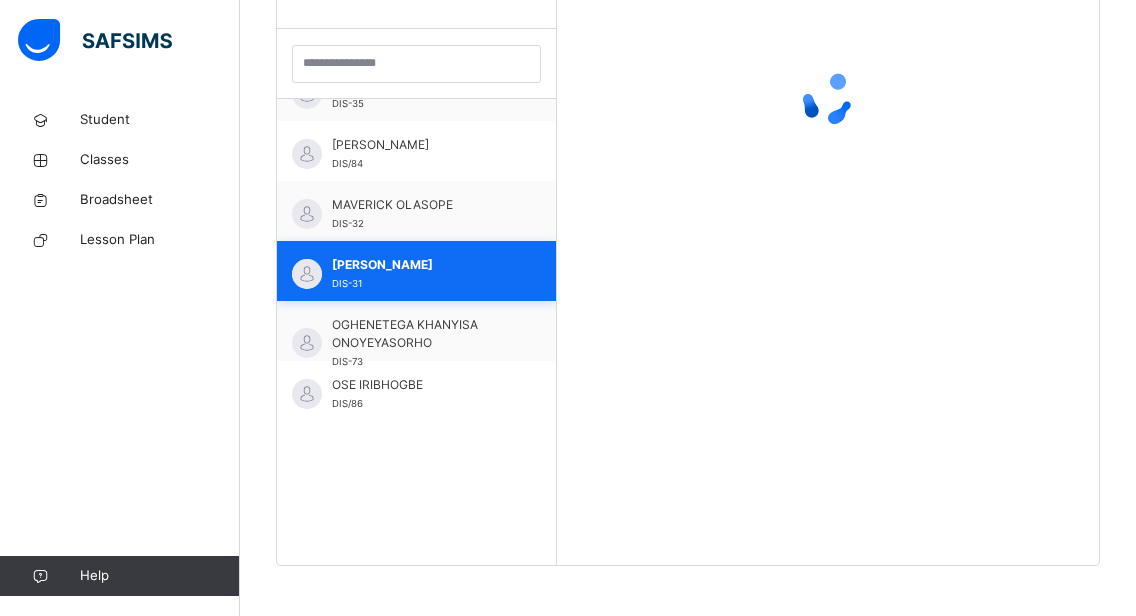 scroll, scrollTop: 572, scrollLeft: 0, axis: vertical 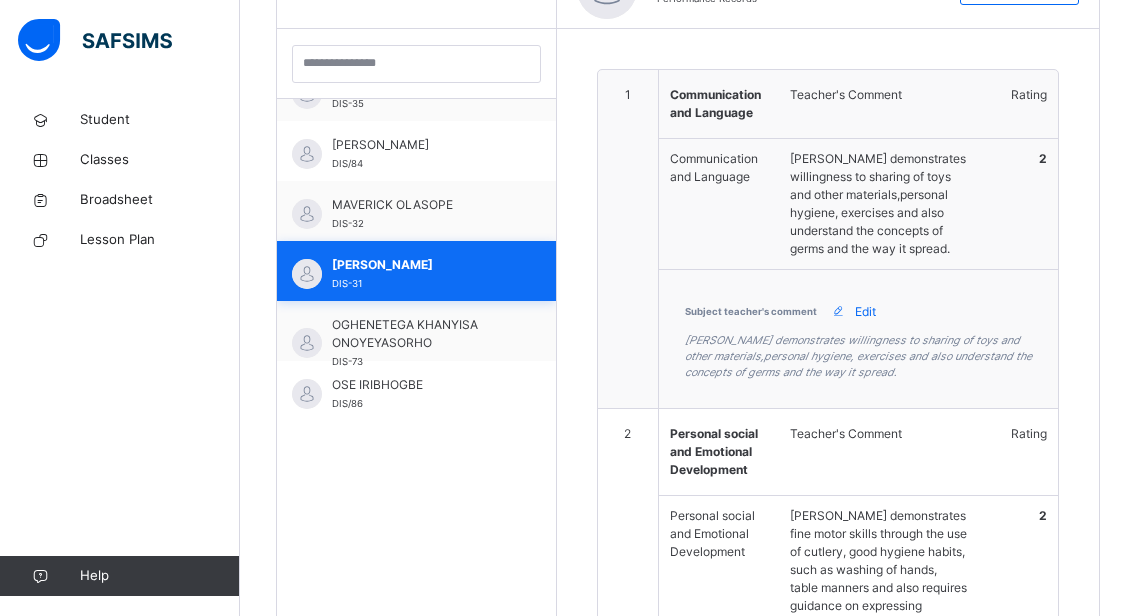 type on "**********" 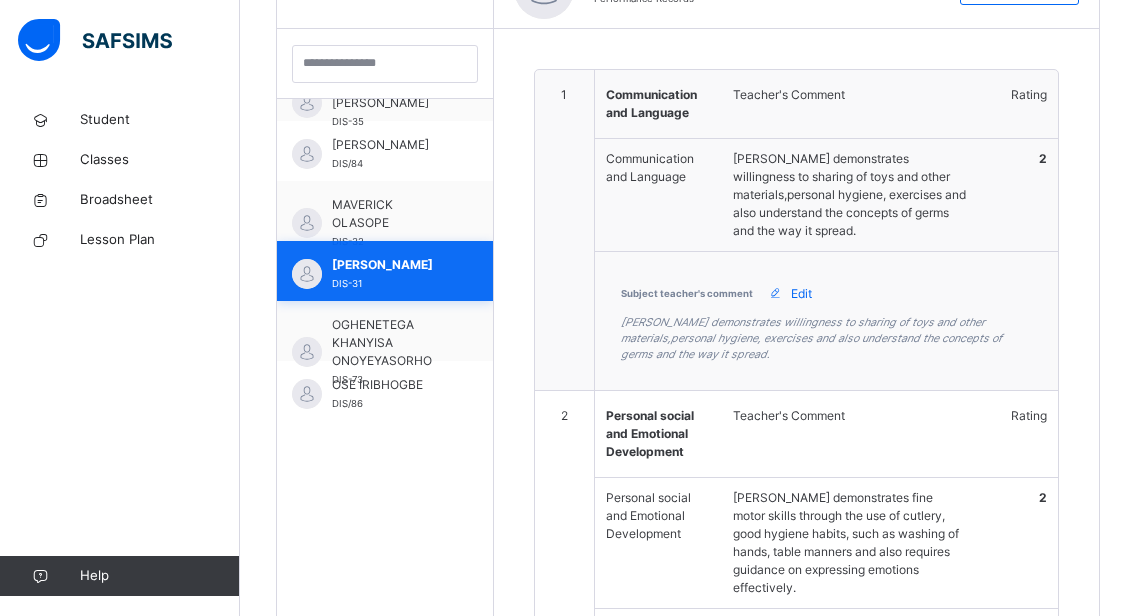 scroll, scrollTop: 641, scrollLeft: 0, axis: vertical 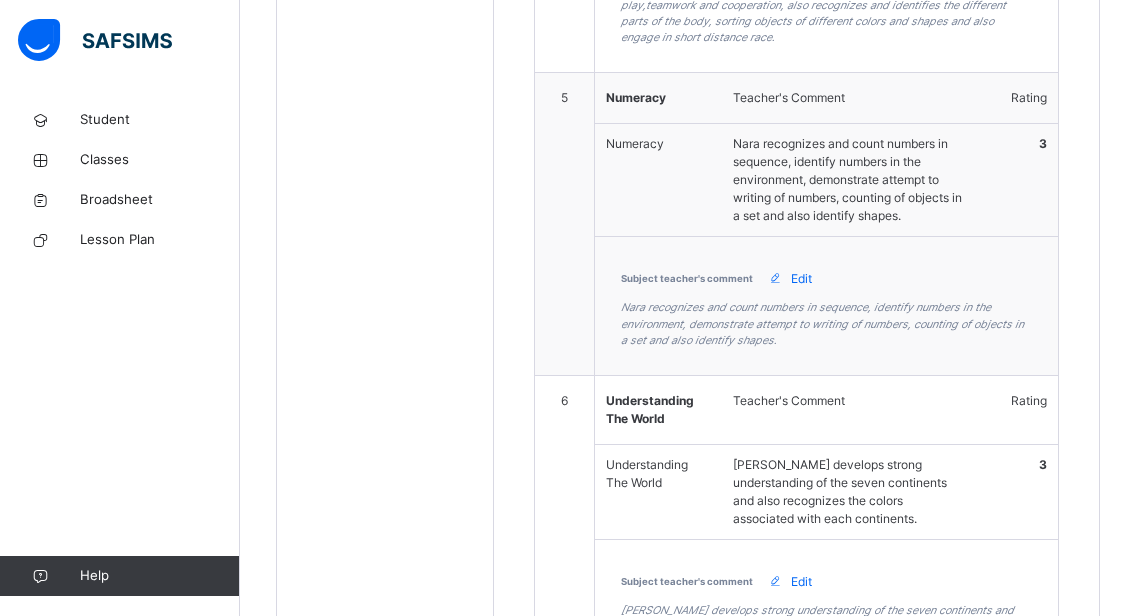 click on "Edit" at bounding box center (801, 279) 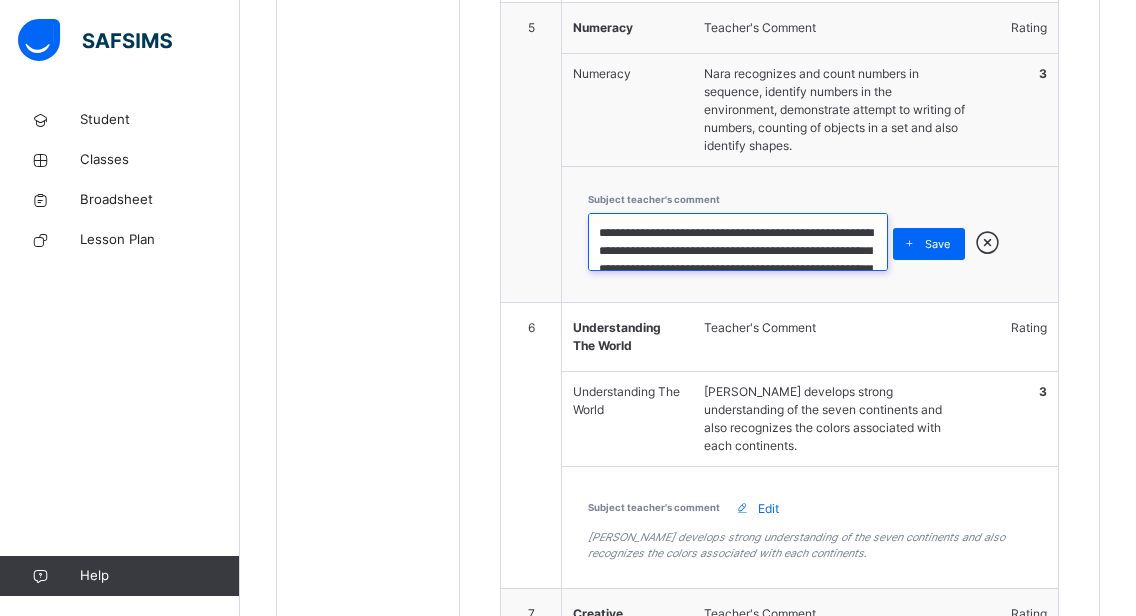 click on "**********" at bounding box center [738, 242] 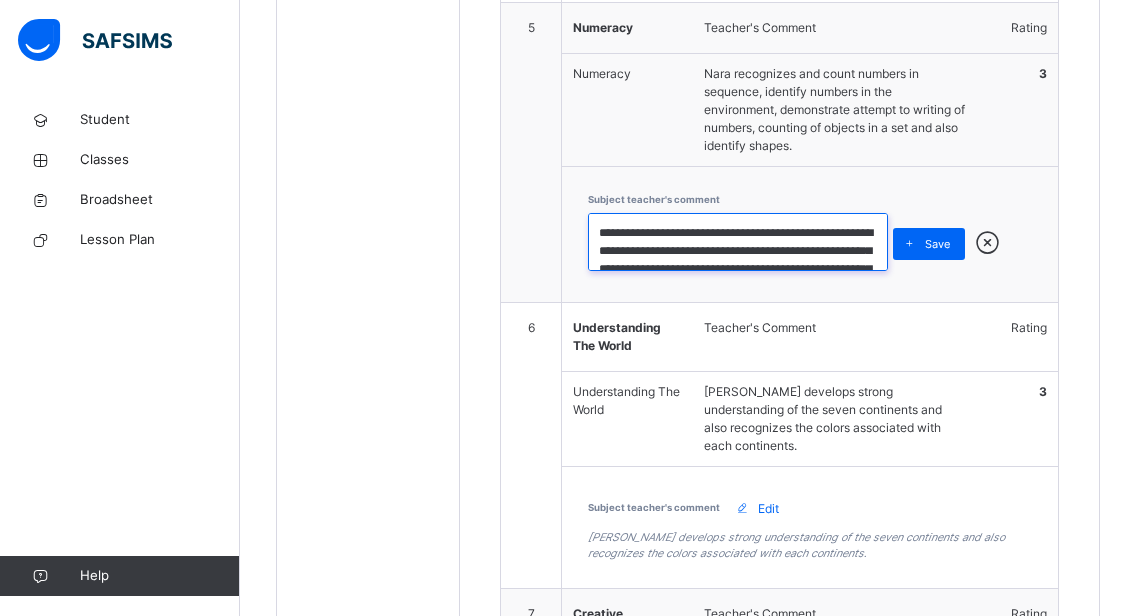 click on "**********" at bounding box center (738, 242) 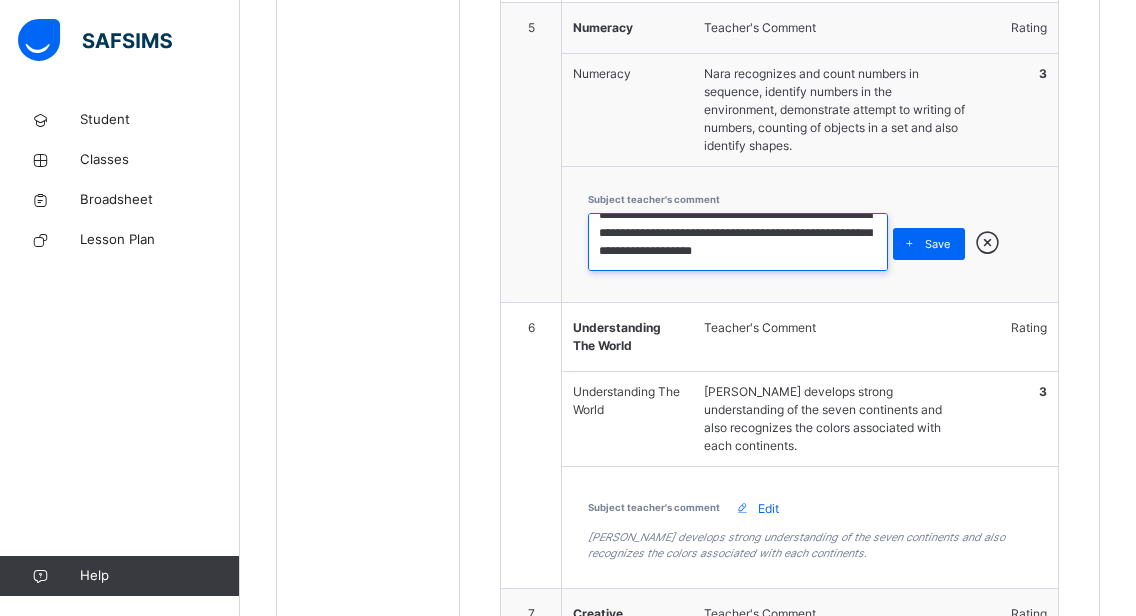 scroll, scrollTop: 40, scrollLeft: 0, axis: vertical 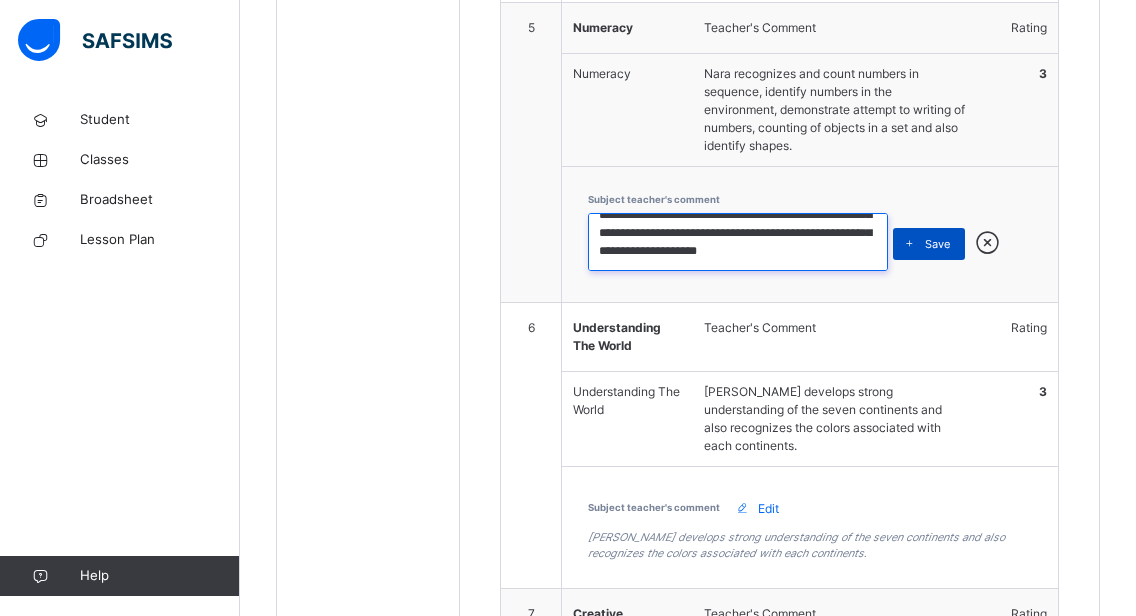 type on "**********" 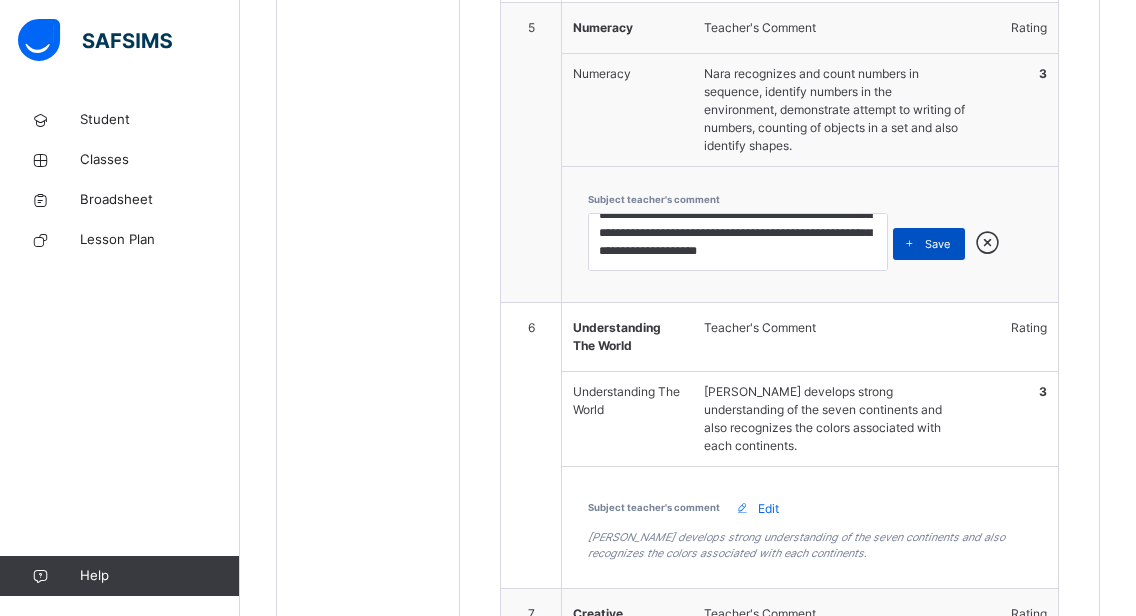 click at bounding box center (909, 244) 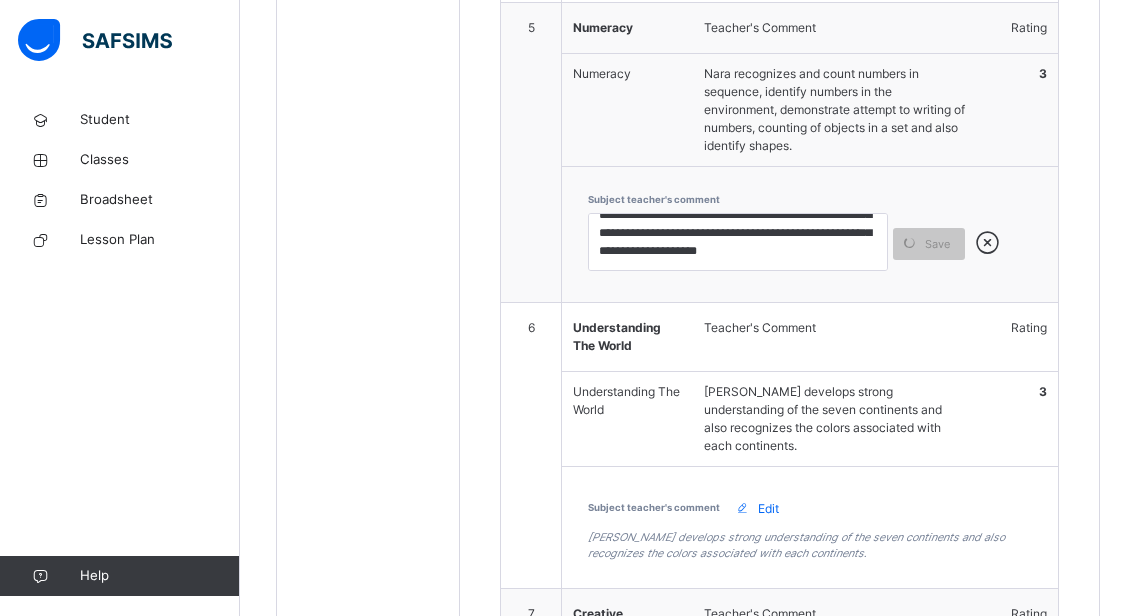 scroll, scrollTop: 2455, scrollLeft: 0, axis: vertical 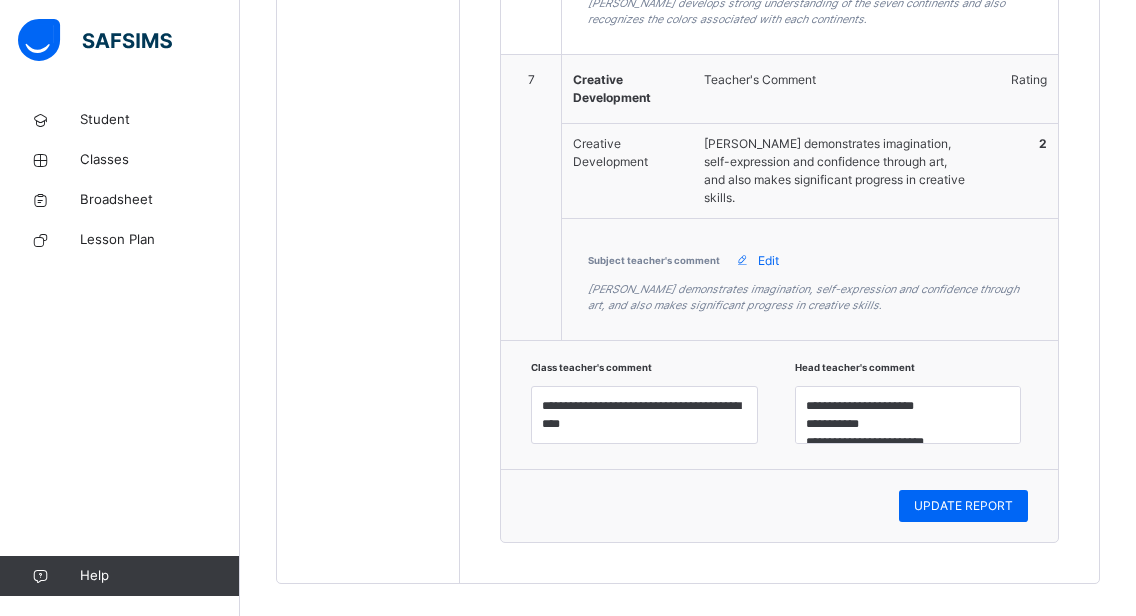 click on "[PERSON_NAME] Performance Records Next  Student 1 Communication and Language Teacher's Comment Rating Communication and Language [PERSON_NAME] demonstrates willingness to sharing of toys and other materials,personal hygiene, exercises and also understand the concepts of germs and the way it spread. 2 Subject teacher's comment Edit [PERSON_NAME] demonstrates willingness to sharing of toys and other materials,personal hygiene, exercises and also understand the concepts of germs and the way it spread. 2 Personal social and Emotional Development Teacher's Comment Rating Personal social and Emotional Development Nara demonstrates fine motor skills through the use of cutlery, good hygiene habits, such as washing of hands, table manners and also requires guidance on expressing emotions effectively.  2 Subject teacher's comment Edit [PERSON_NAME] demonstrates fine motor skills through the use of cutlery, good hygiene habits, such as washing of hands, table manners and also requires guidance on expressing emotions effectively.  3 Literacy 3 4 2" at bounding box center (779, -676) 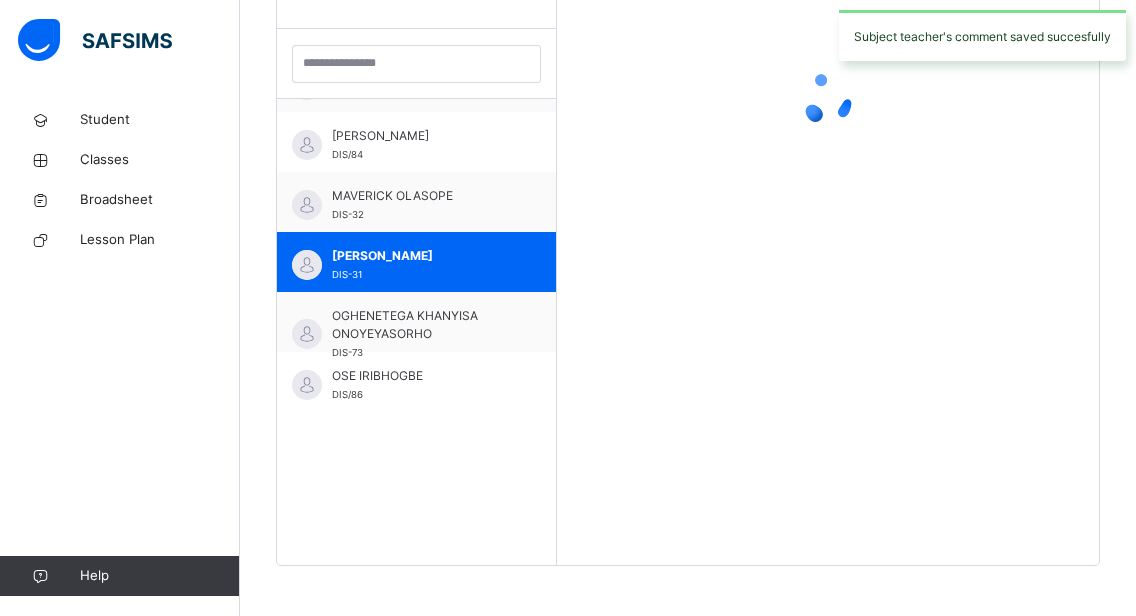 scroll, scrollTop: 572, scrollLeft: 0, axis: vertical 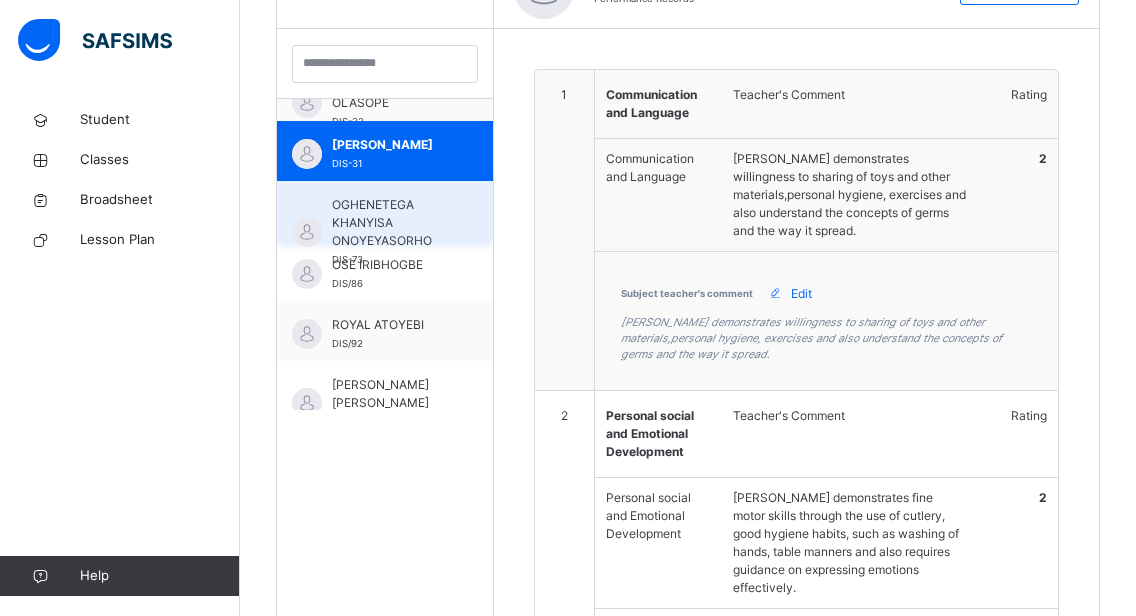 click on "OGHENETEGA  KHANYISA ONOYEYASORHO" at bounding box center (390, 223) 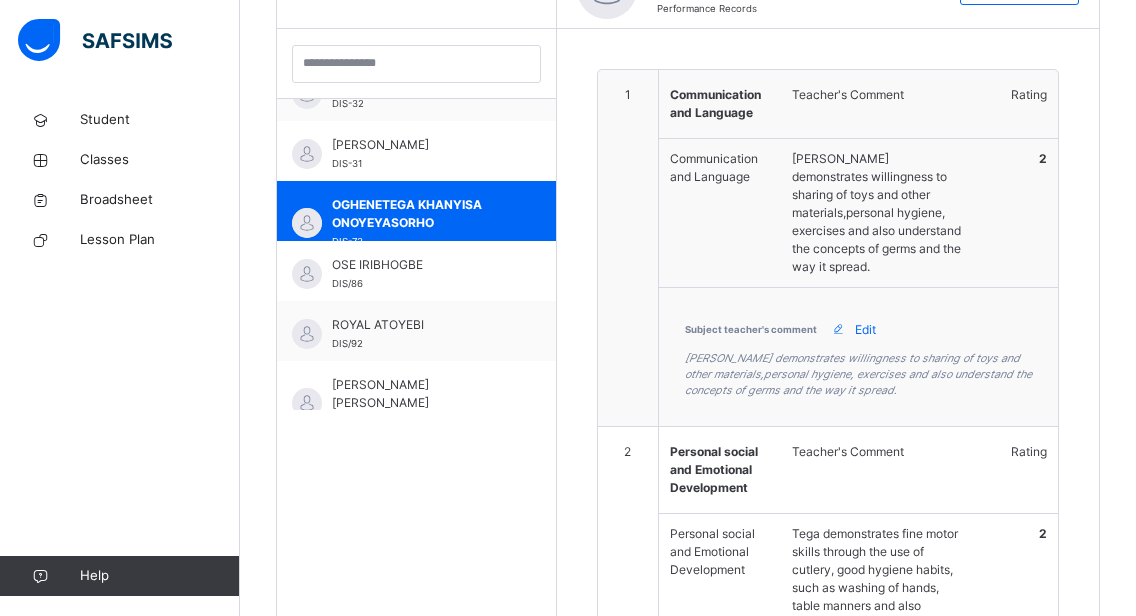 type on "**********" 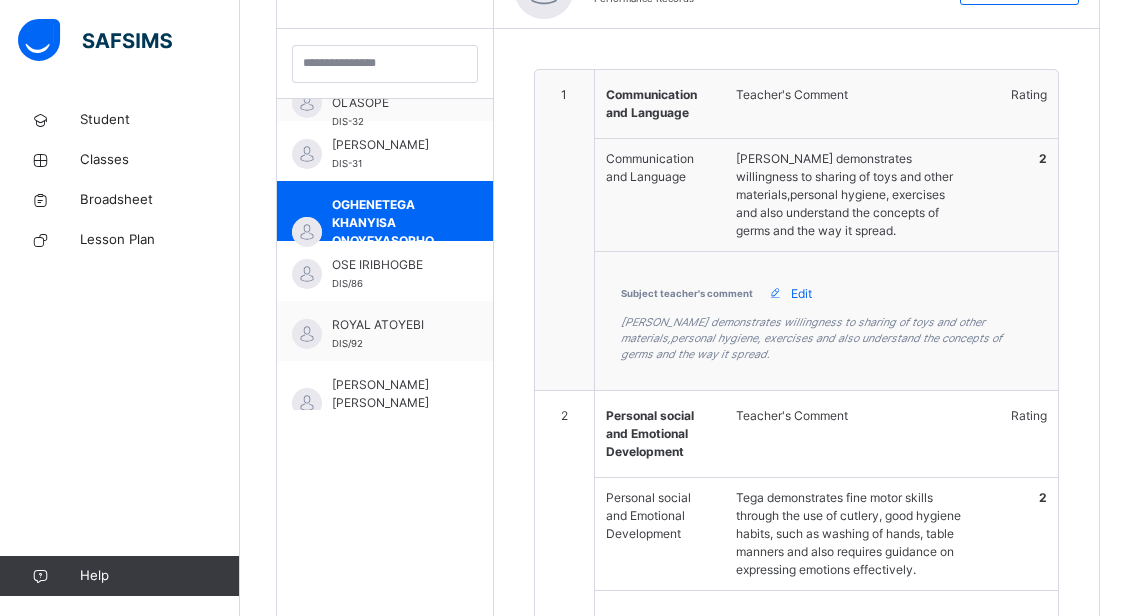 scroll, scrollTop: 612, scrollLeft: 0, axis: vertical 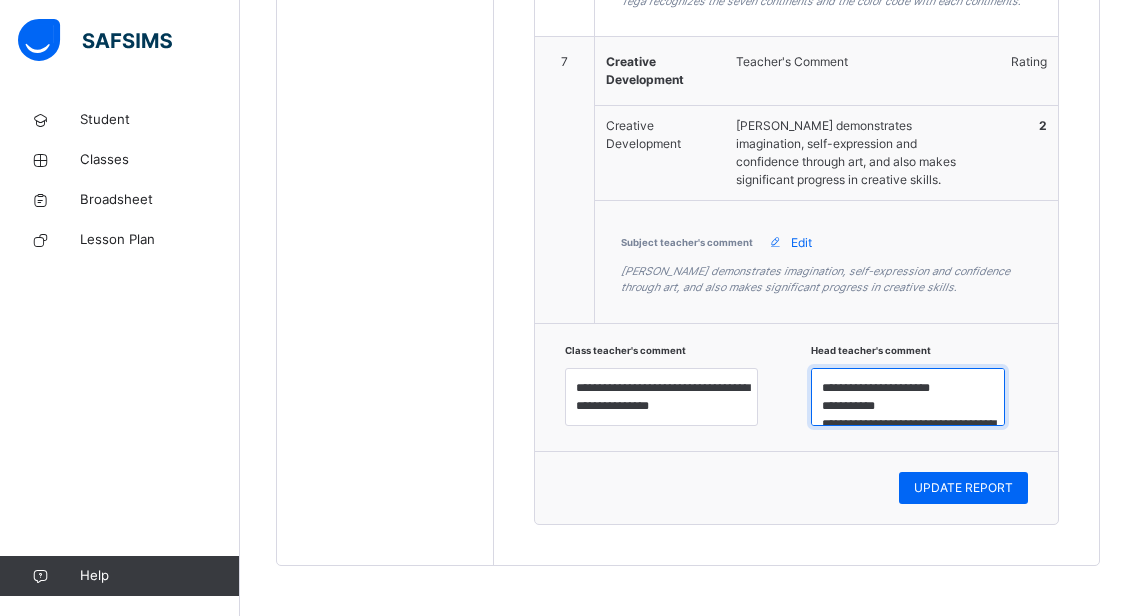 click on "**********" at bounding box center [908, 397] 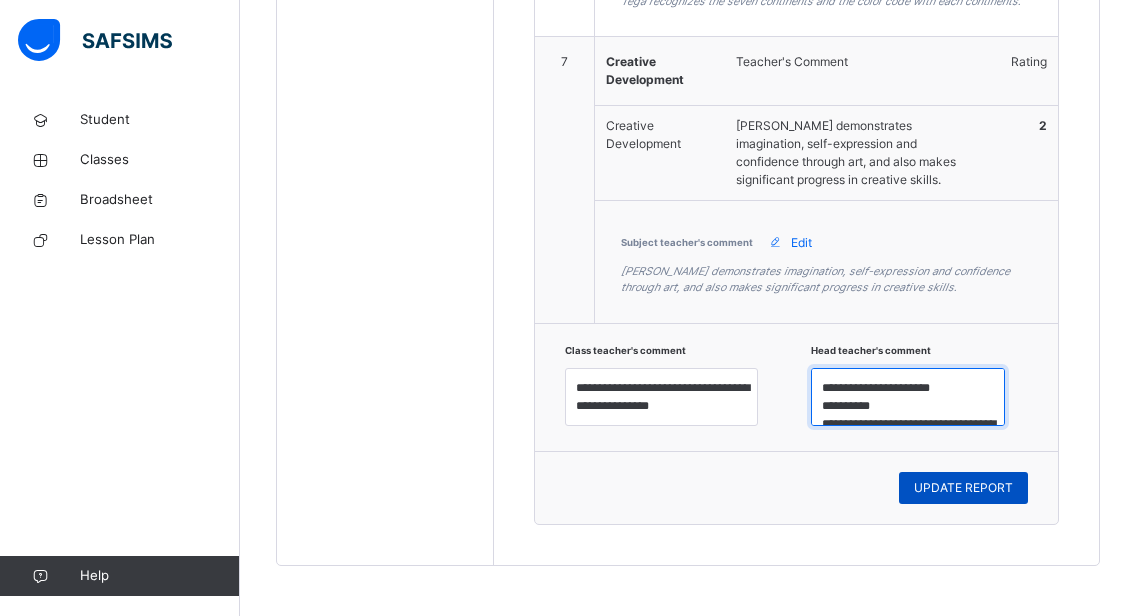 type on "**********" 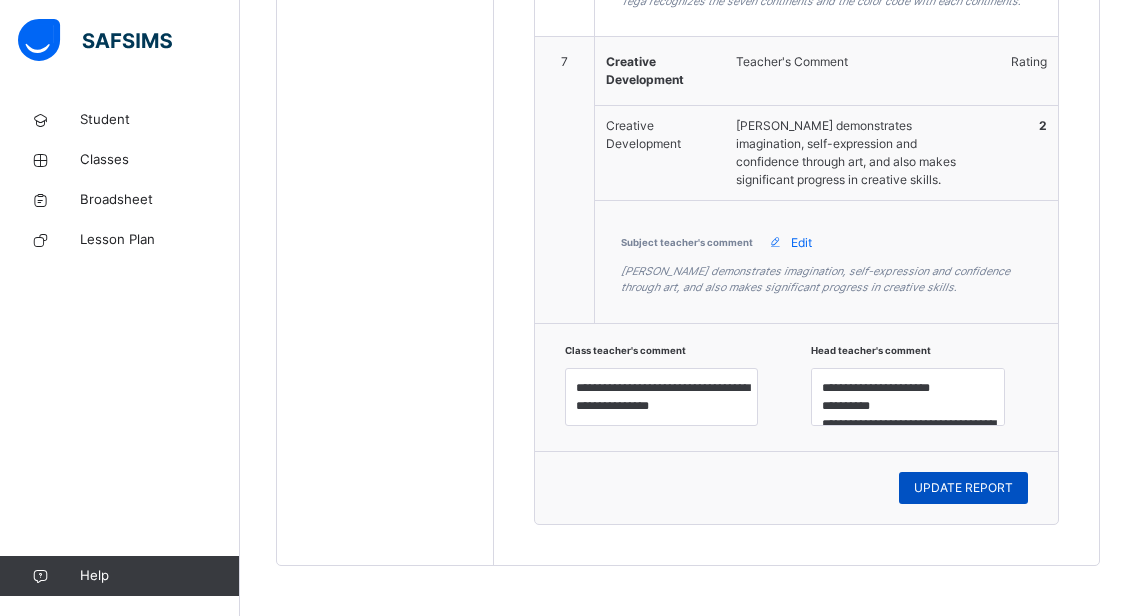 click on "UPDATE REPORT" at bounding box center [963, 488] 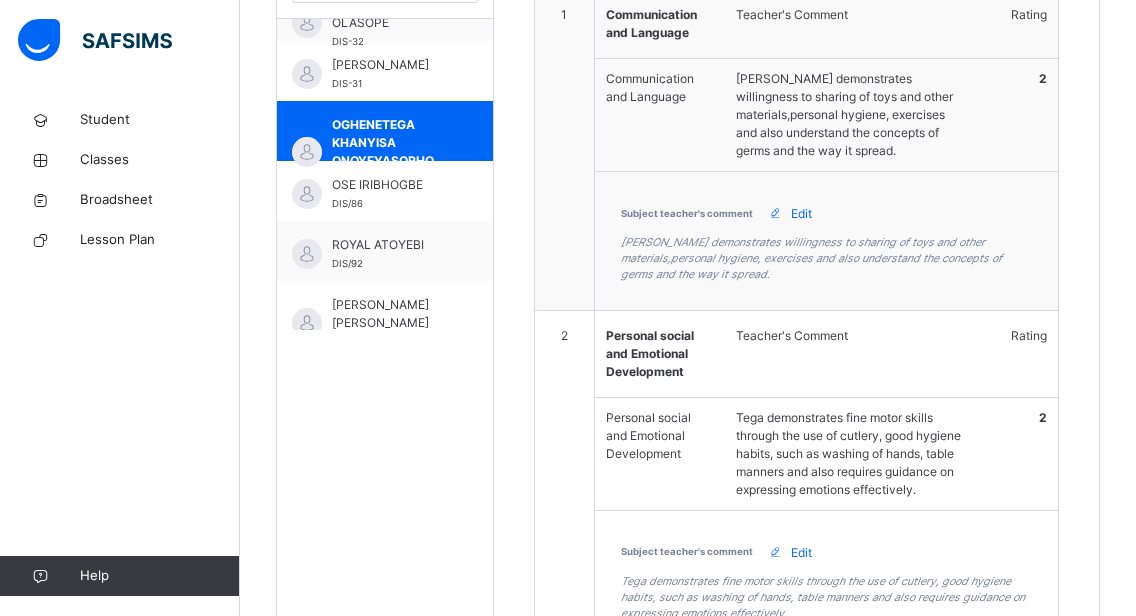 scroll, scrollTop: 639, scrollLeft: 0, axis: vertical 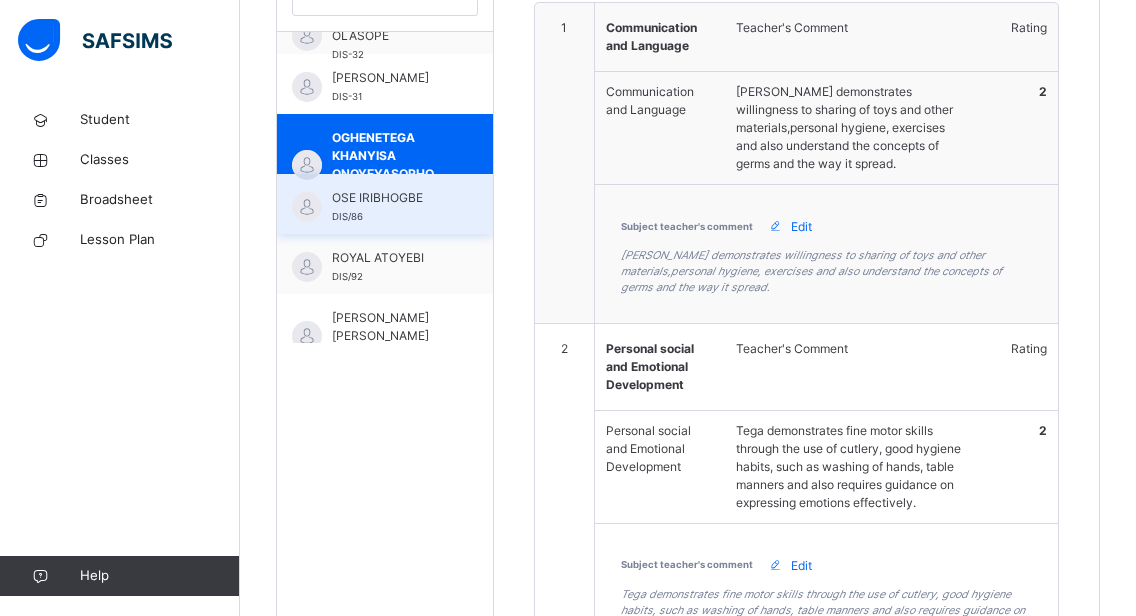 click on "OSE  IRIBHOGBE DIS/86" at bounding box center (385, 204) 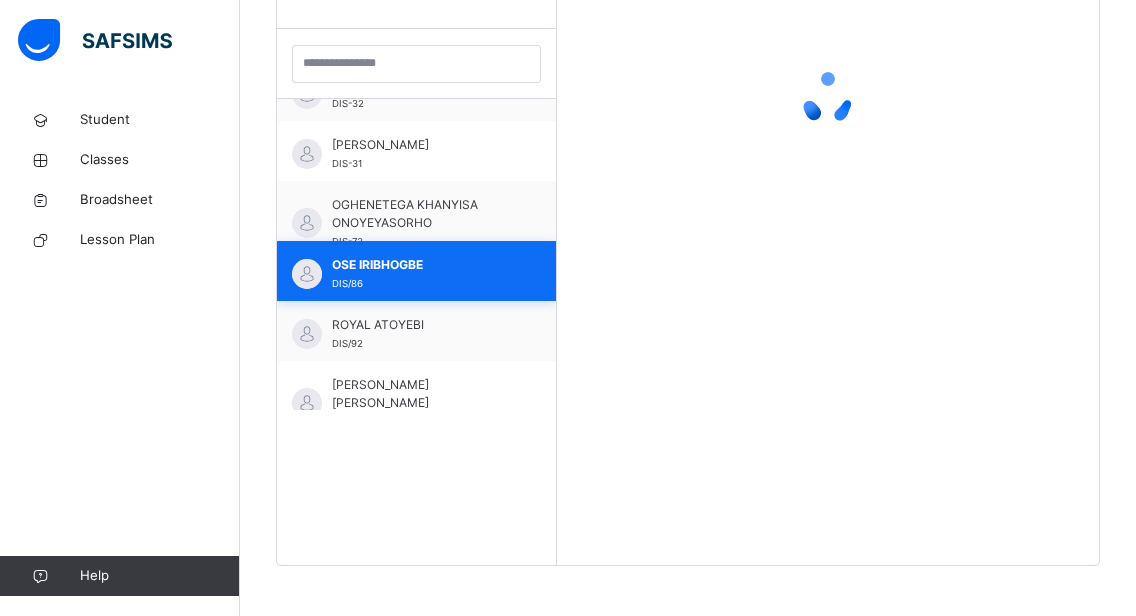 scroll, scrollTop: 572, scrollLeft: 0, axis: vertical 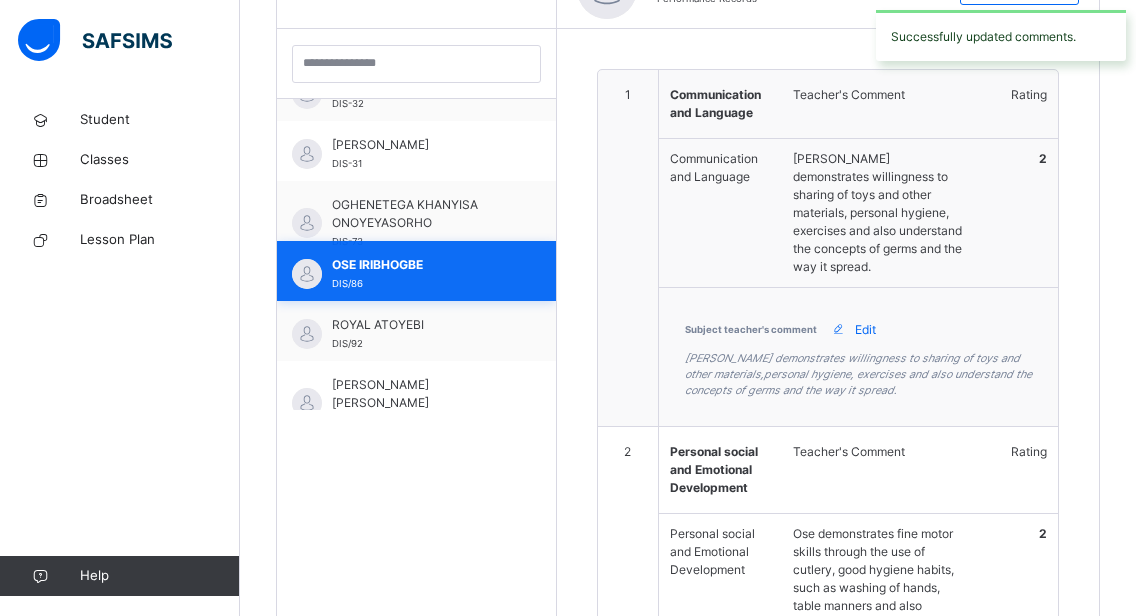 type on "**********" 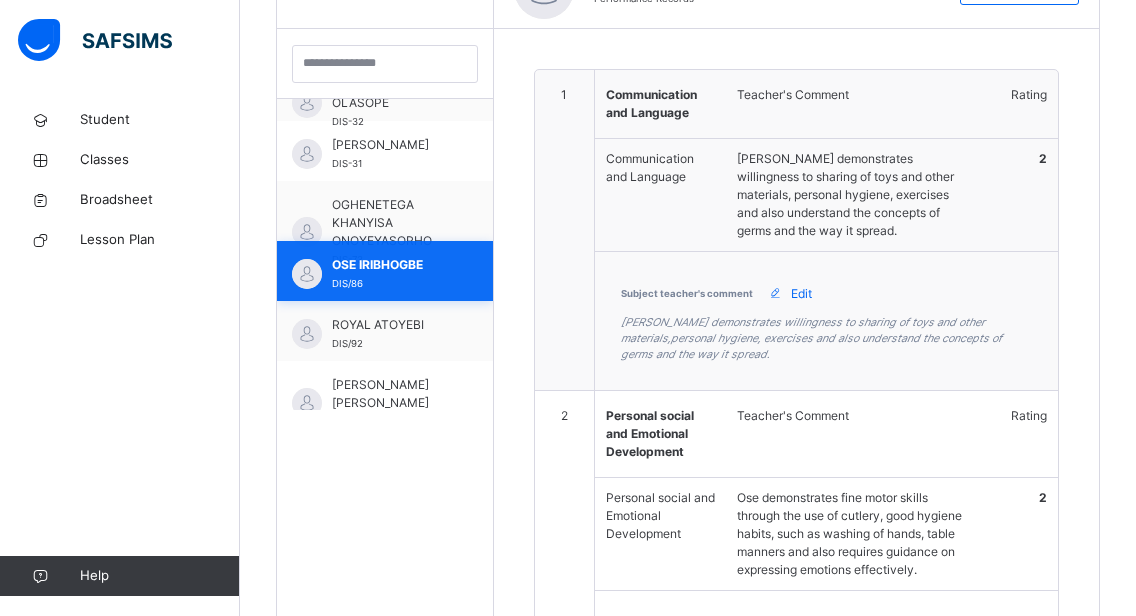 scroll, scrollTop: 639, scrollLeft: 0, axis: vertical 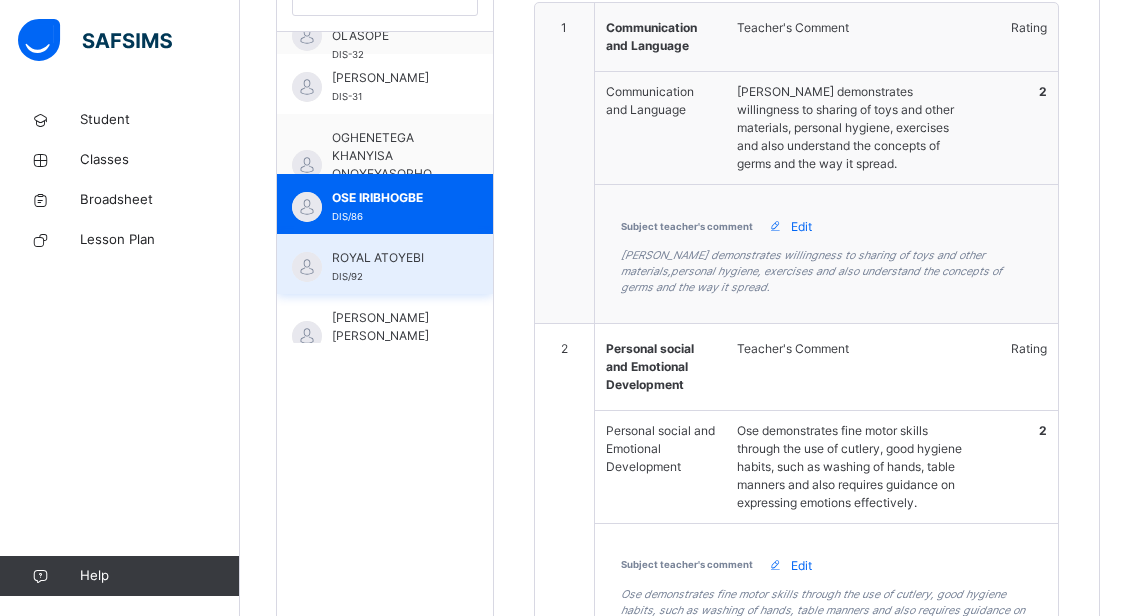 click on "ROYAL  ATOYEBI DIS/92" at bounding box center (390, 267) 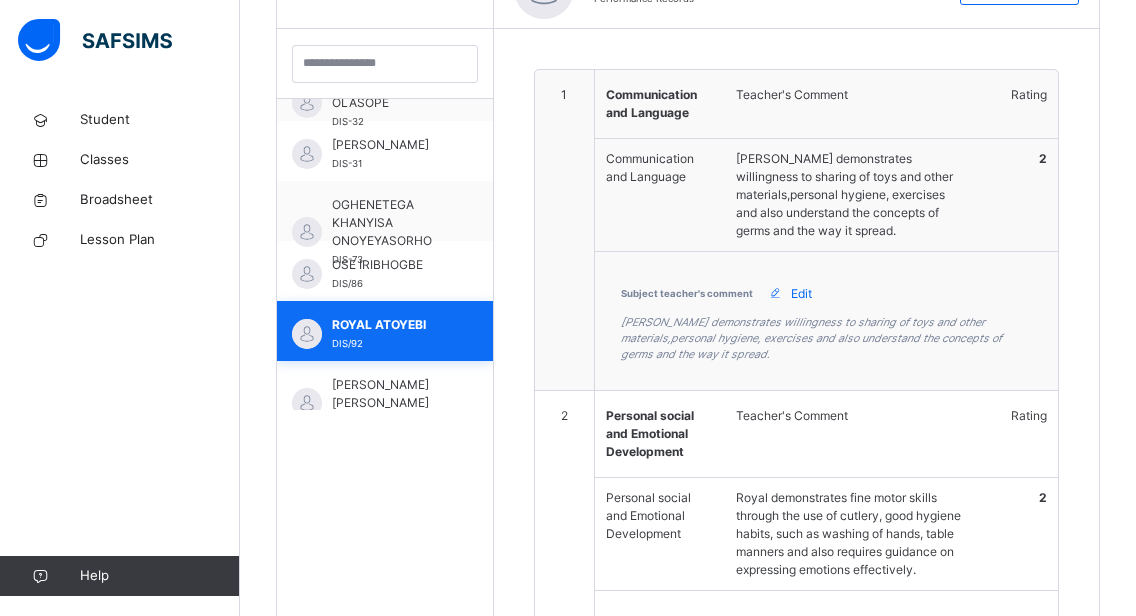 scroll, scrollTop: 639, scrollLeft: 0, axis: vertical 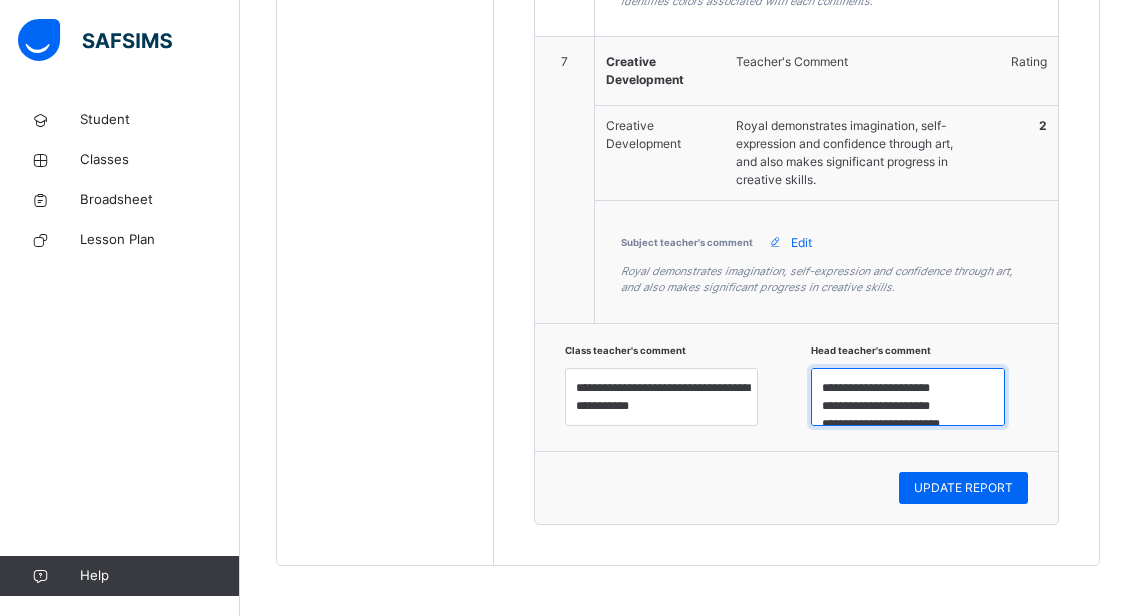 click on "**********" at bounding box center (908, 397) 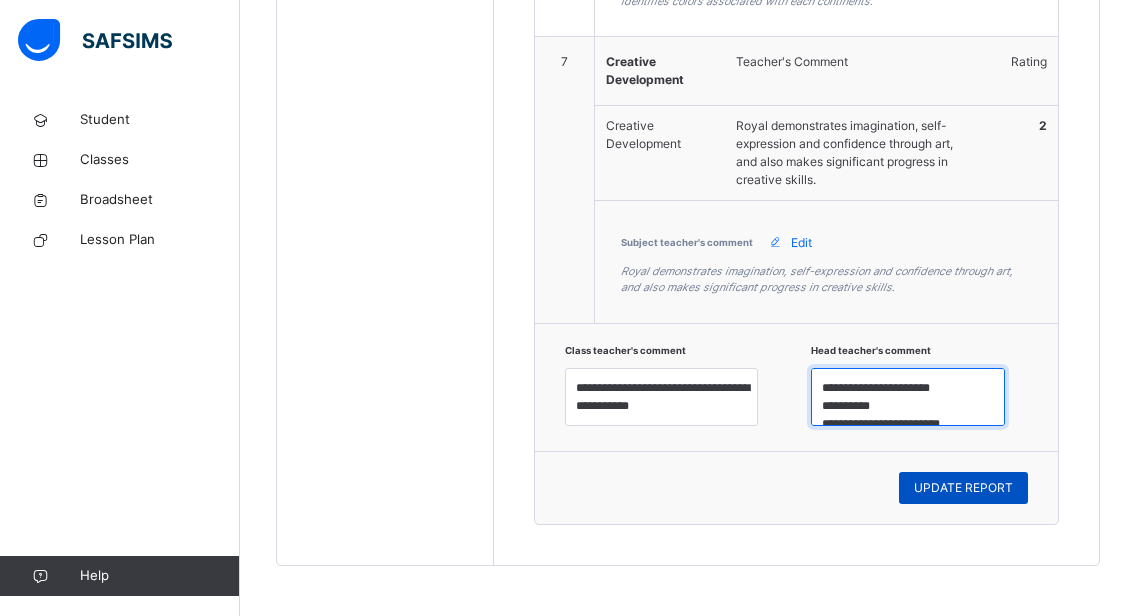 type on "**********" 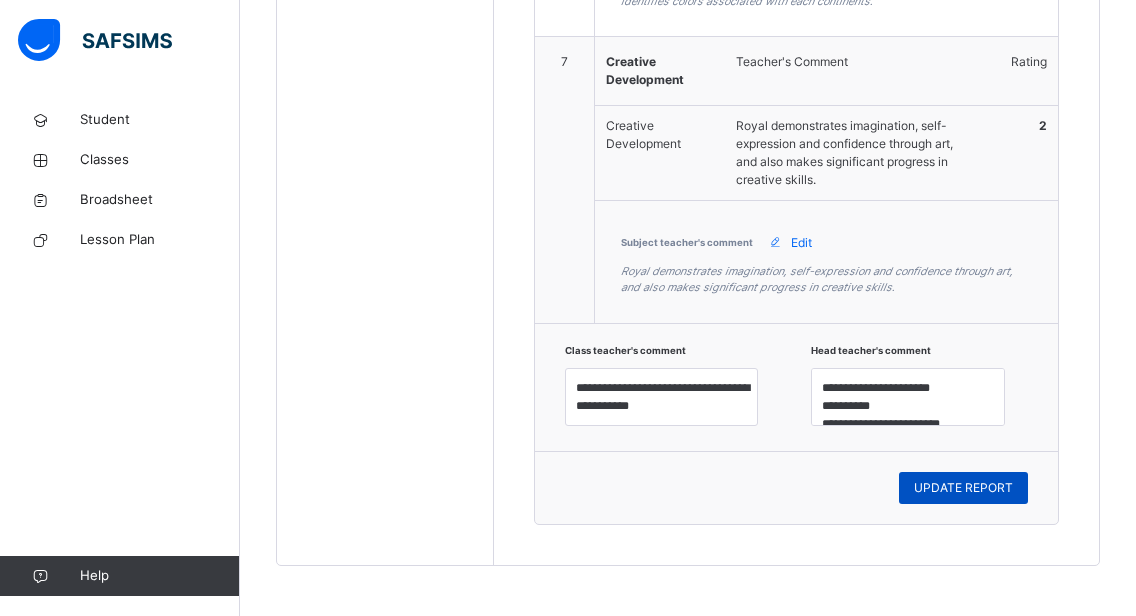 click on "UPDATE REPORT" at bounding box center [963, 488] 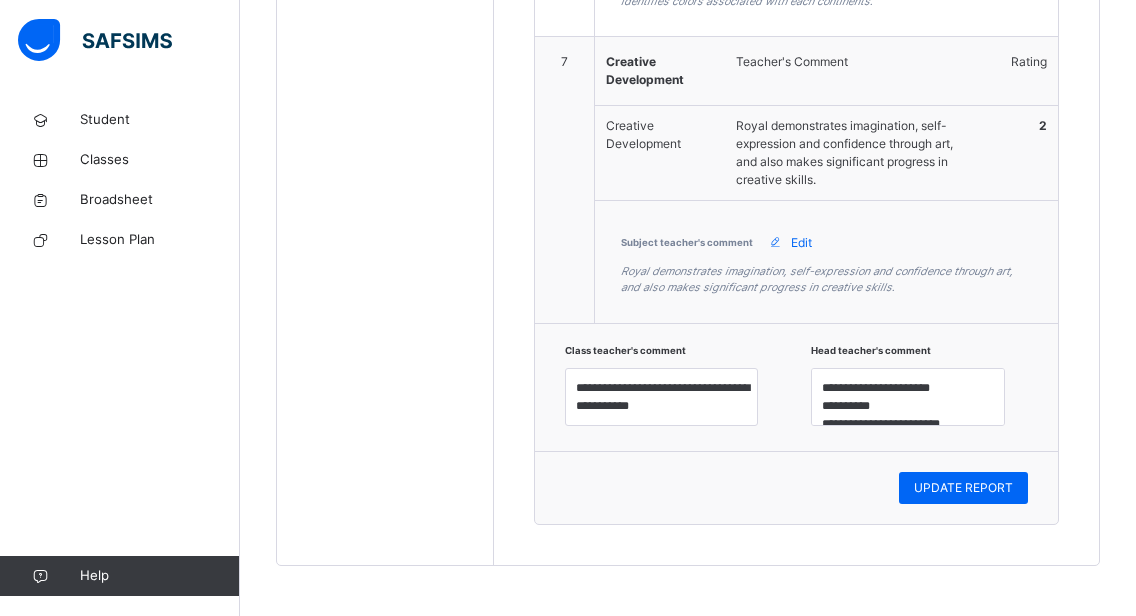 scroll, scrollTop: 2545, scrollLeft: 0, axis: vertical 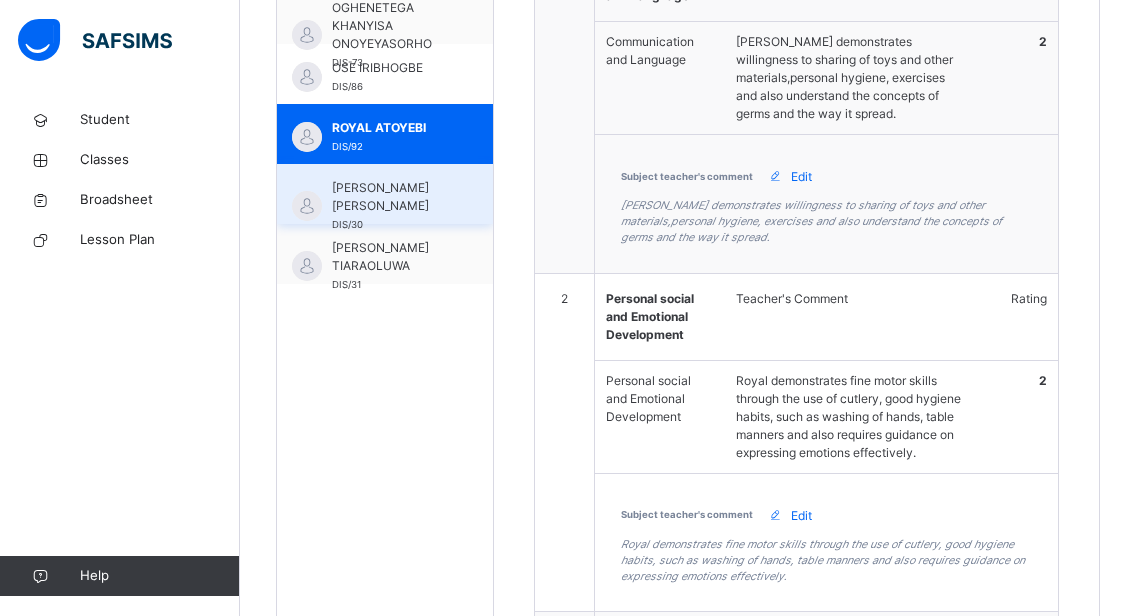 click on "[PERSON_NAME] [PERSON_NAME]" at bounding box center [390, 197] 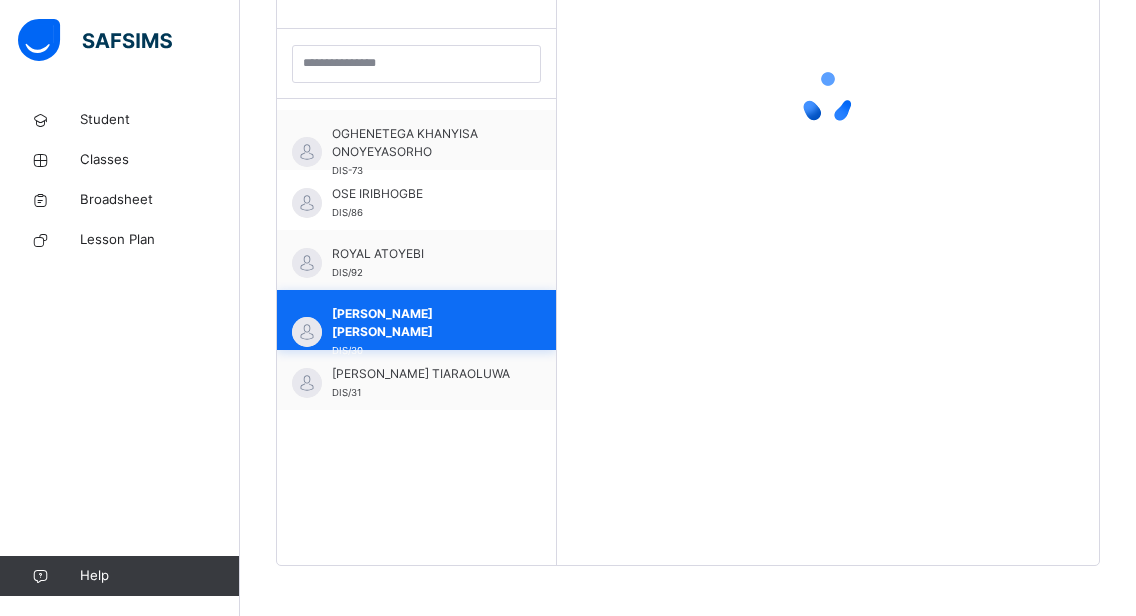 scroll, scrollTop: 572, scrollLeft: 0, axis: vertical 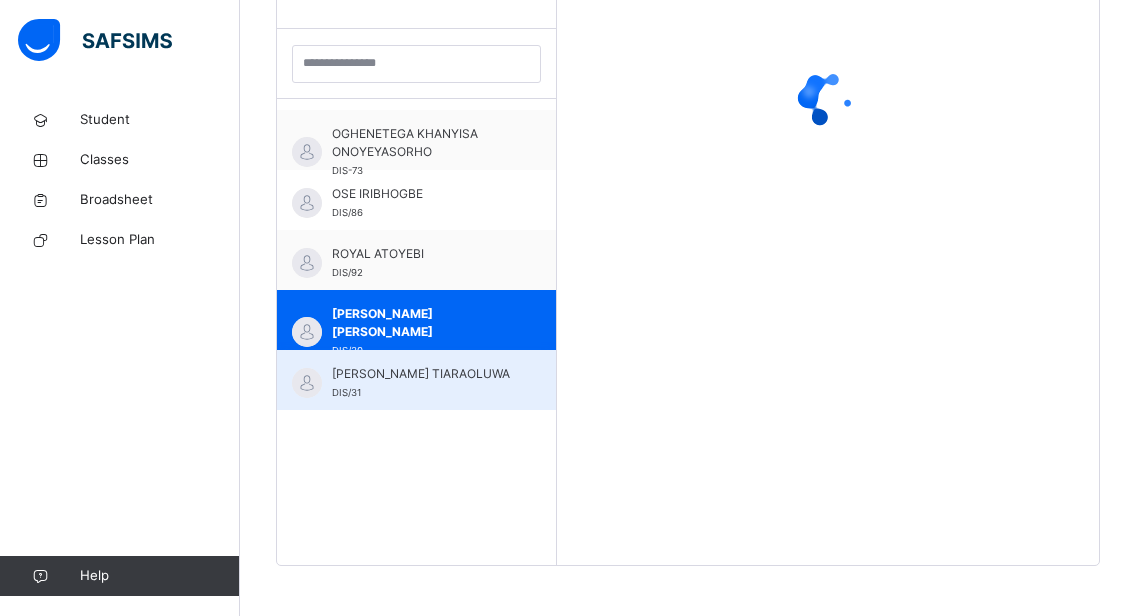 click on "[PERSON_NAME] TIARAOLUWA" at bounding box center (421, 374) 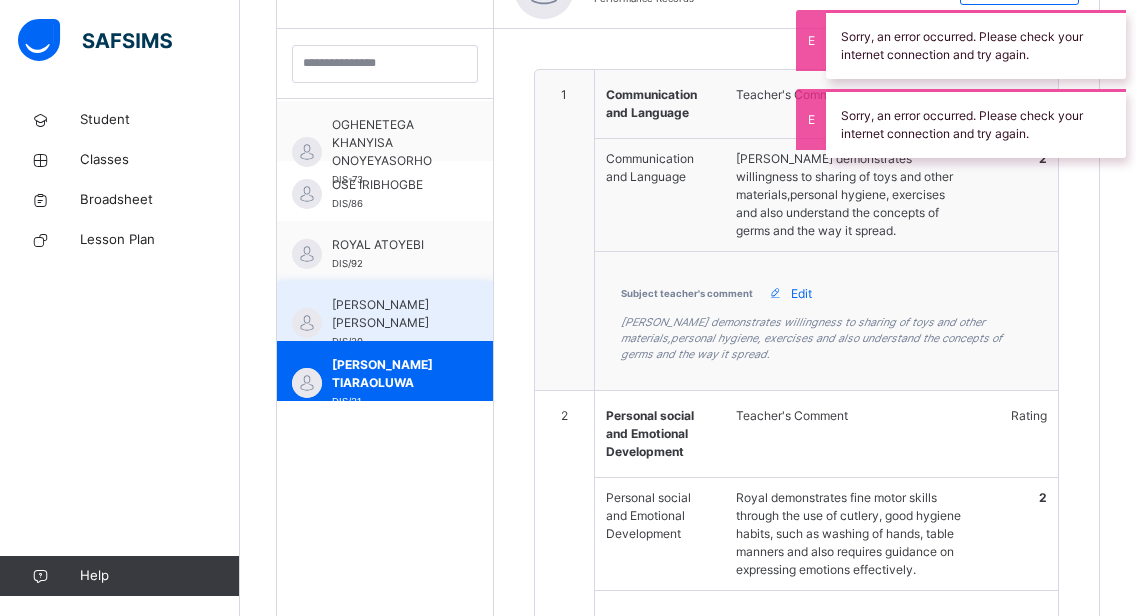 scroll, scrollTop: 689, scrollLeft: 0, axis: vertical 